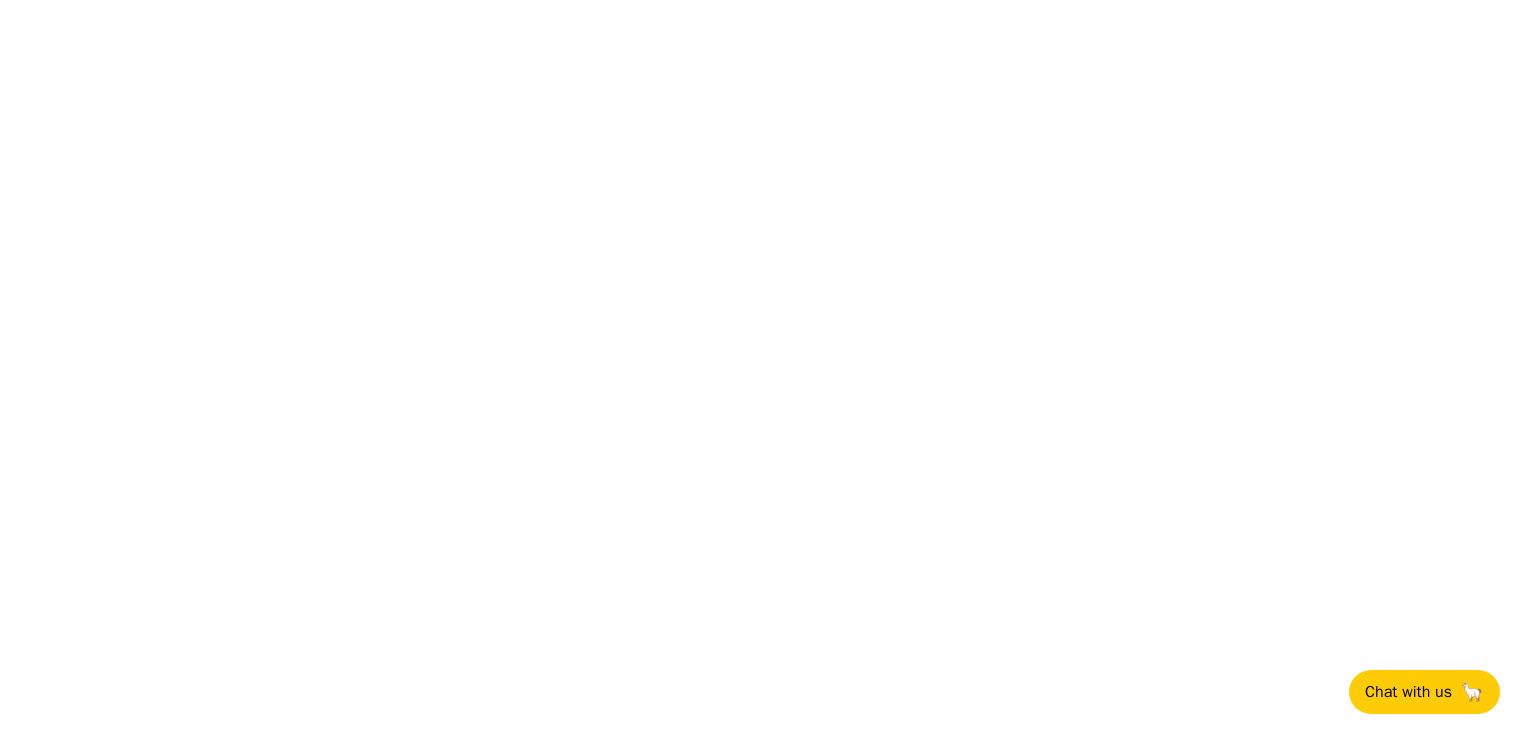 scroll, scrollTop: 0, scrollLeft: 0, axis: both 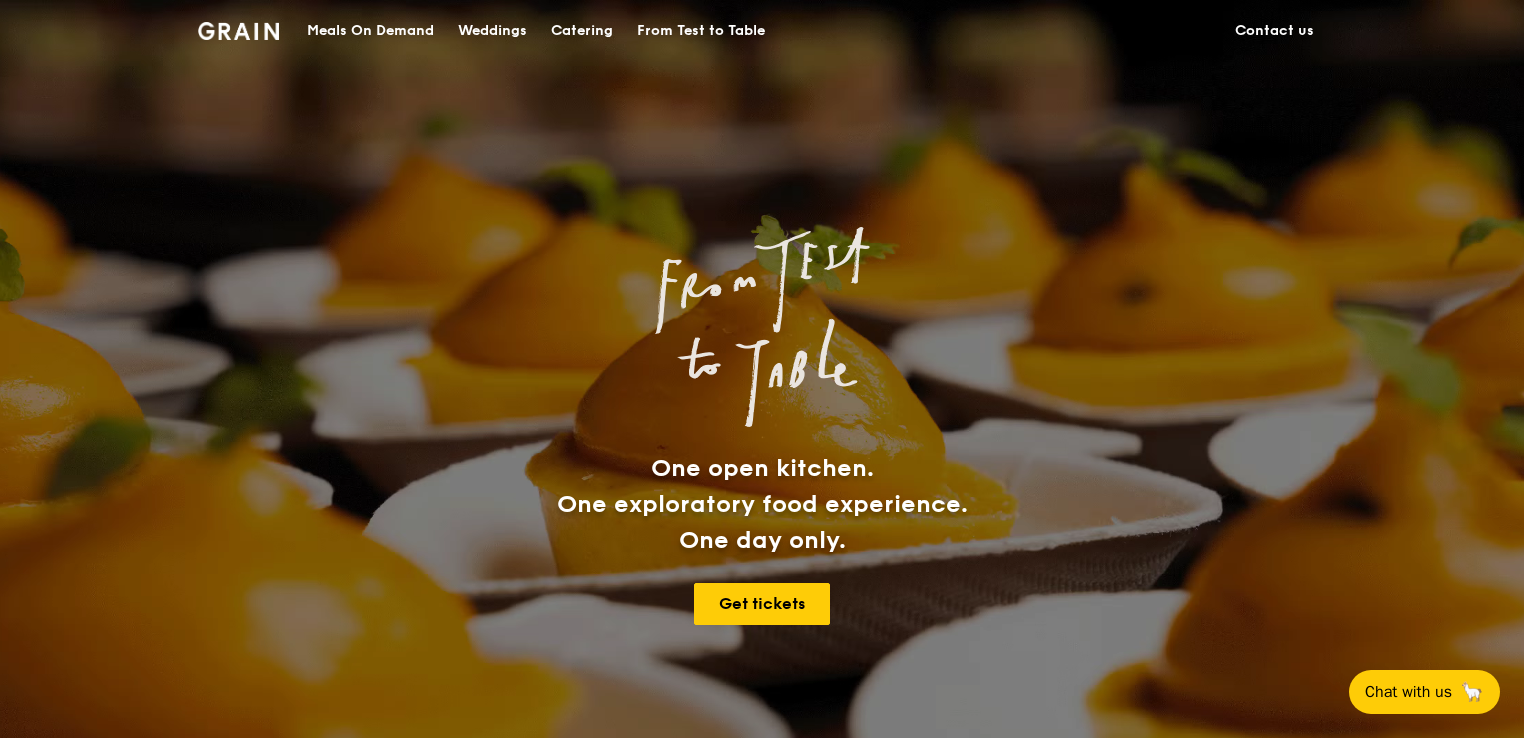 click on "Catering" at bounding box center [582, 31] 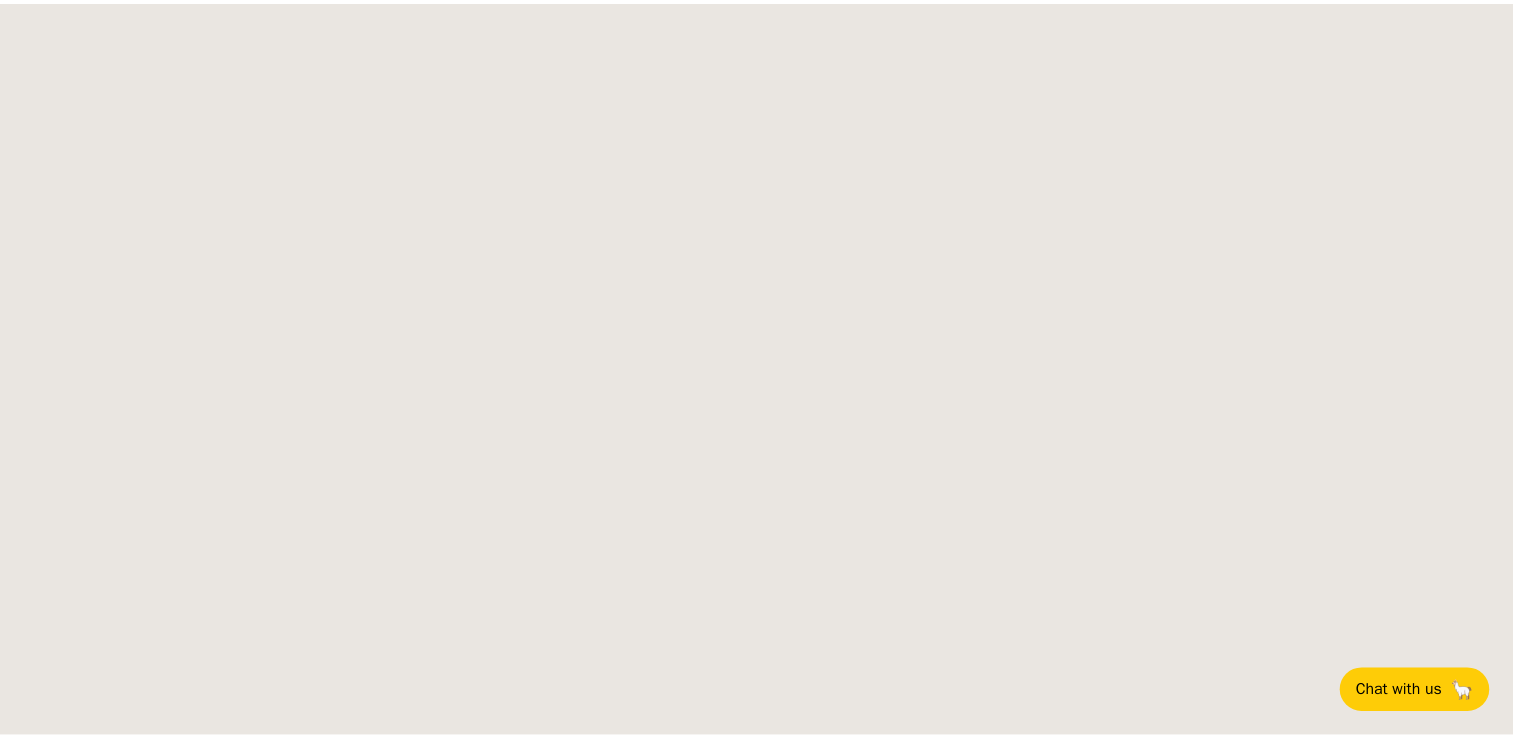 scroll, scrollTop: 0, scrollLeft: 0, axis: both 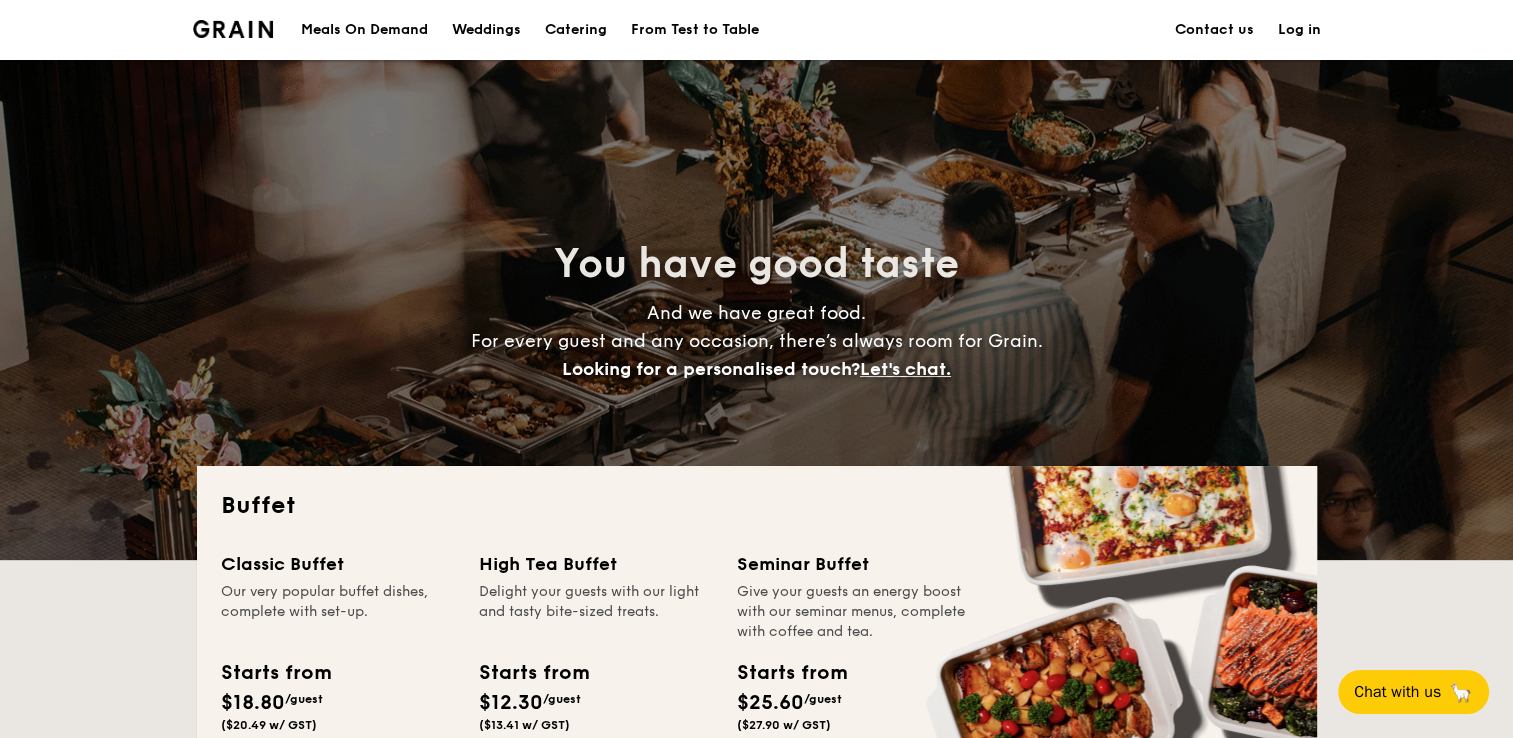 click on "Log in" at bounding box center [1299, 30] 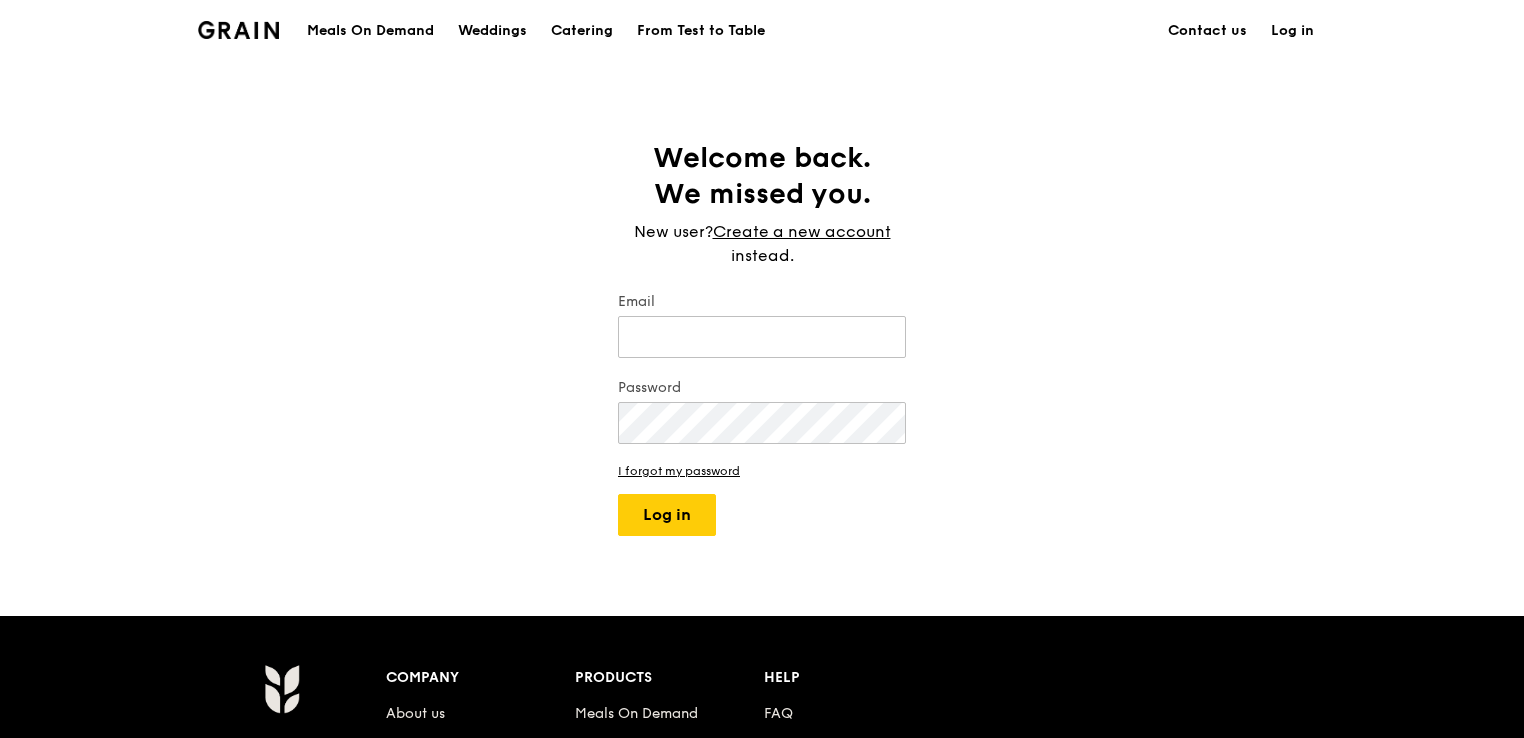 scroll, scrollTop: 0, scrollLeft: 0, axis: both 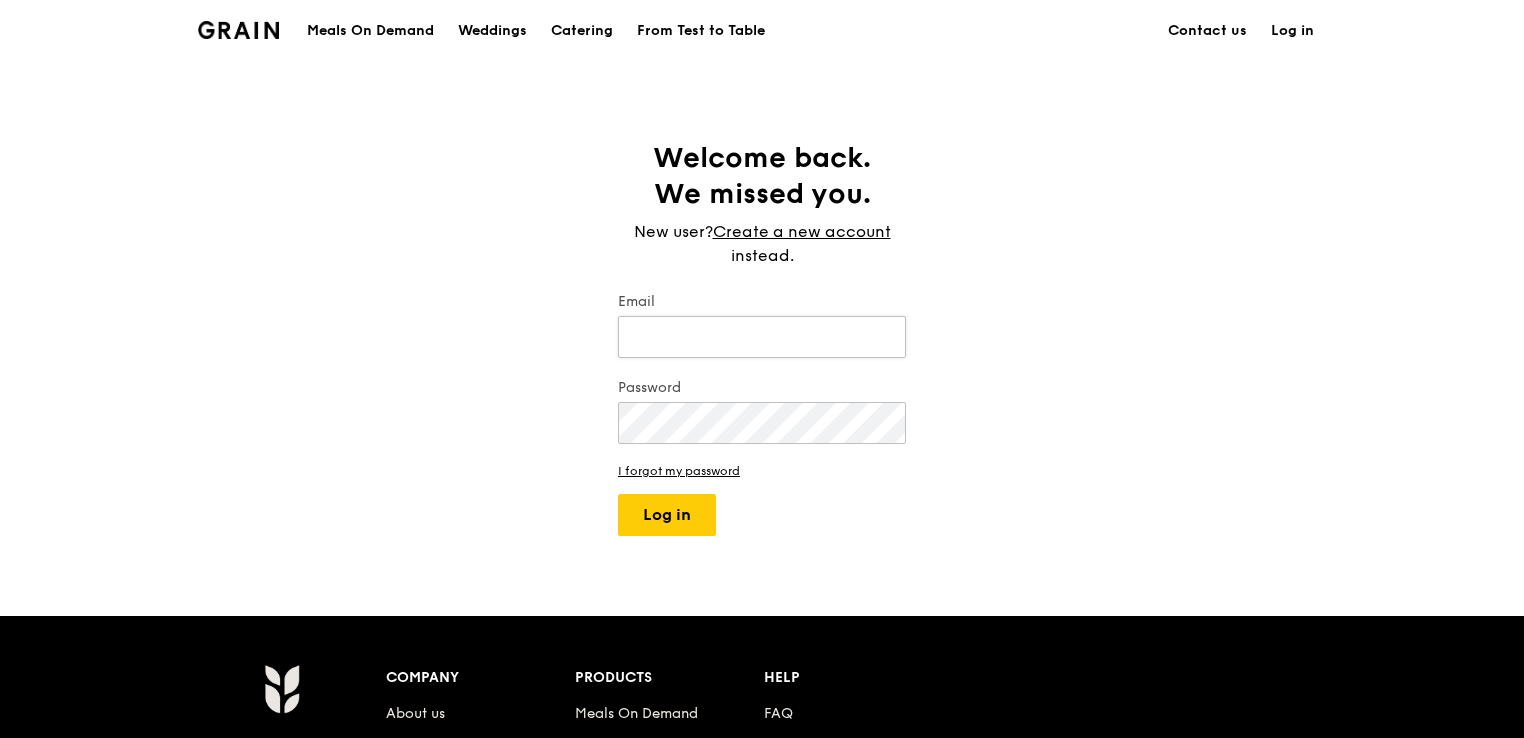 click on "Email" at bounding box center (762, 337) 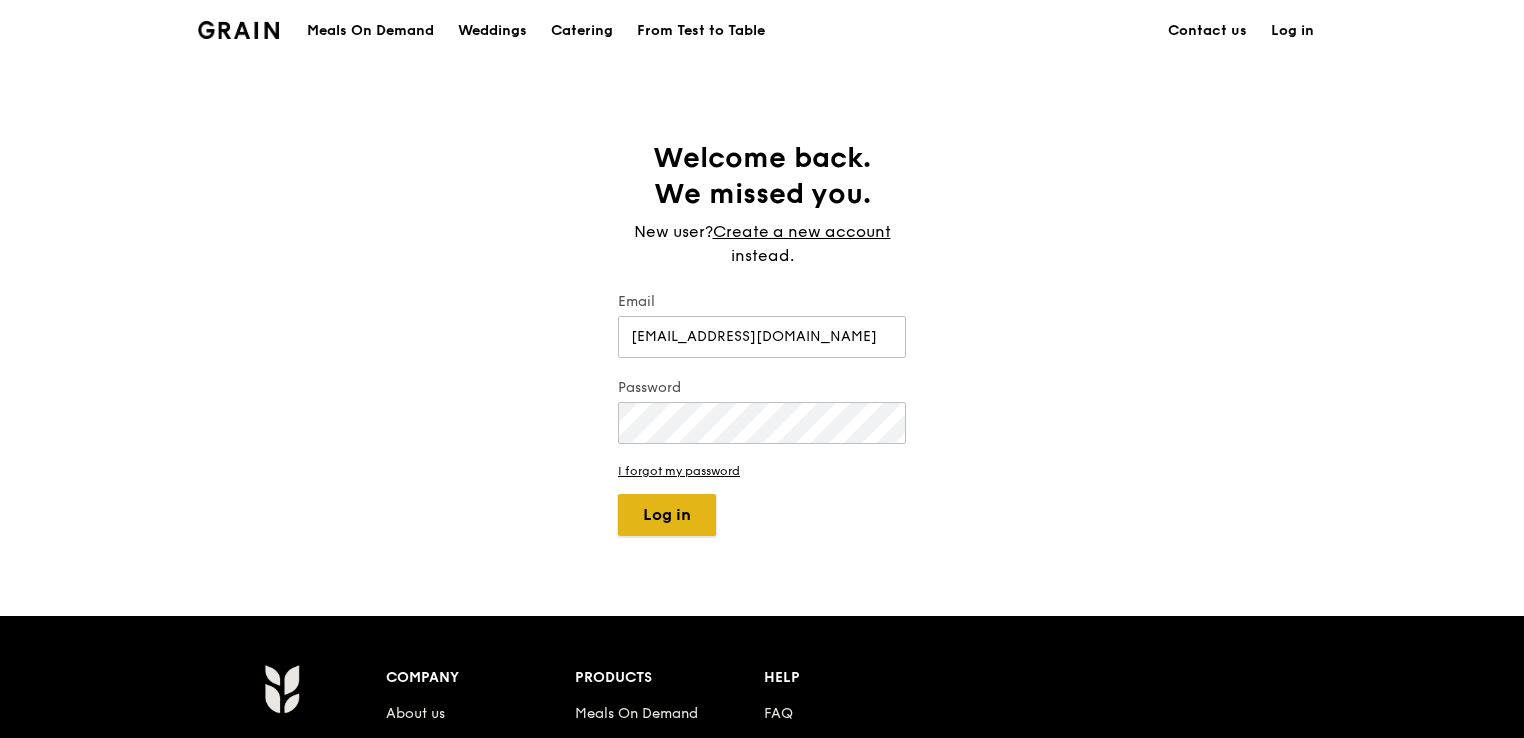 click on "Log in" at bounding box center (667, 515) 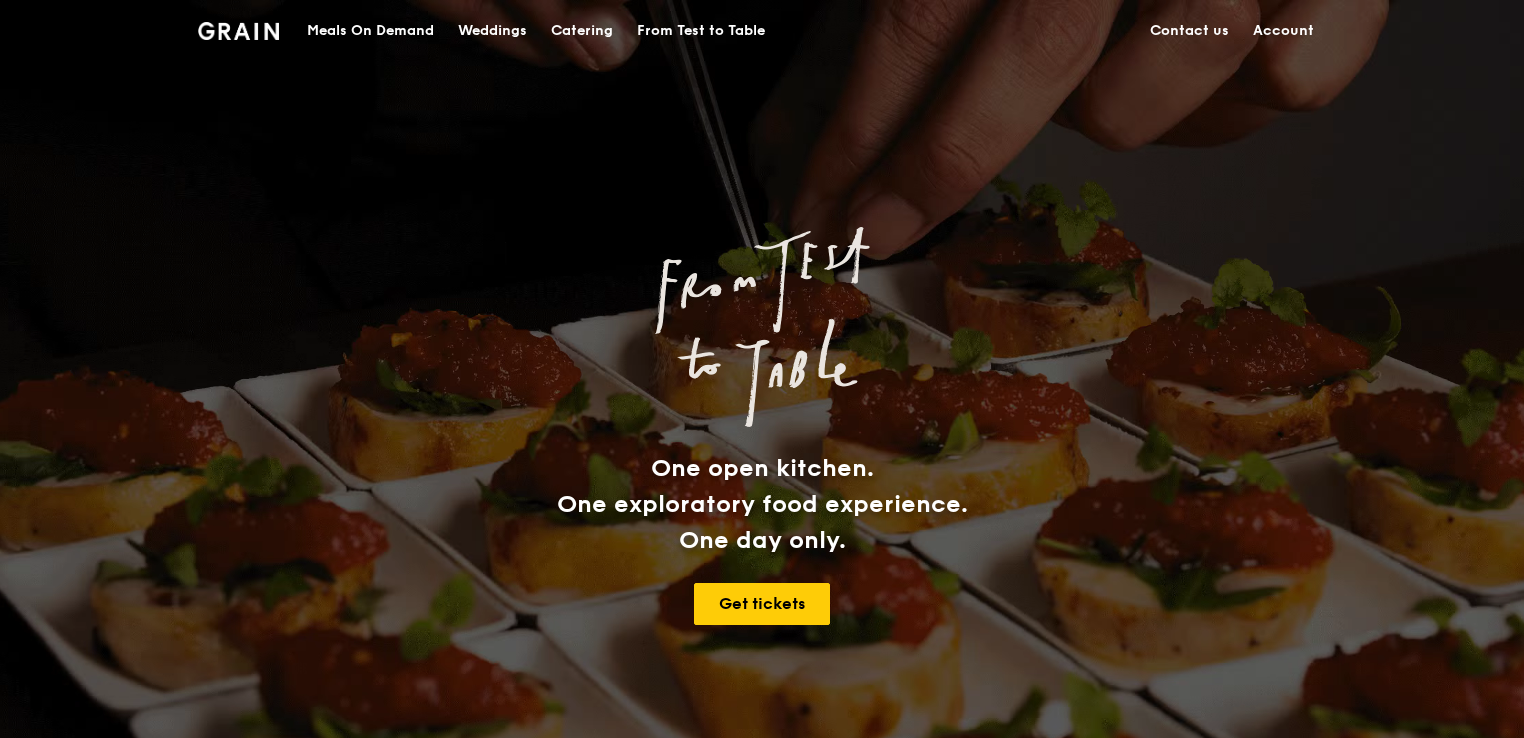 click on "Account" at bounding box center (1283, 31) 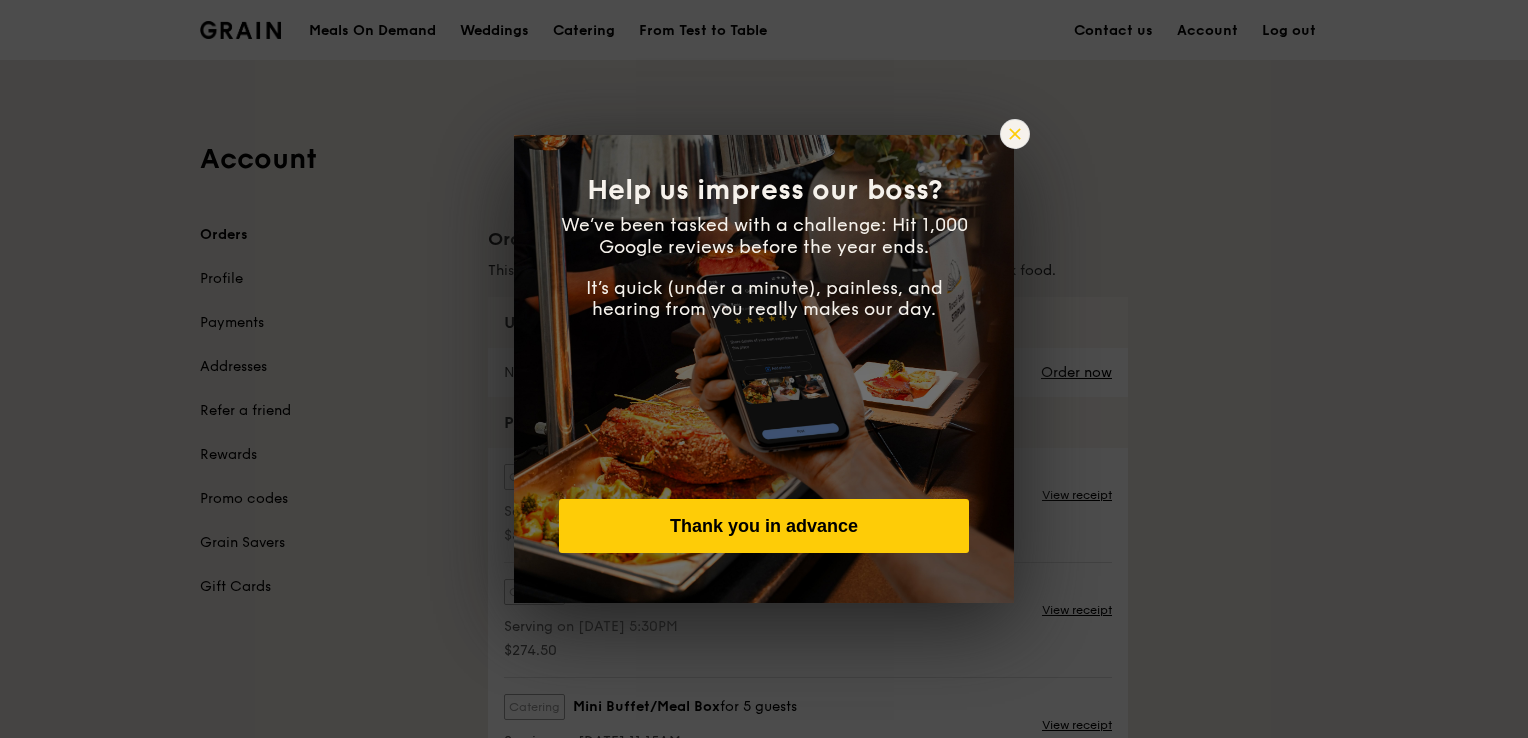 click 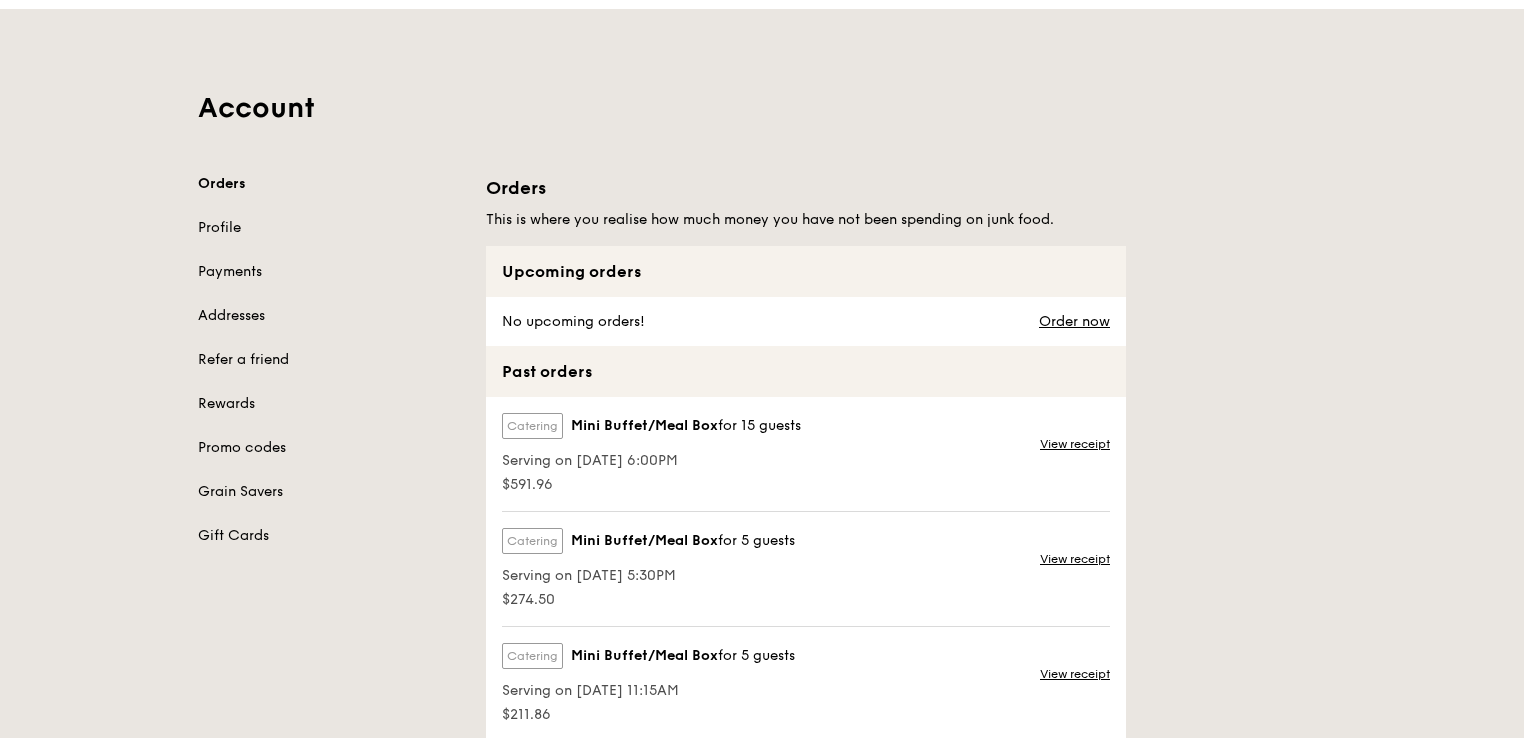 scroll, scrollTop: 0, scrollLeft: 0, axis: both 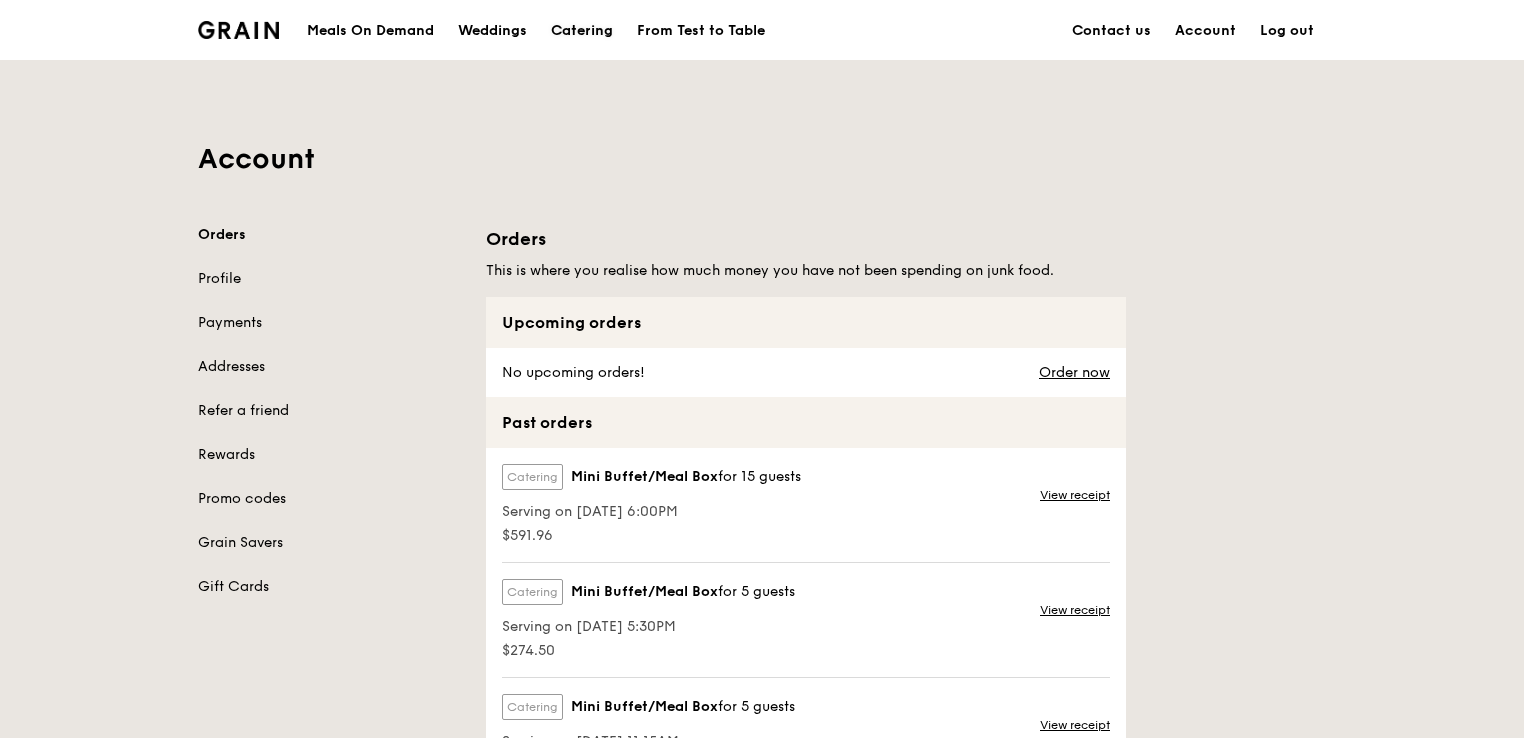 click on "Catering" at bounding box center (582, 31) 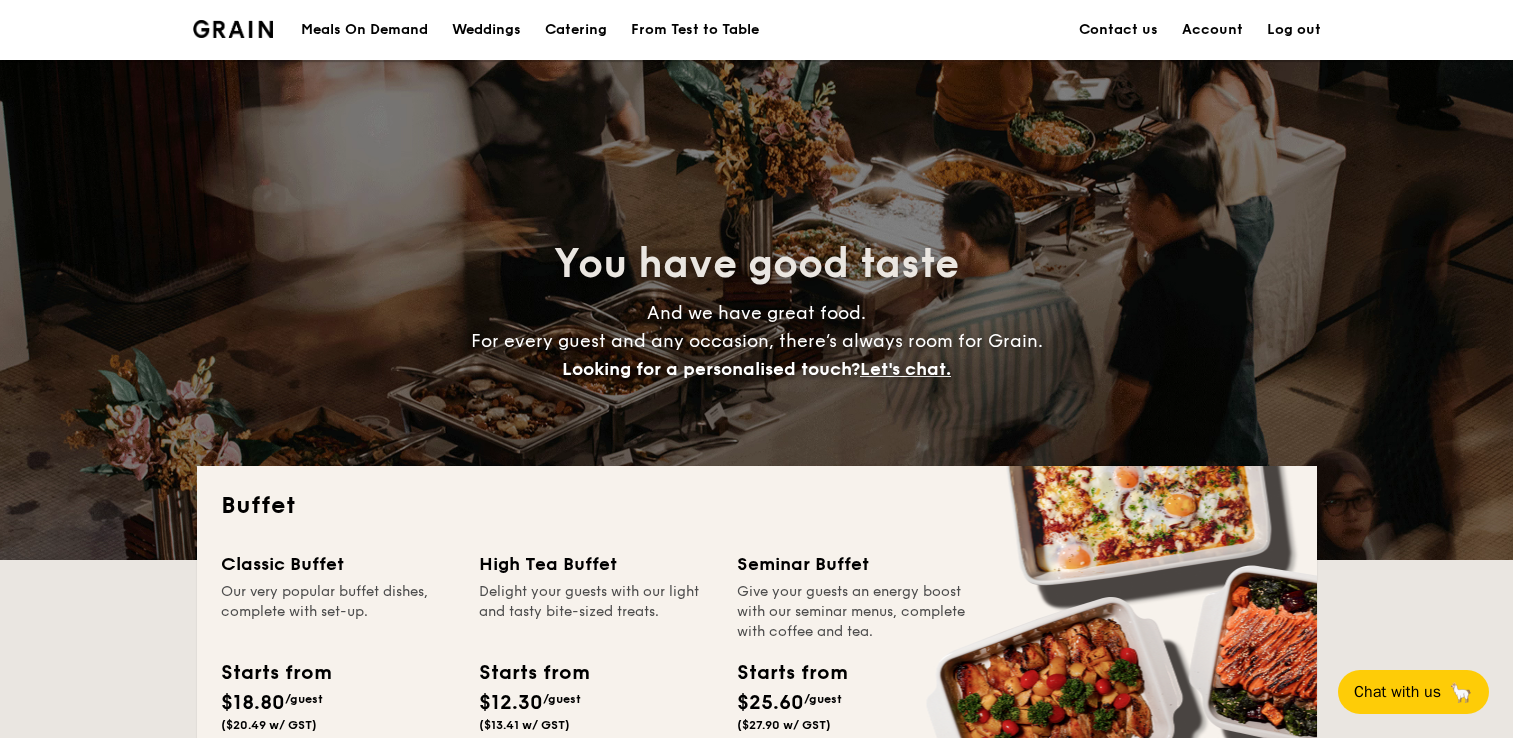 scroll, scrollTop: 0, scrollLeft: 0, axis: both 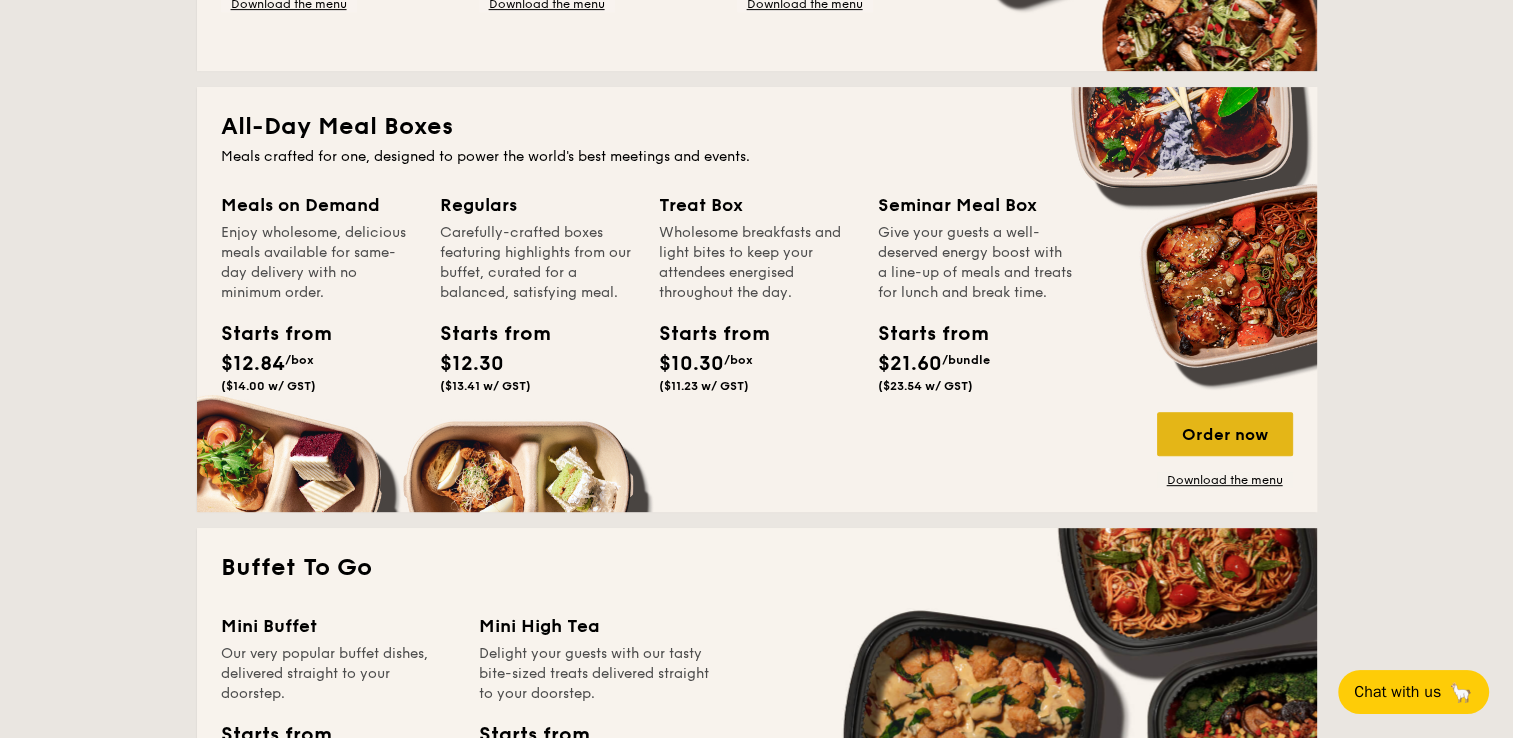 click on "Order now" at bounding box center [1225, 434] 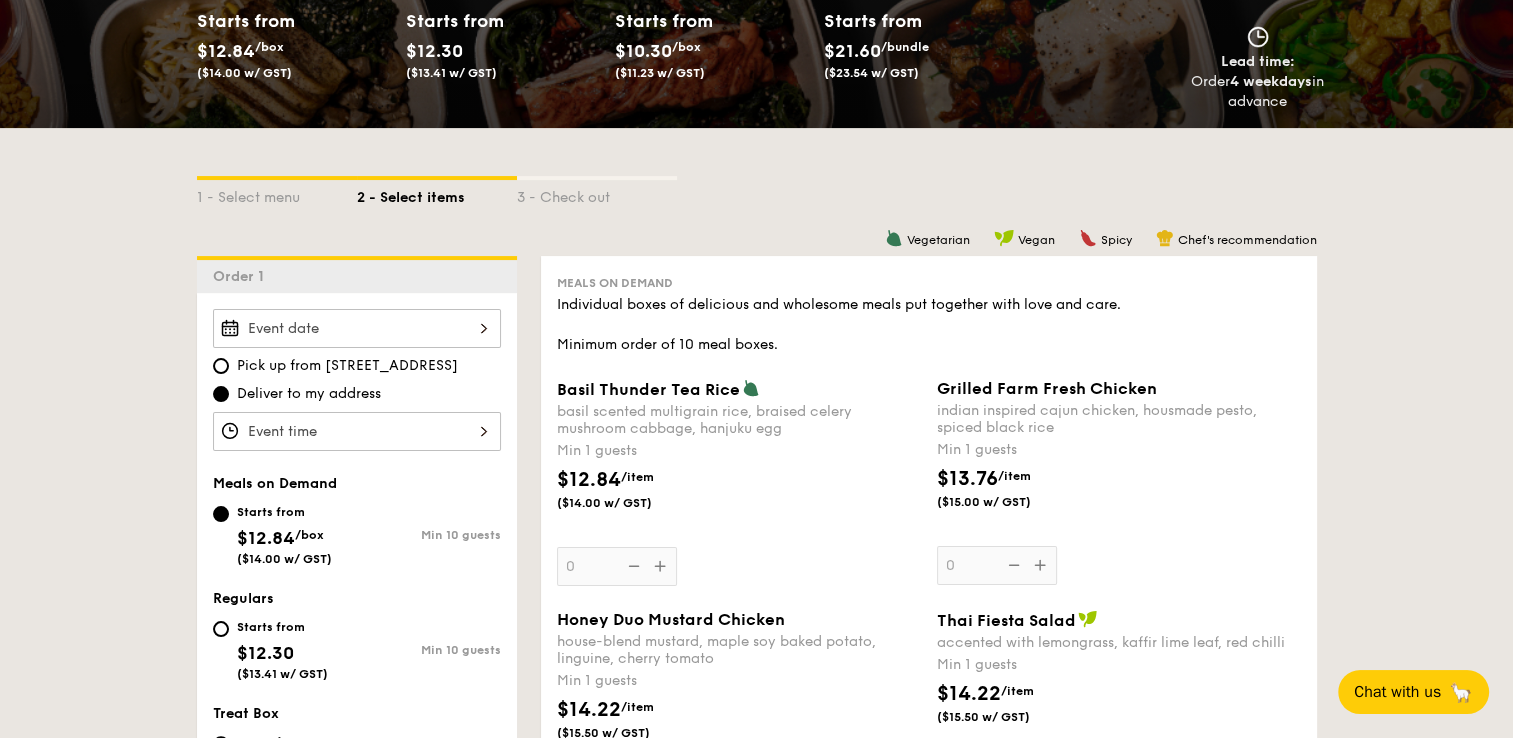 scroll, scrollTop: 334, scrollLeft: 0, axis: vertical 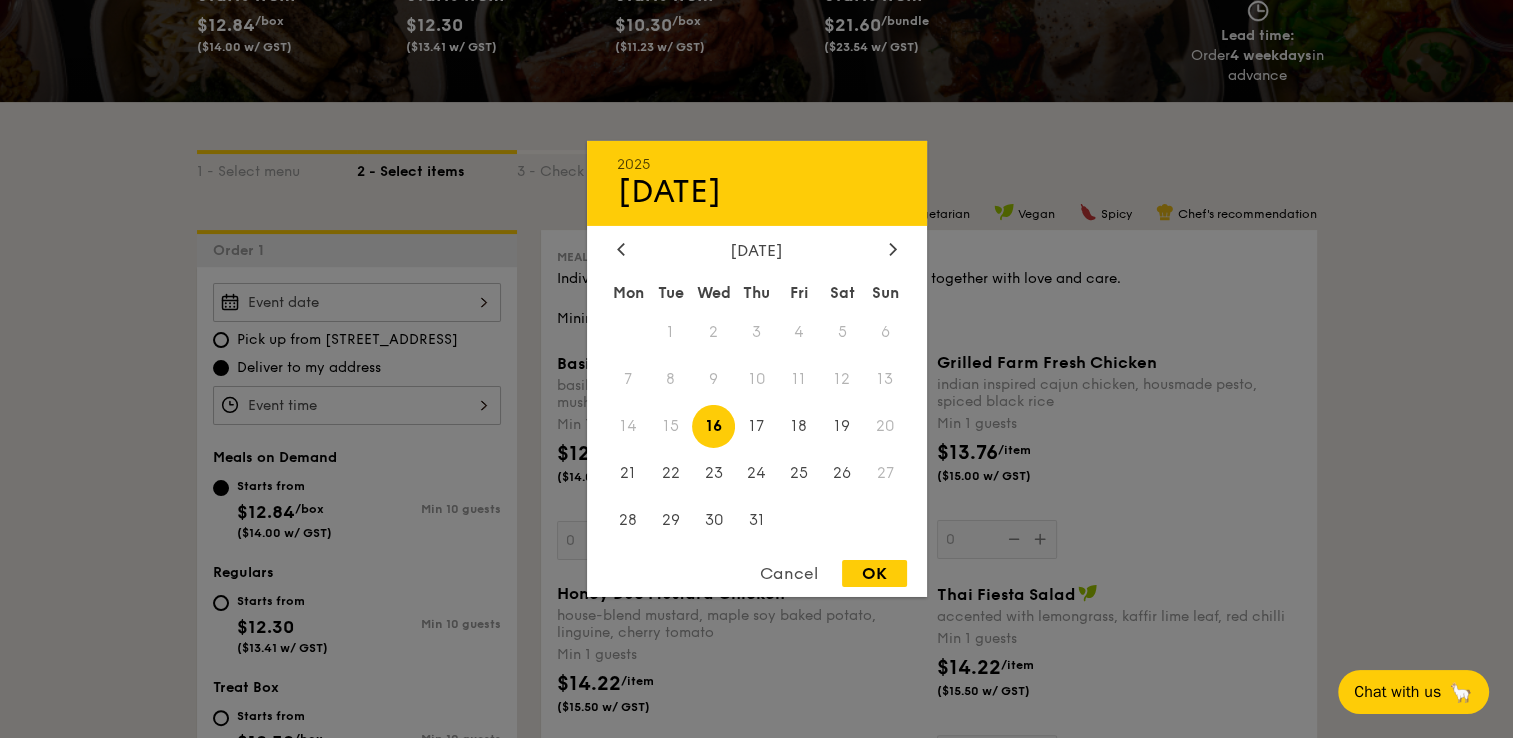 click on "2025   Jul 16       July 2025     Mon Tue Wed Thu Fri Sat Sun   1 2 3 4 5 6 7 8 9 10 11 12 13 14 15 16 17 18 19 20 21 22 23 24 25 26 27 28 29 30 31     Cancel   OK" at bounding box center [357, 302] 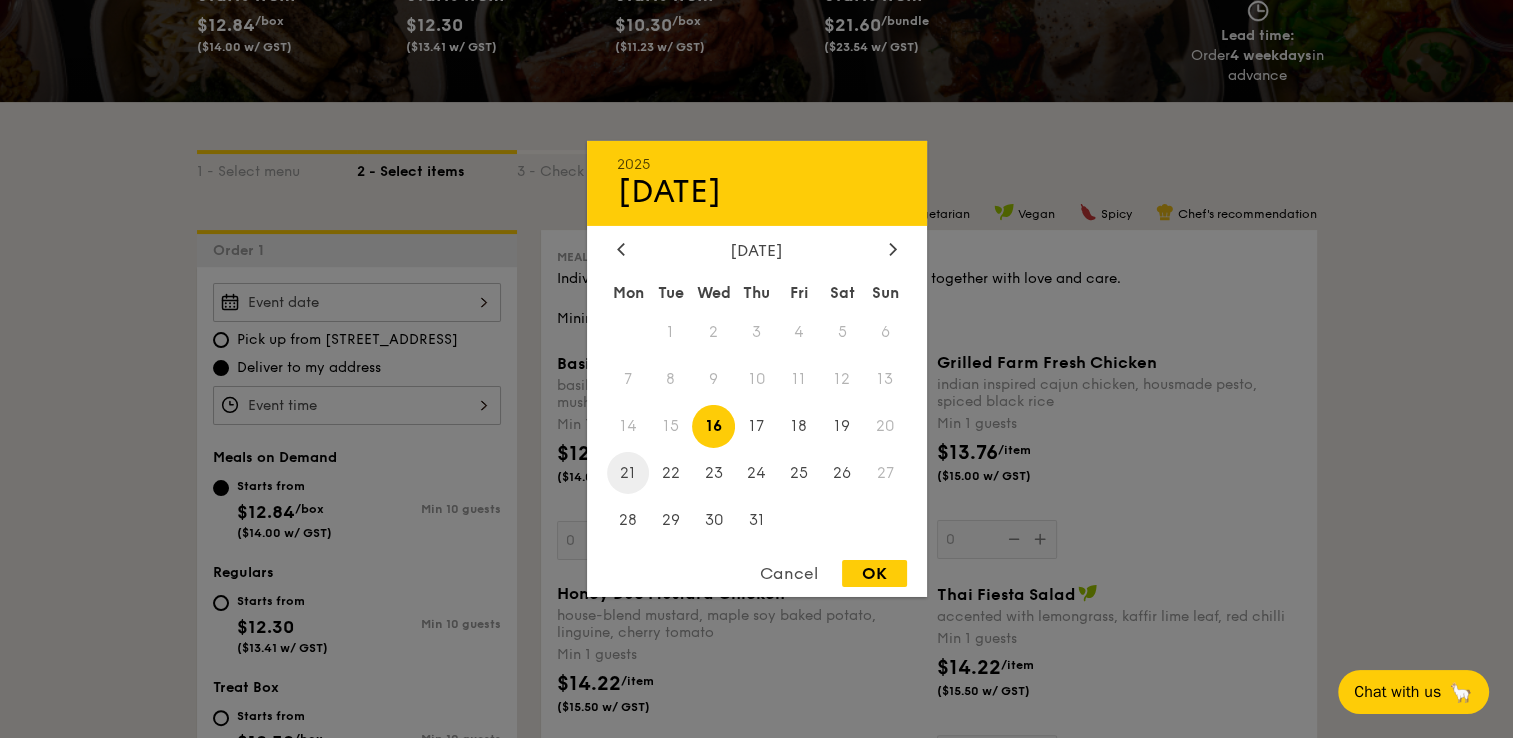 click on "21" at bounding box center [628, 472] 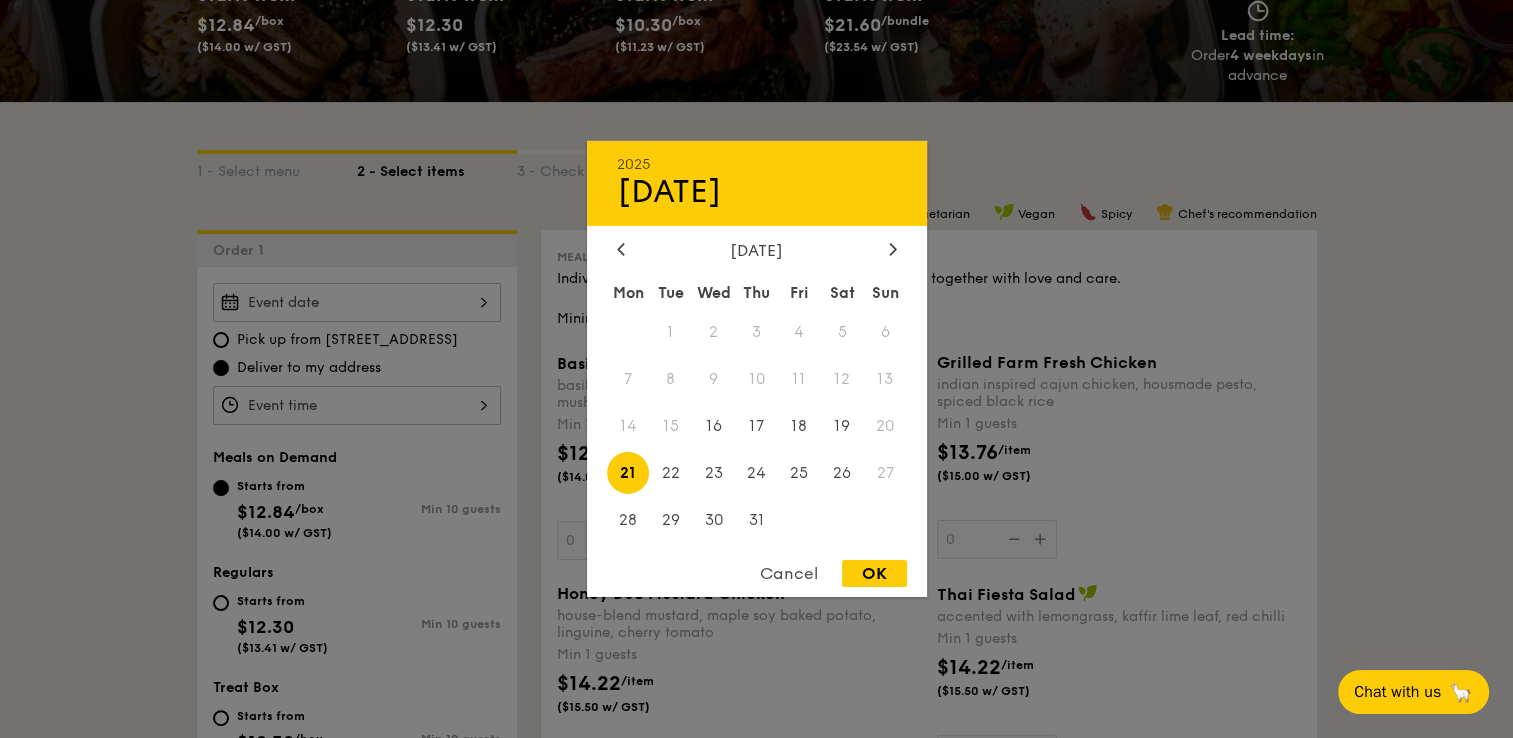 click on "OK" at bounding box center [874, 573] 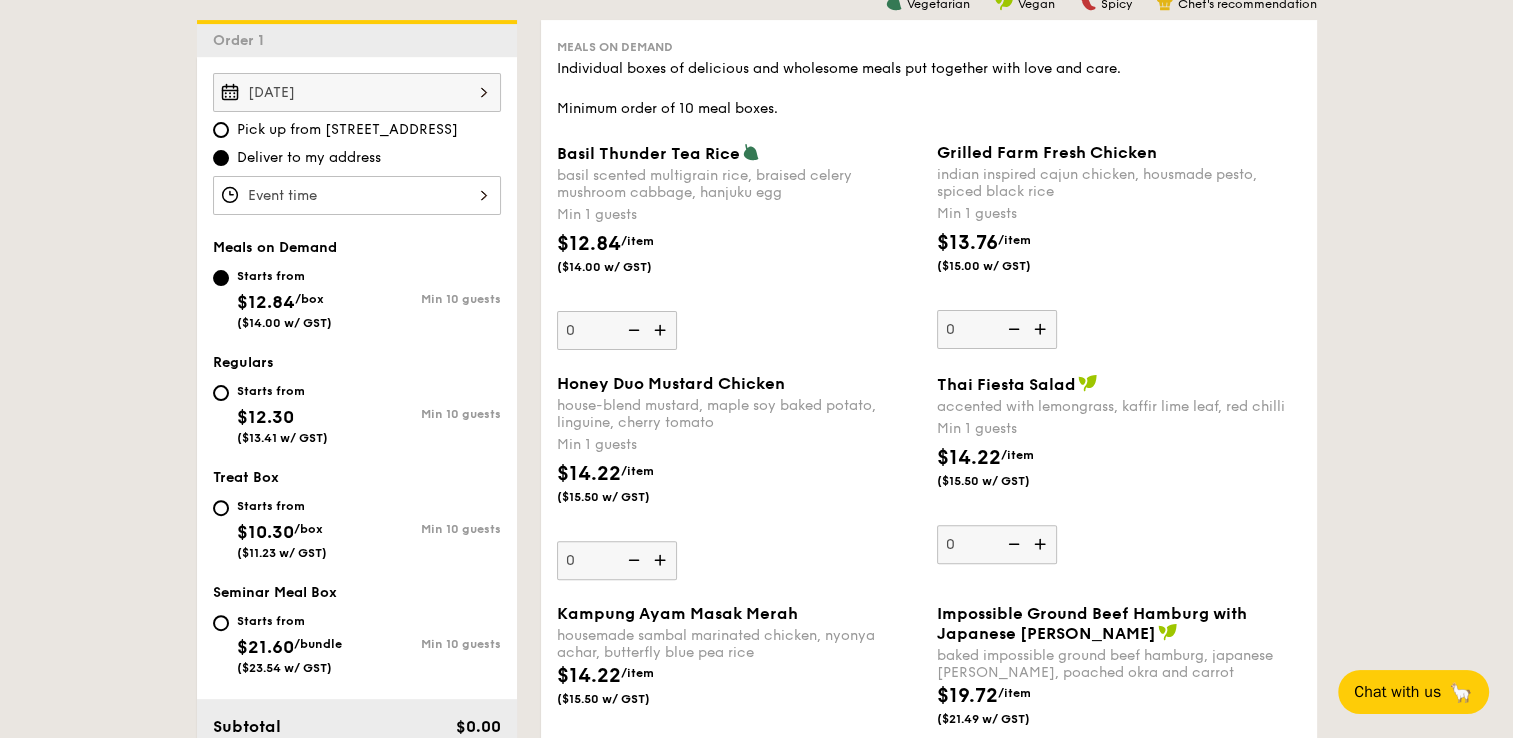 scroll, scrollTop: 548, scrollLeft: 0, axis: vertical 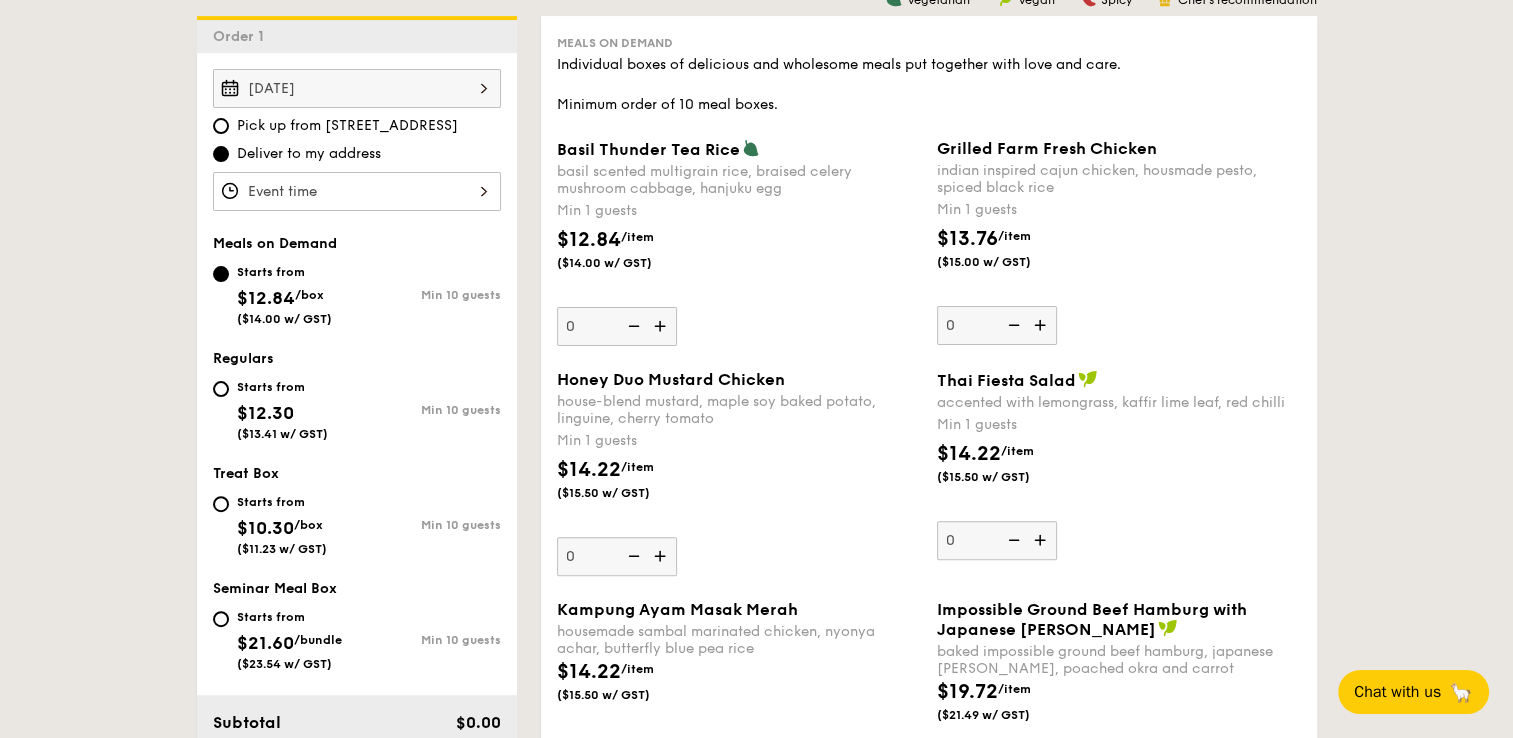 click at bounding box center [662, 326] 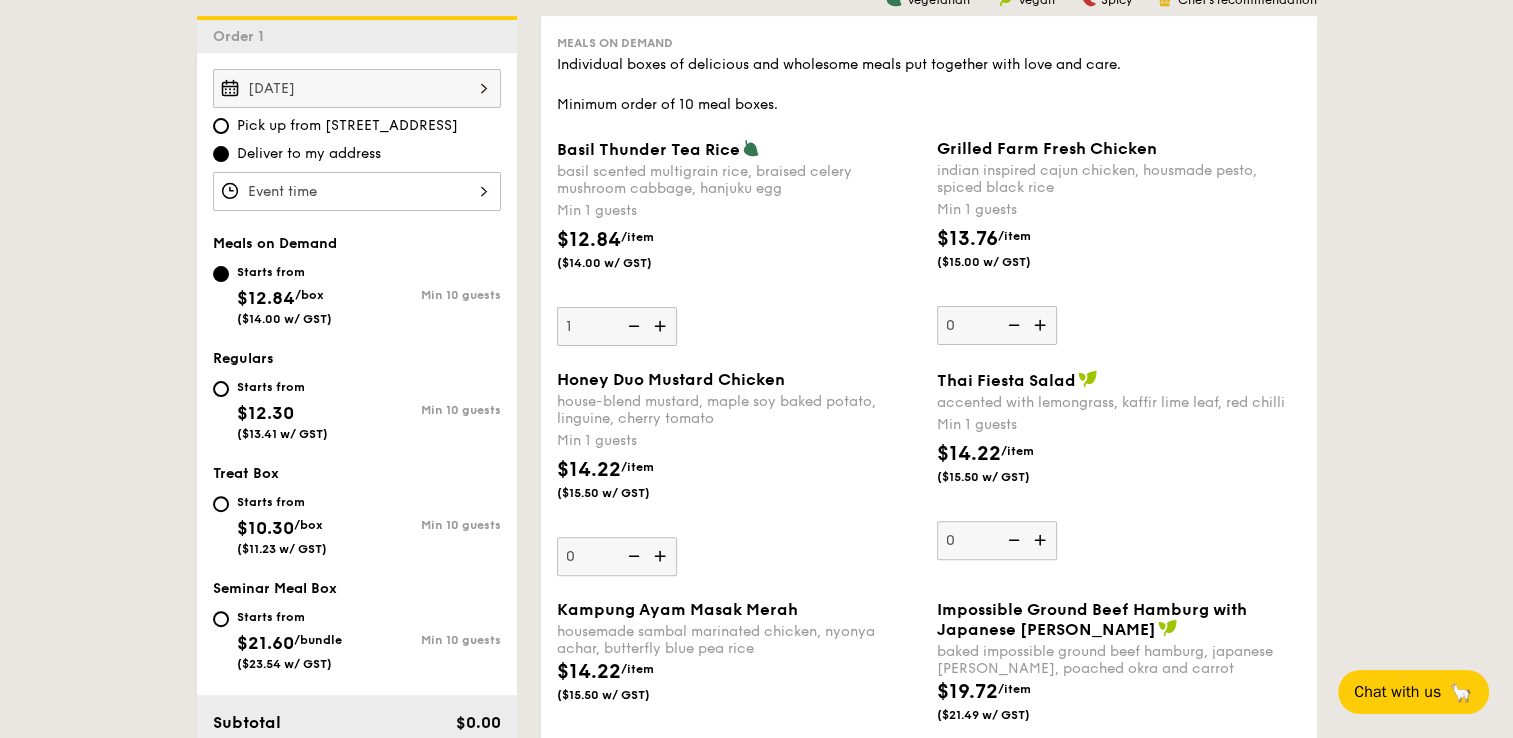 click at bounding box center [662, 326] 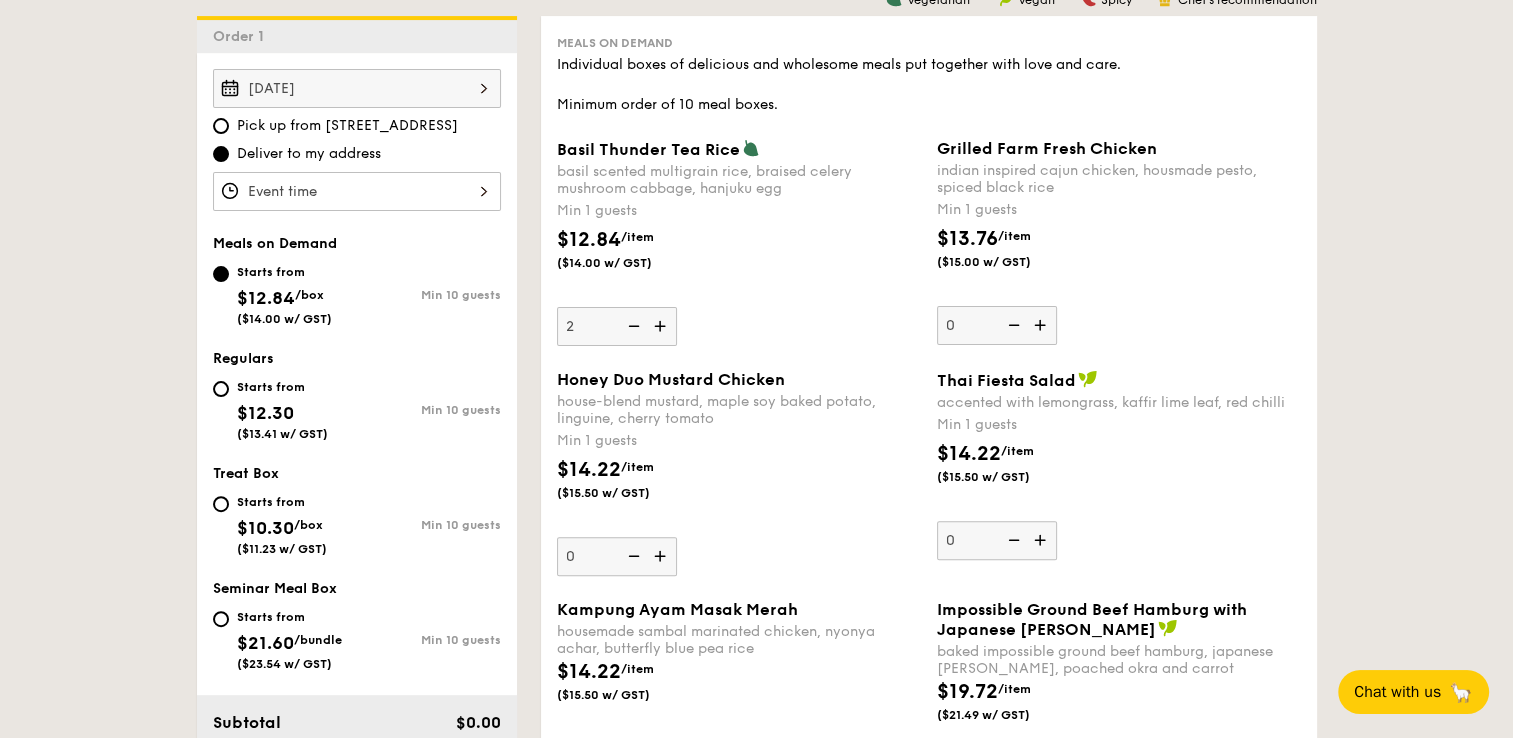 click at bounding box center (1042, 325) 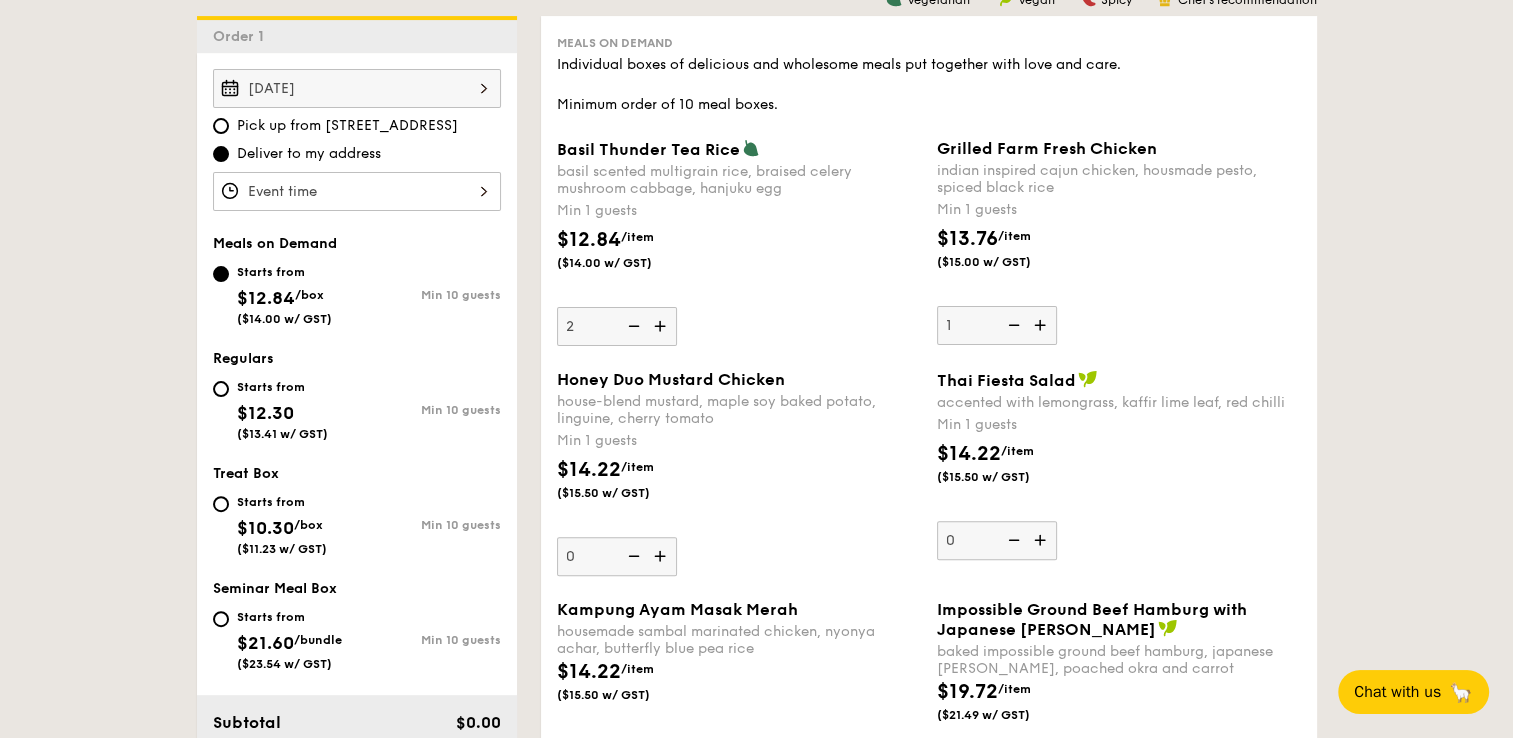 click at bounding box center [1042, 325] 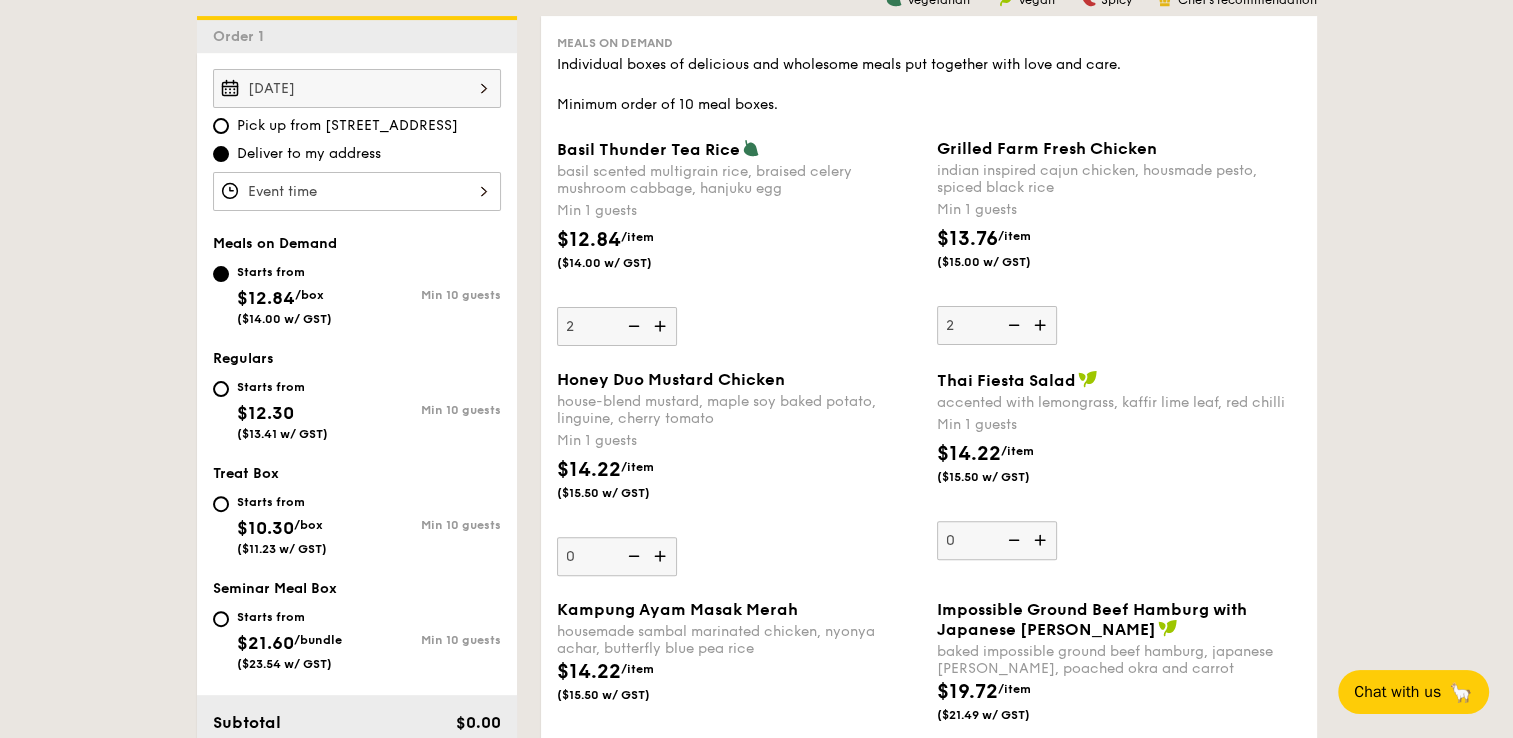 click at bounding box center [1042, 325] 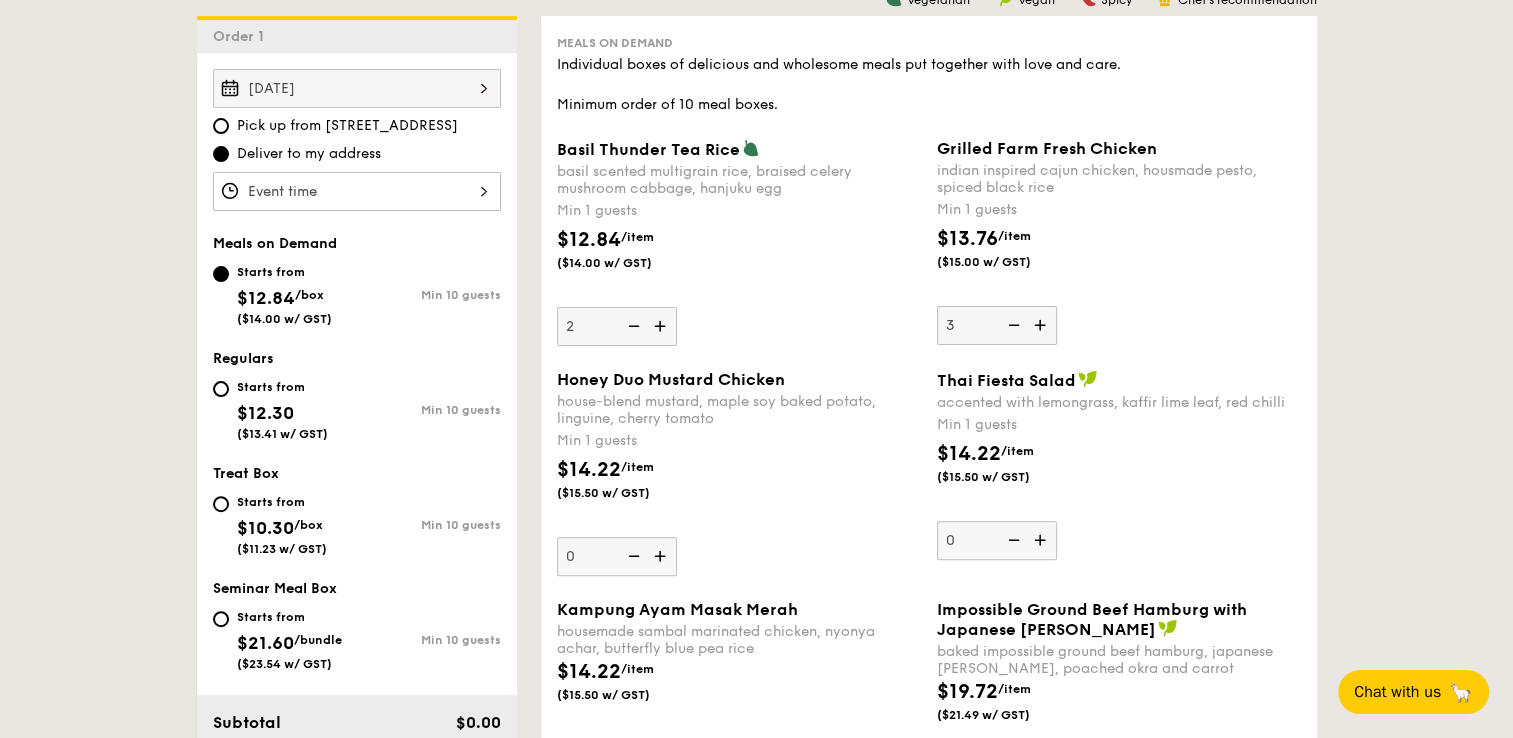 click at bounding box center [1042, 325] 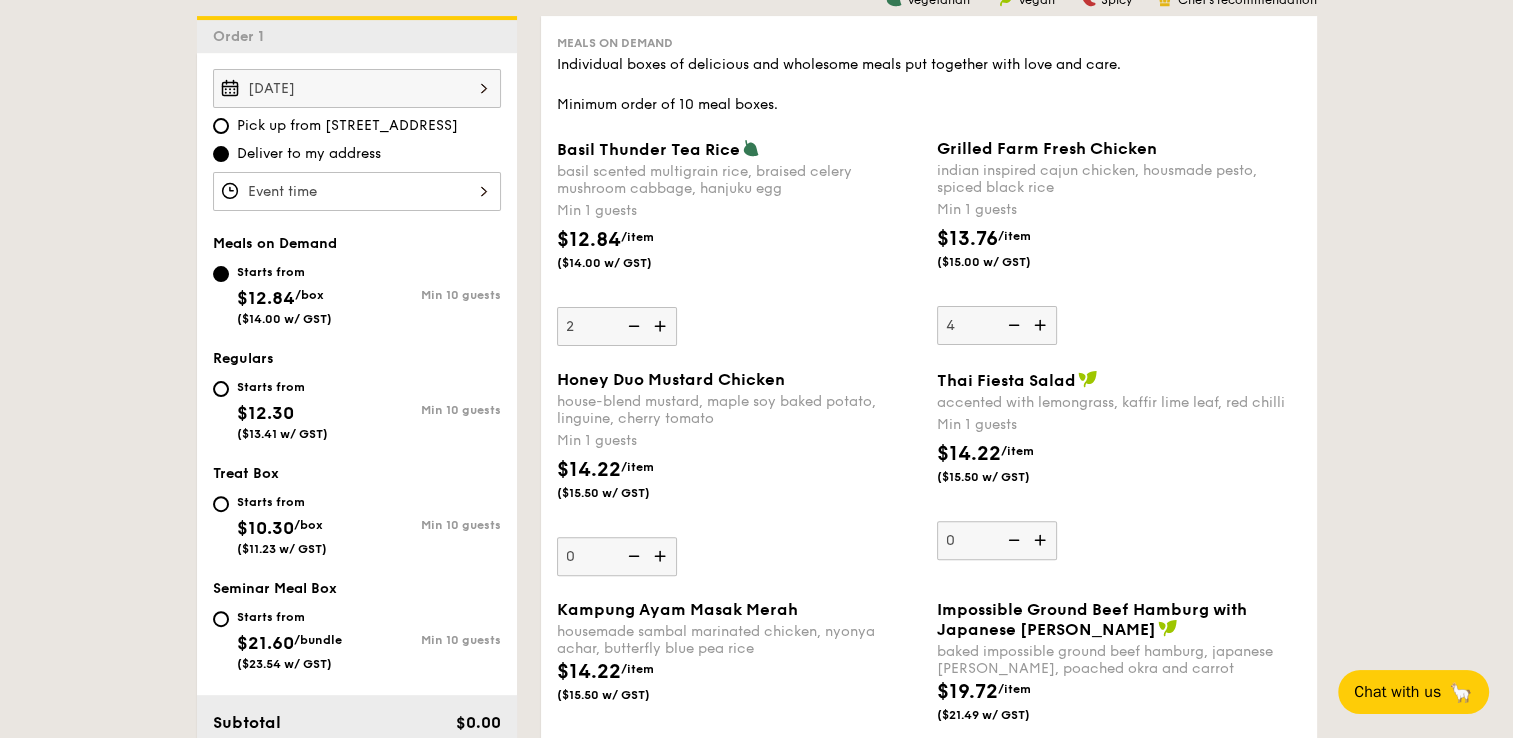 click at bounding box center (1042, 325) 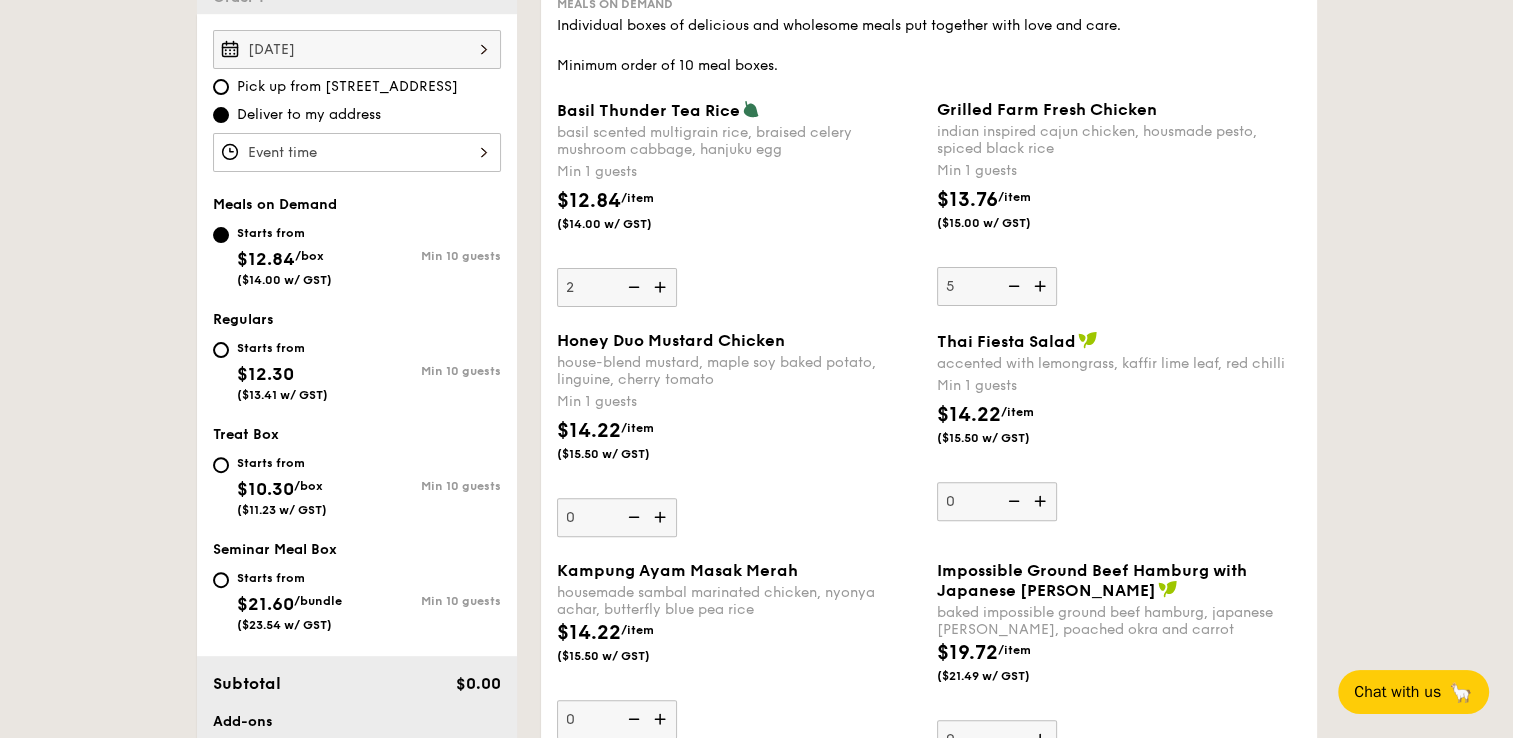 scroll, scrollTop: 580, scrollLeft: 0, axis: vertical 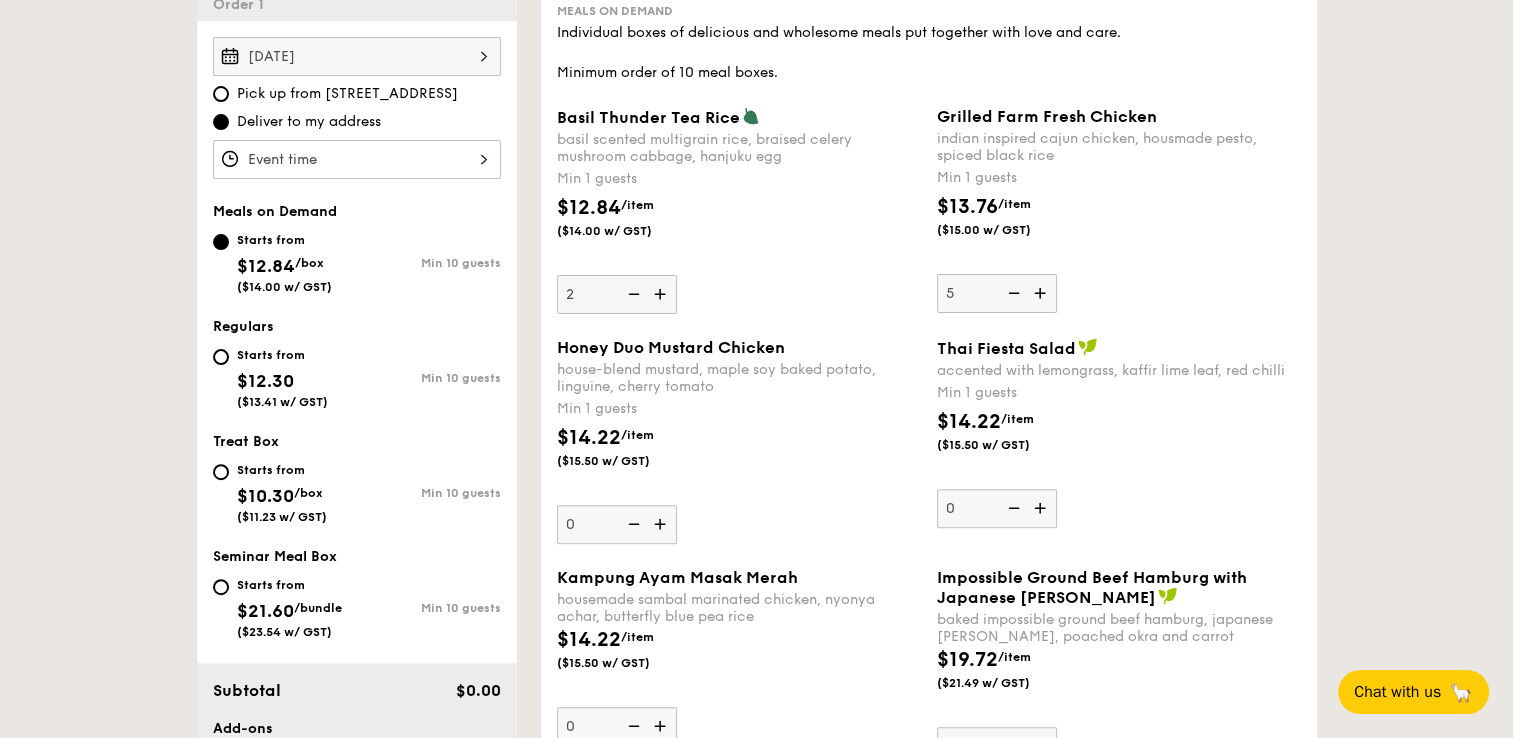 click at bounding box center (662, 294) 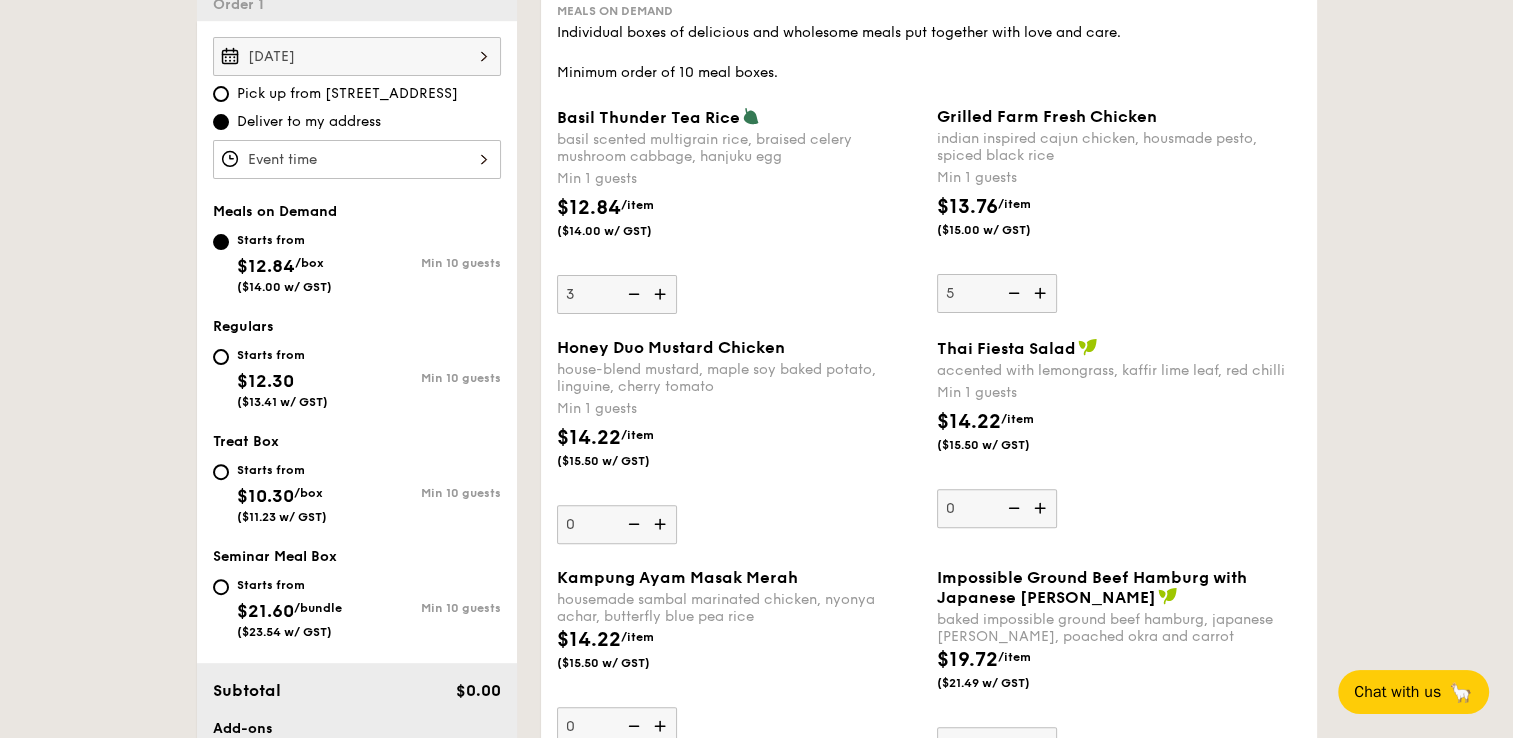 click at bounding box center (662, 294) 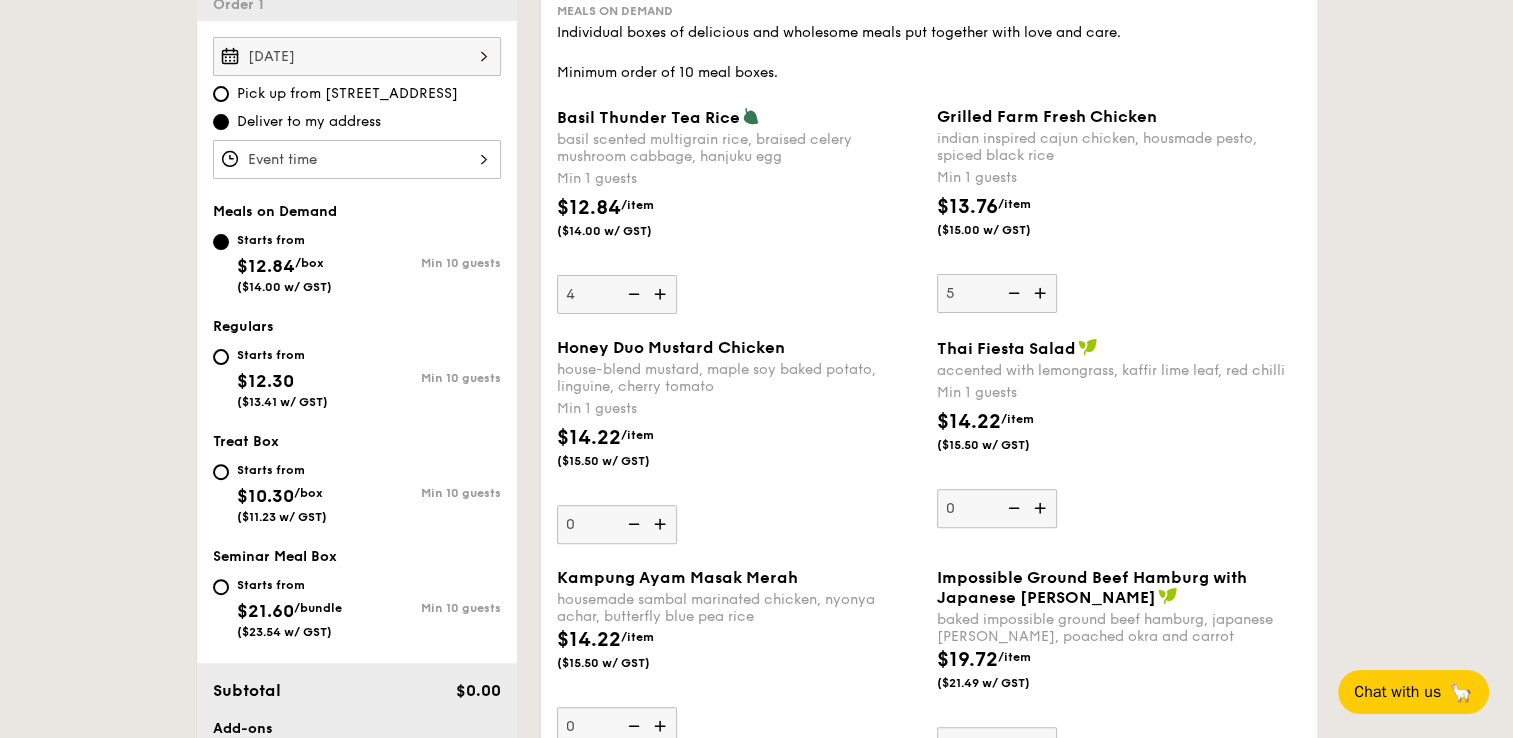click at bounding box center [632, 294] 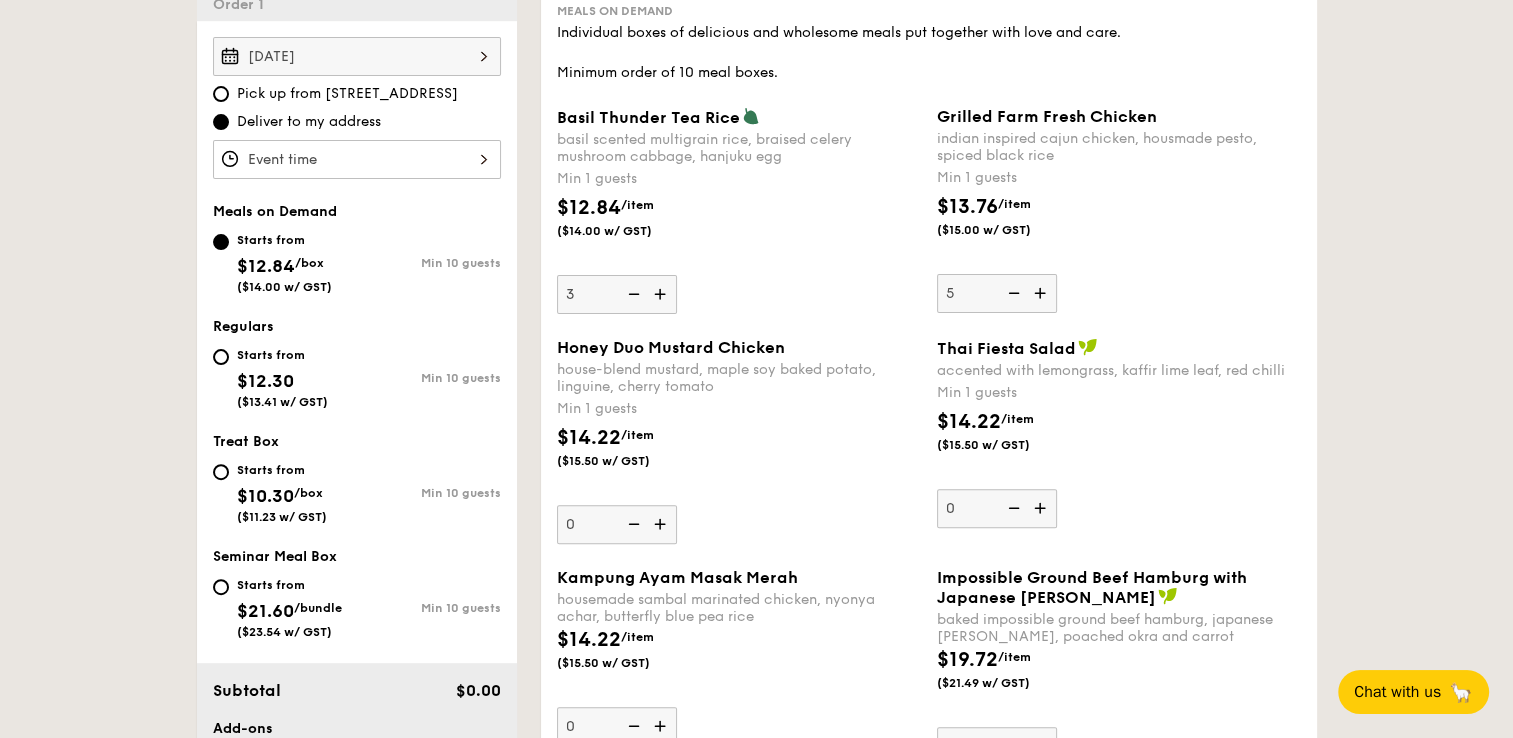 click at bounding box center (632, 294) 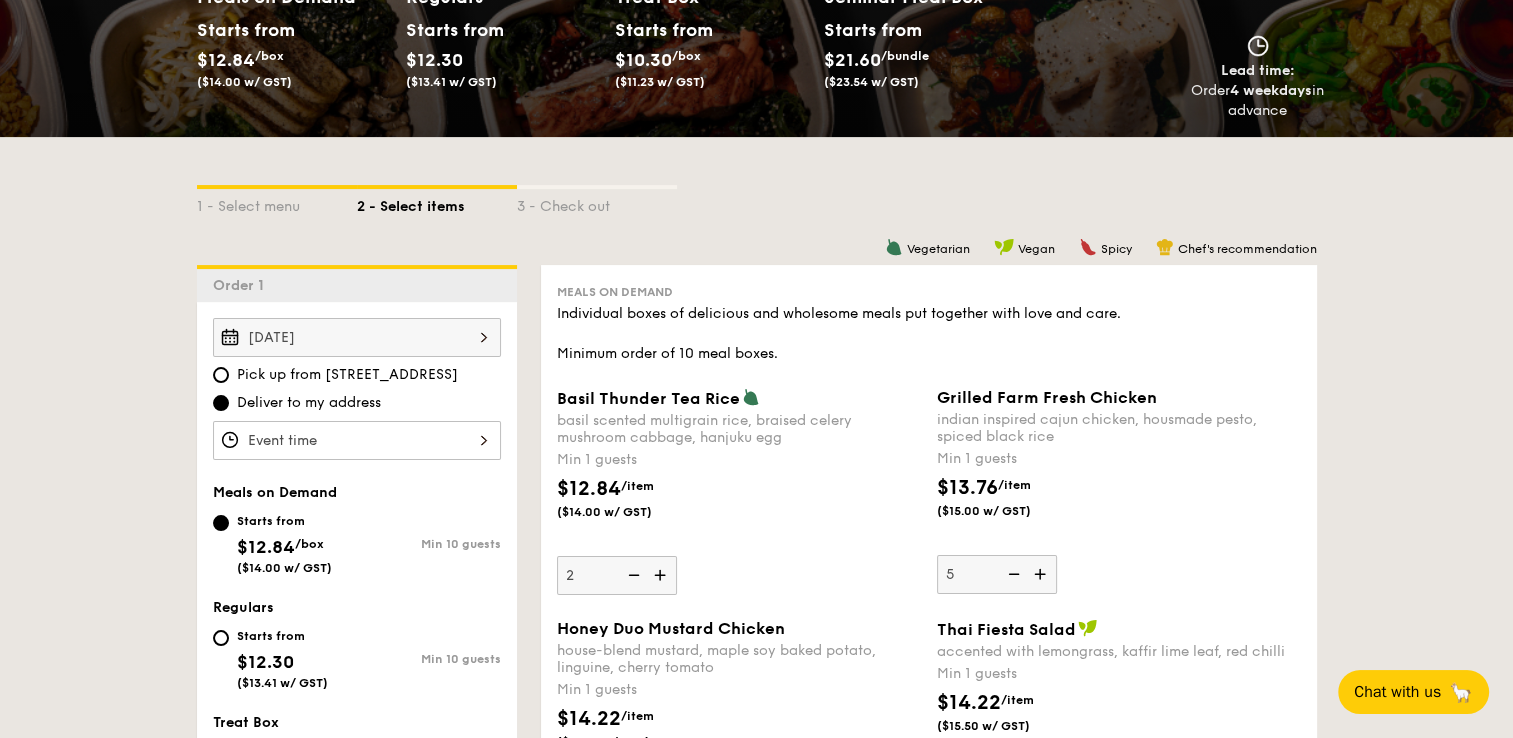 scroll, scrollTop: 0, scrollLeft: 0, axis: both 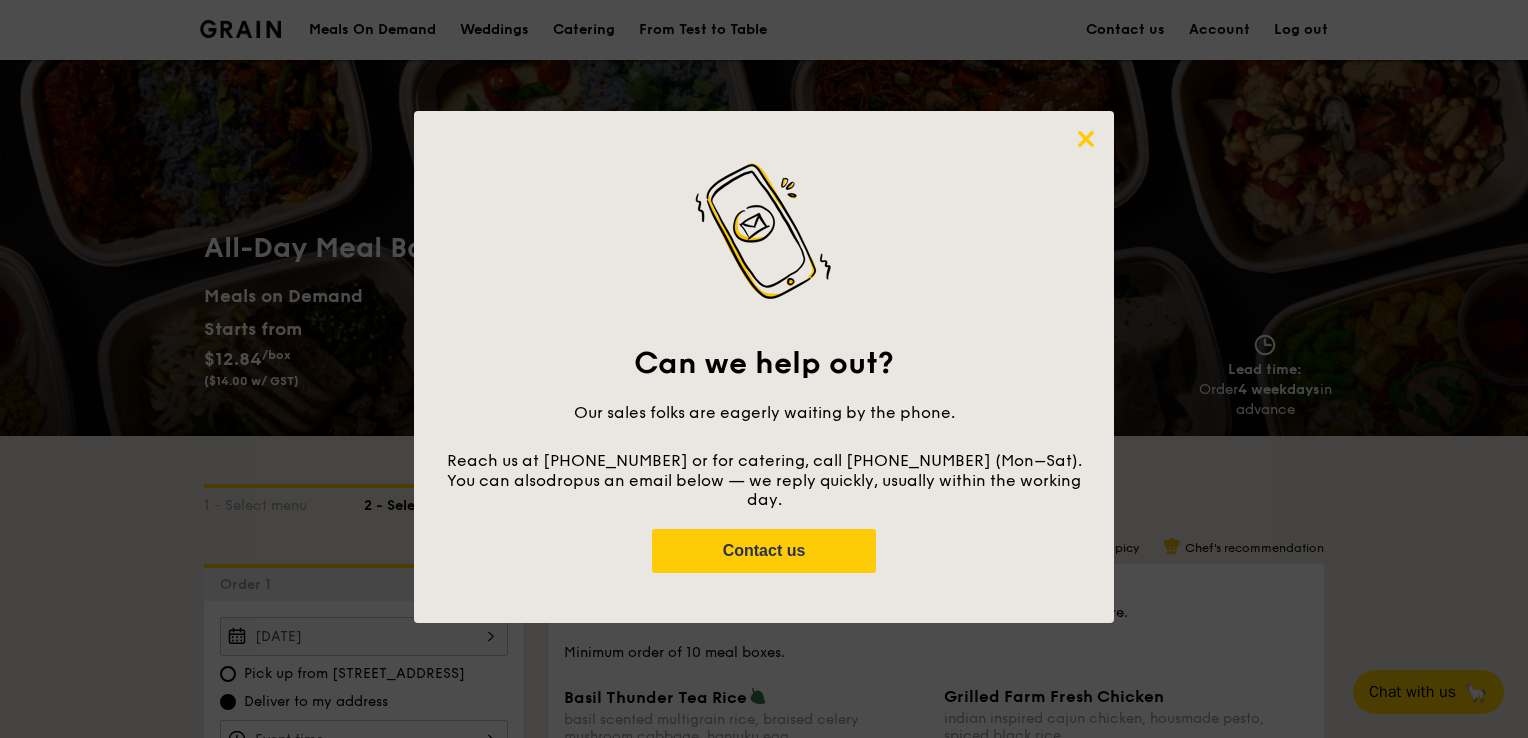 click 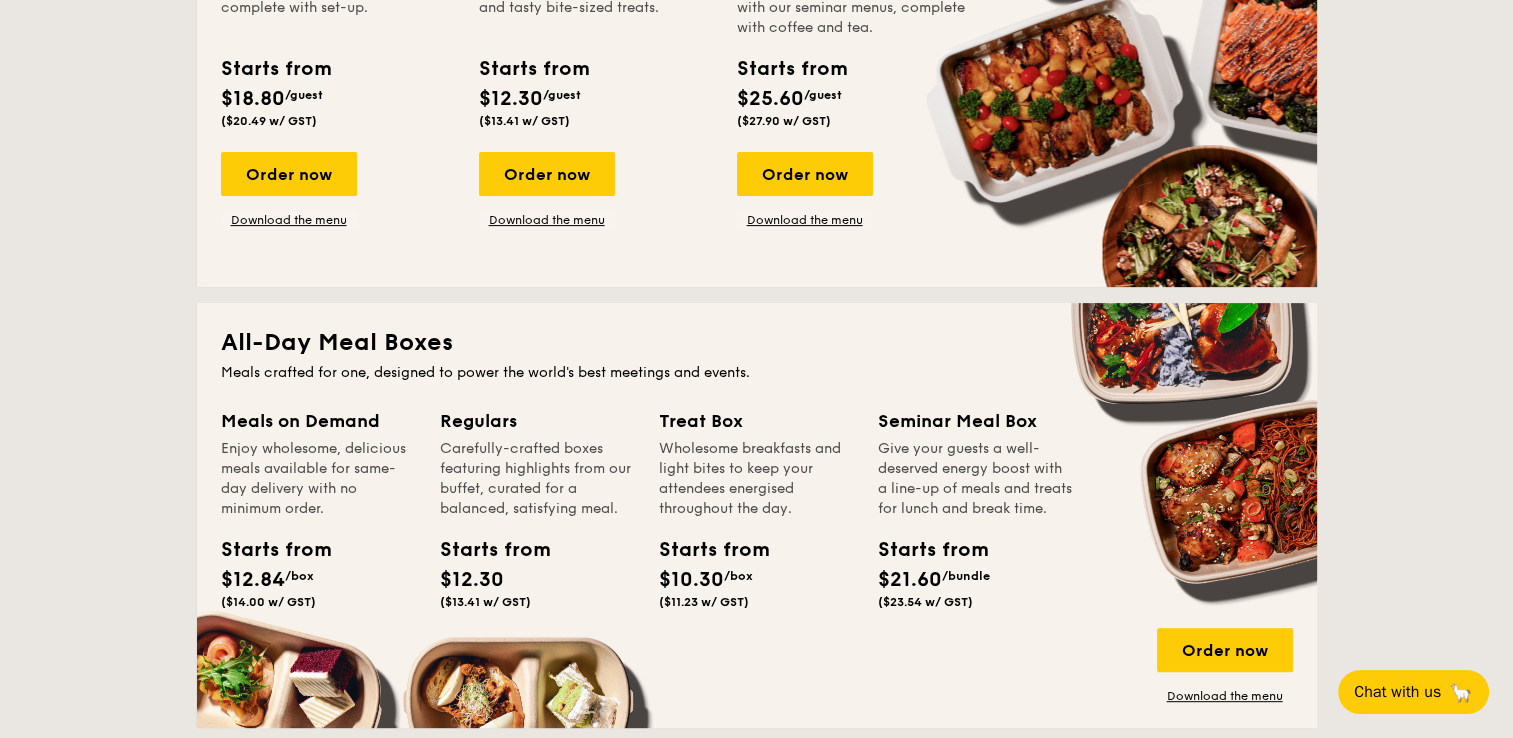 scroll, scrollTop: 674, scrollLeft: 0, axis: vertical 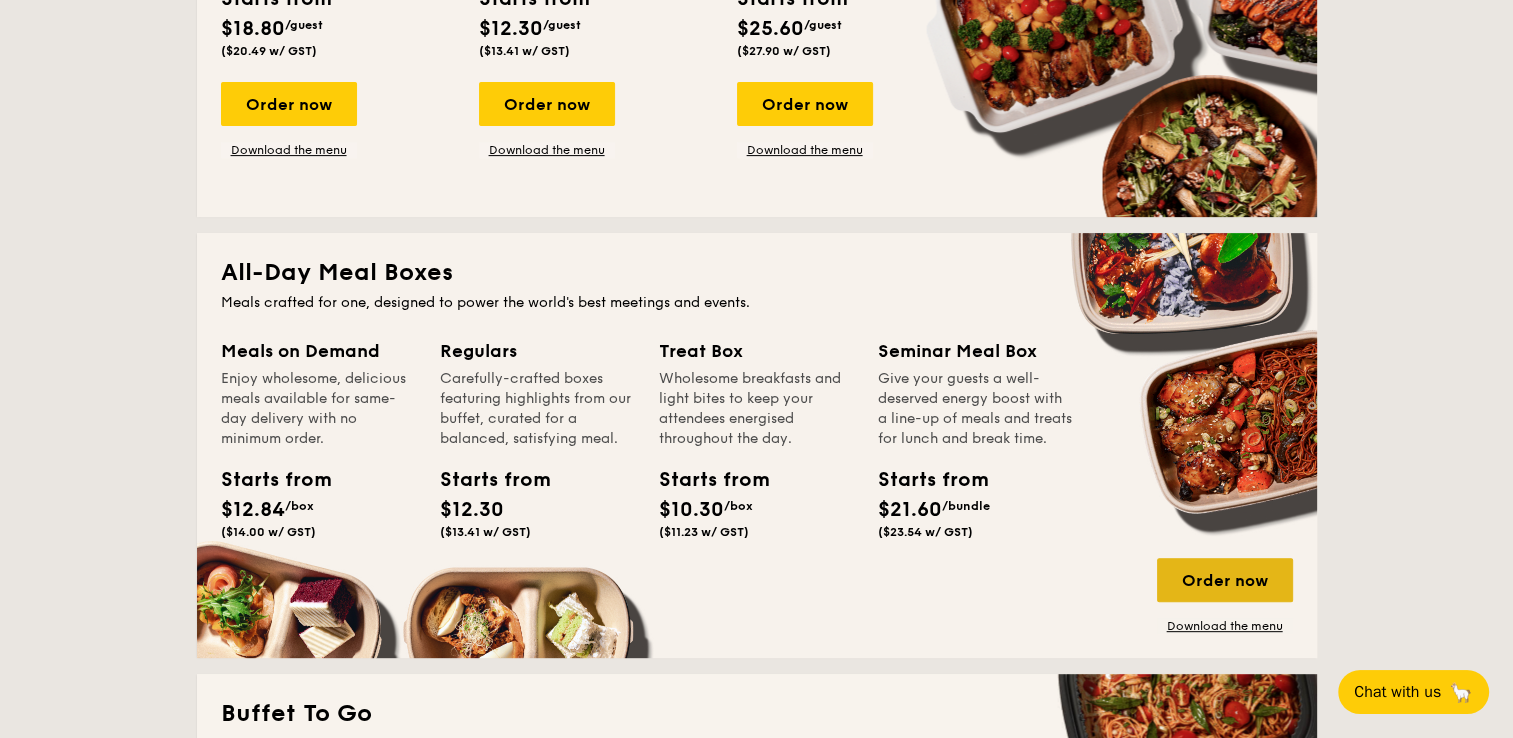 click on "Order now" at bounding box center [1225, 580] 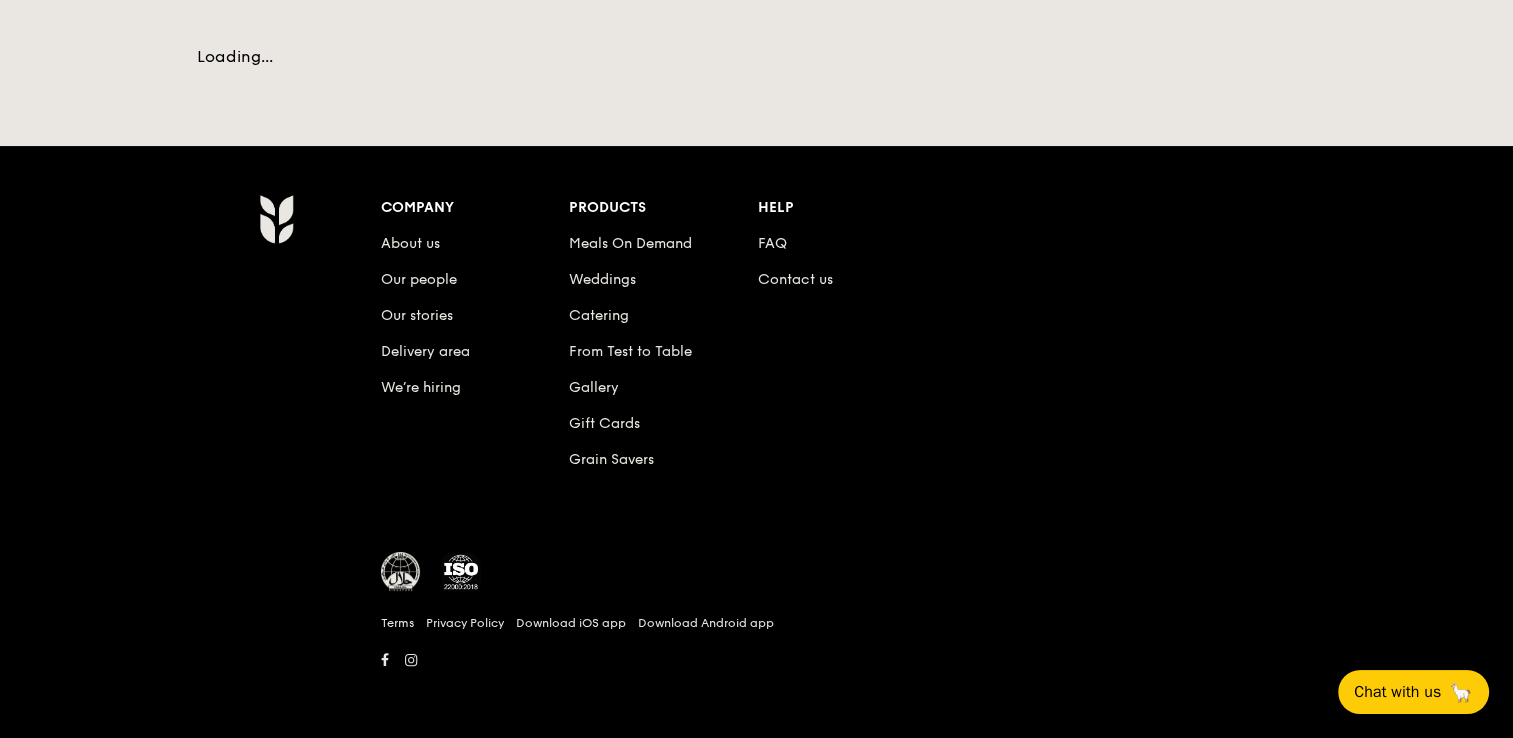 scroll, scrollTop: 0, scrollLeft: 0, axis: both 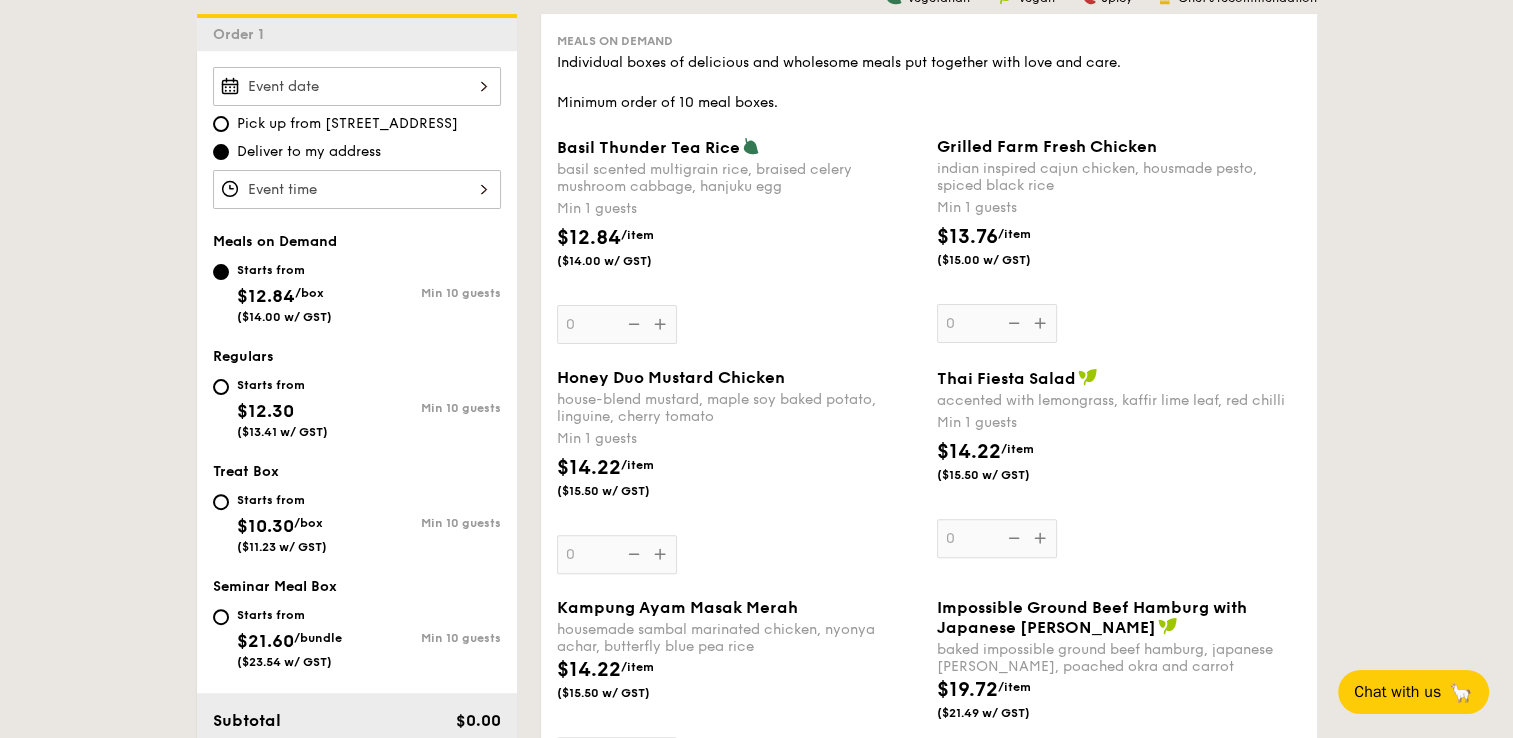 click on "Basil Thunder Tea Rice basil scented multigrain rice, braised celery mushroom cabbage, hanjuku egg
Min 1 guests
$12.84
/item
($14.00 w/ GST)
0" at bounding box center (739, 240) 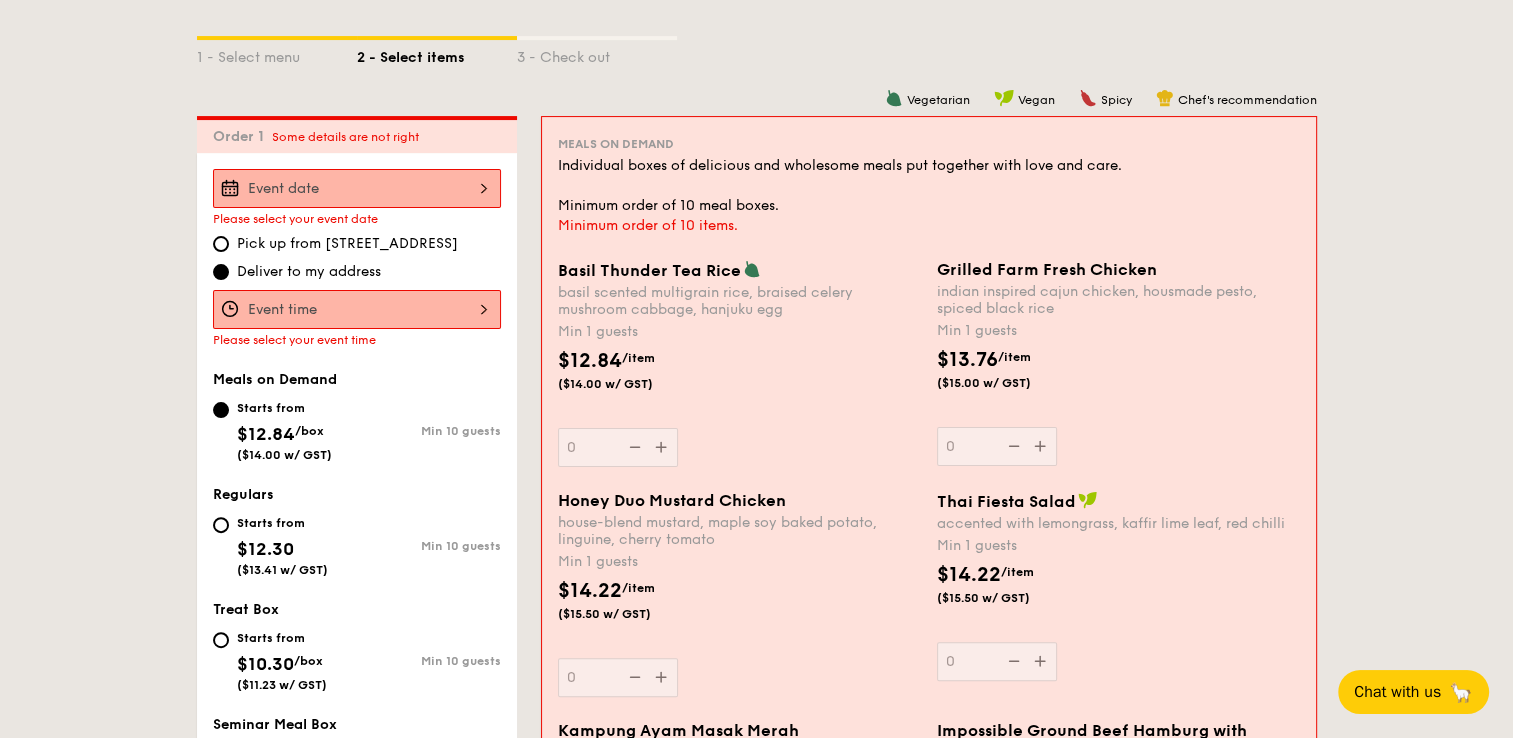 scroll, scrollTop: 407, scrollLeft: 0, axis: vertical 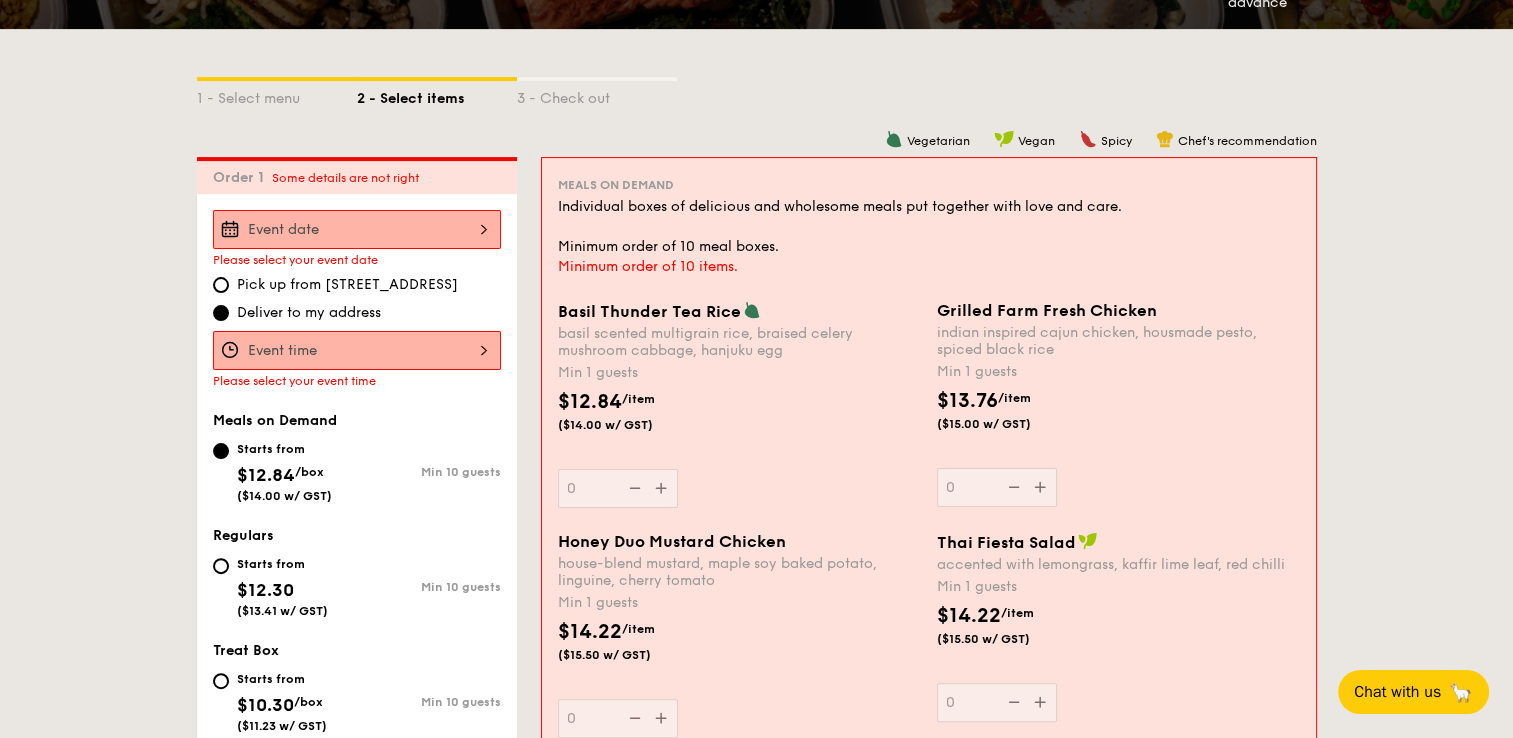 click at bounding box center (357, 229) 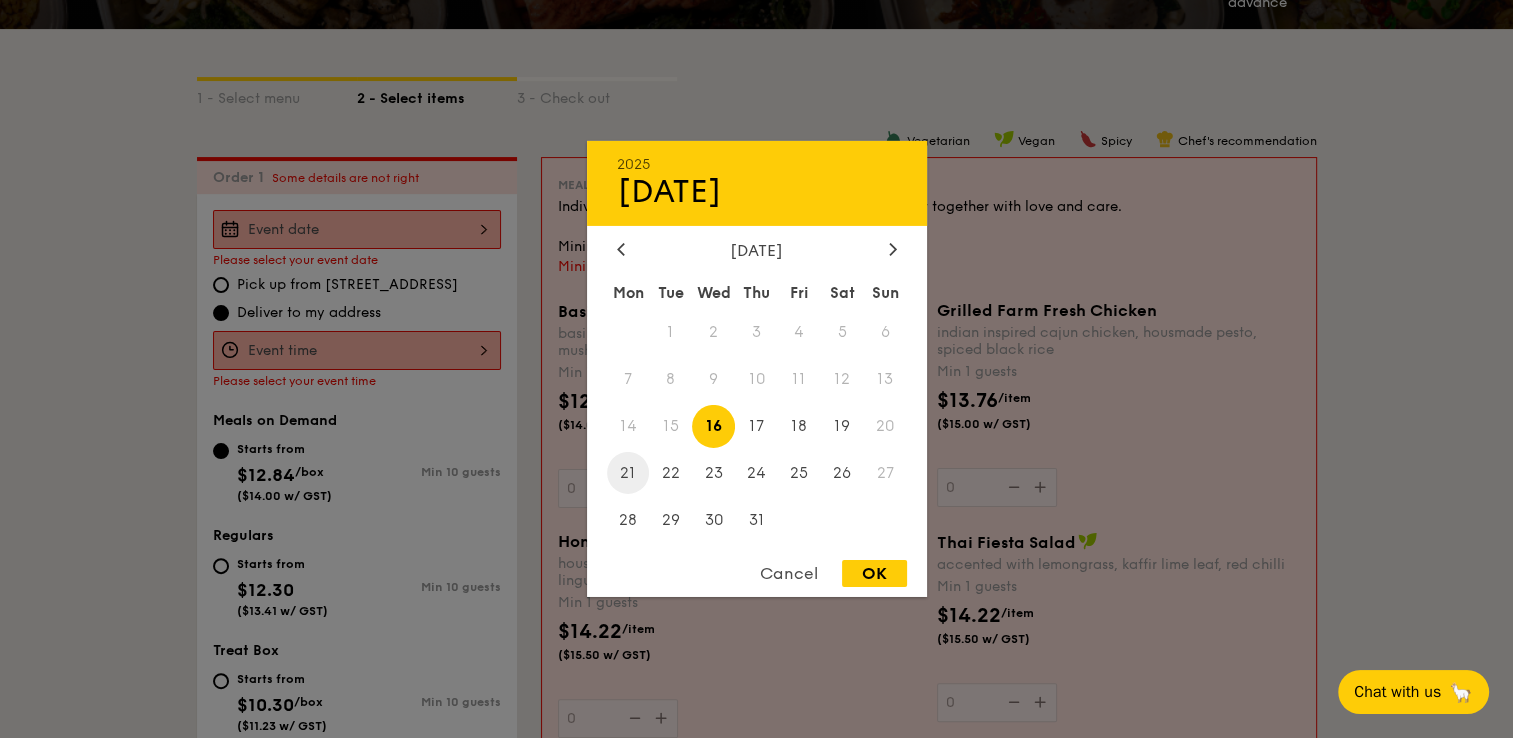 click on "21" at bounding box center (628, 472) 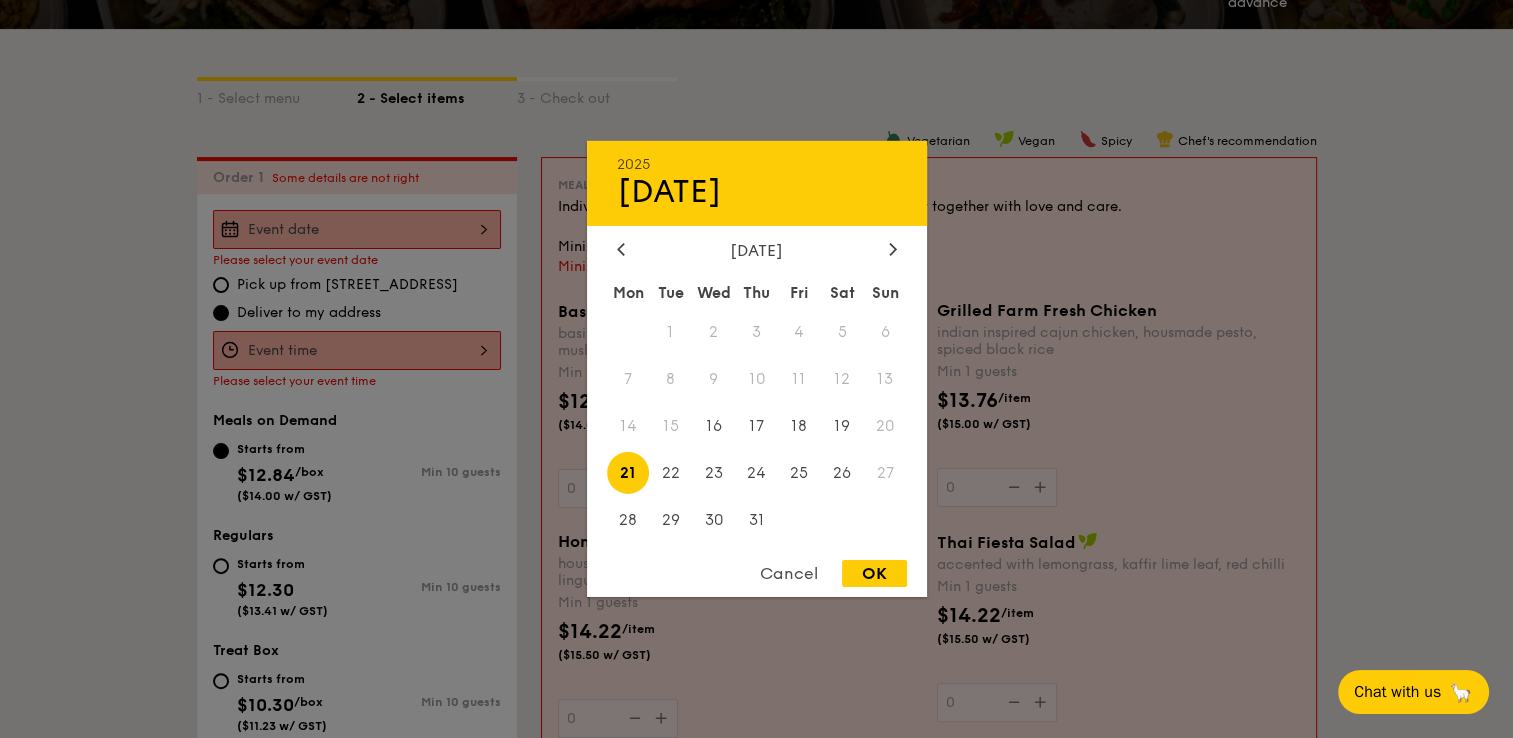 click on "OK" at bounding box center (874, 573) 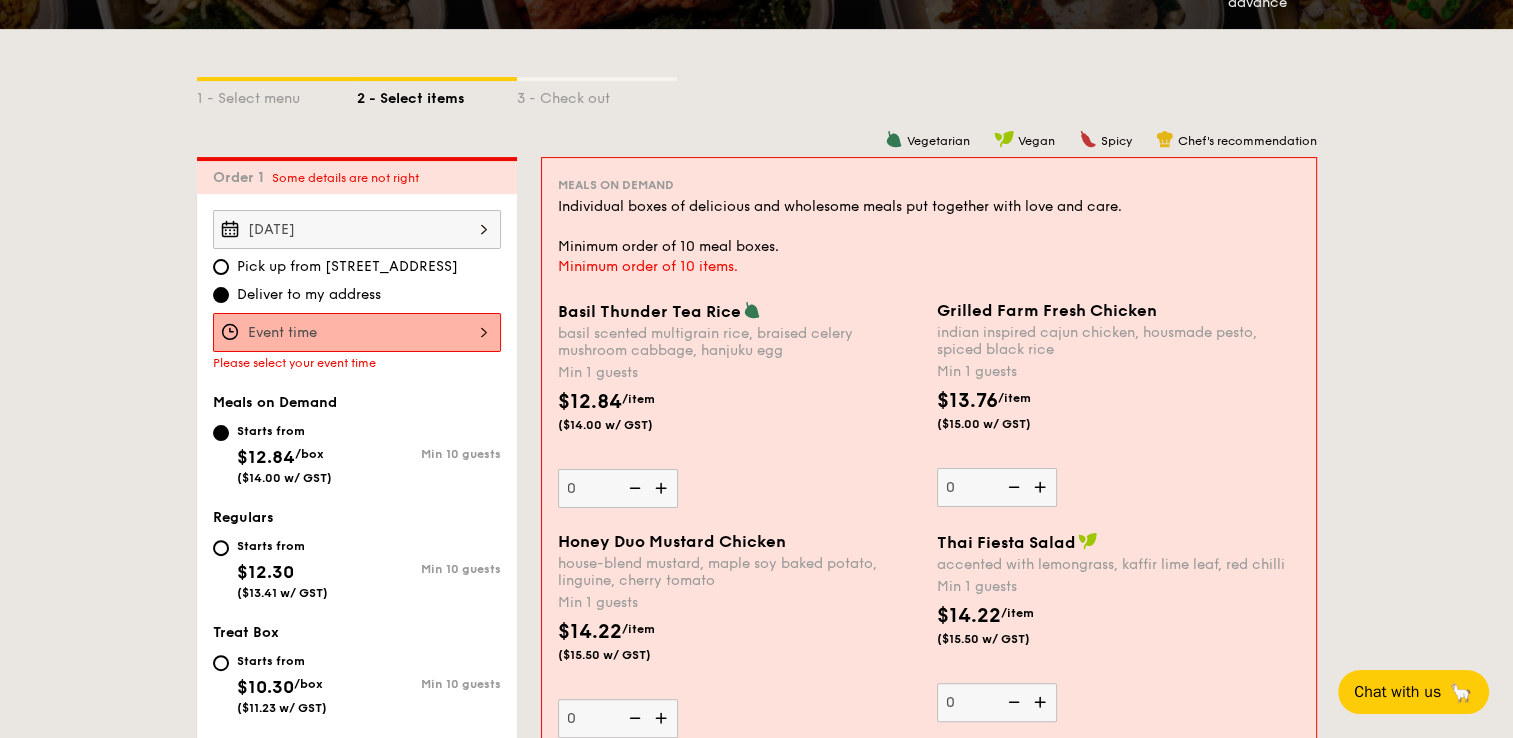 click at bounding box center (357, 332) 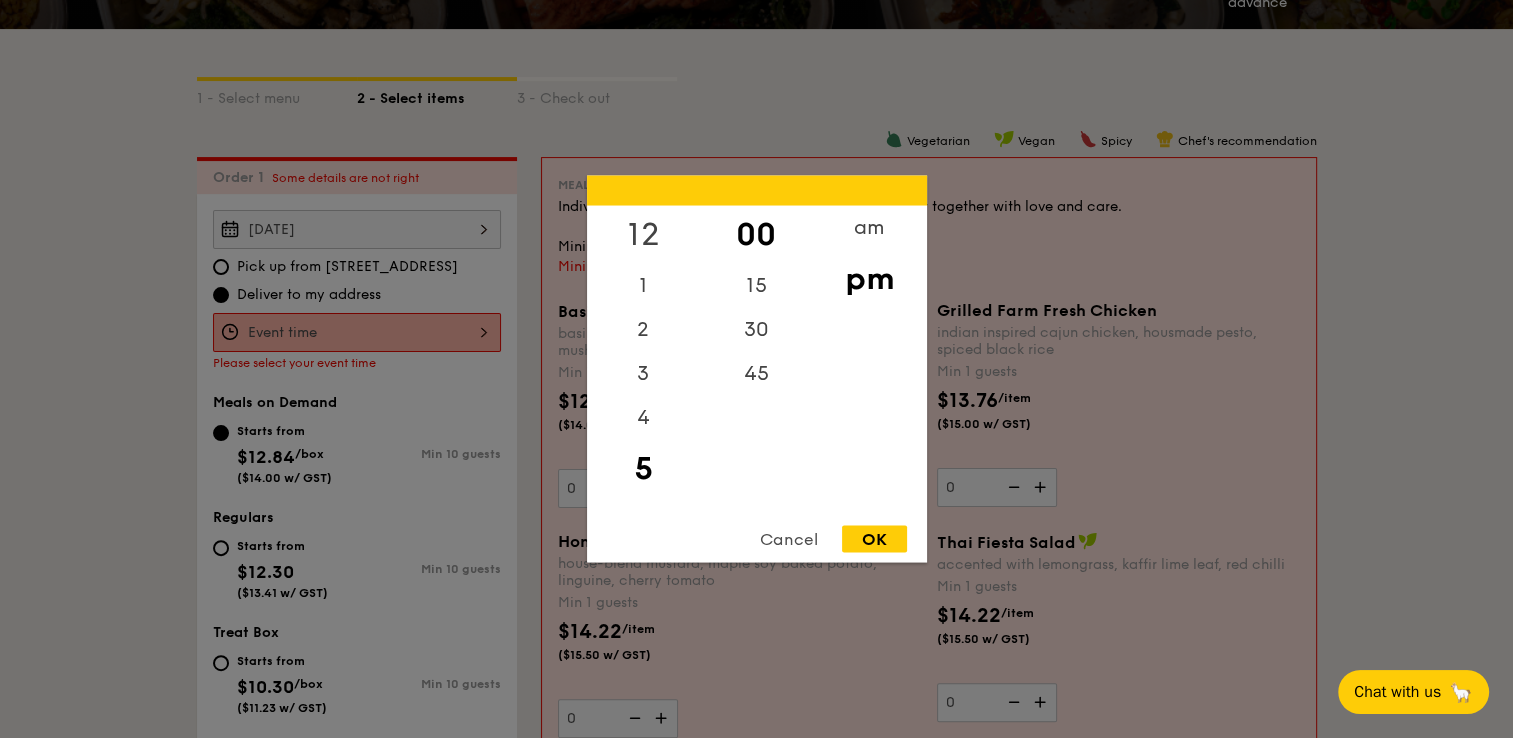 click on "12" at bounding box center (643, 235) 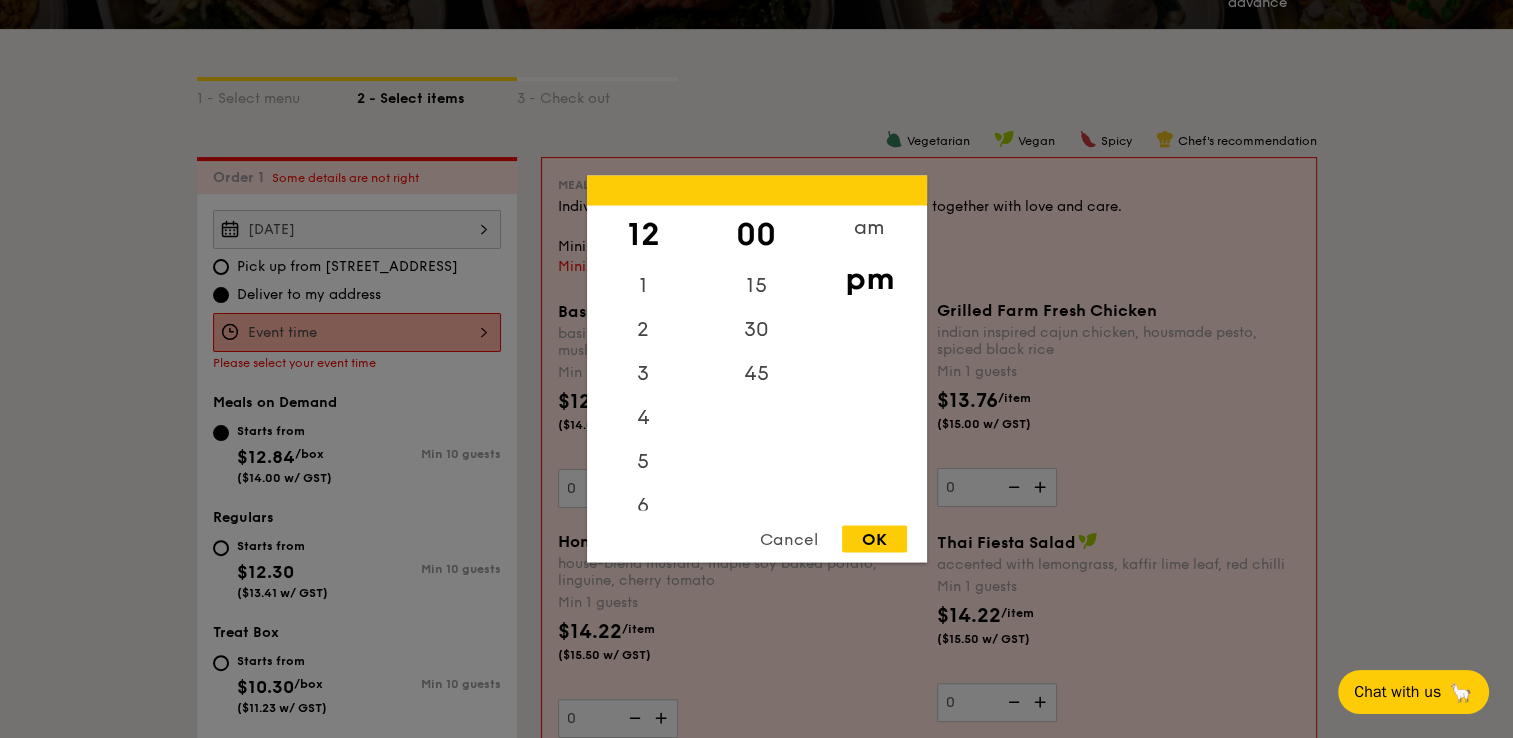 click on "OK" at bounding box center [874, 539] 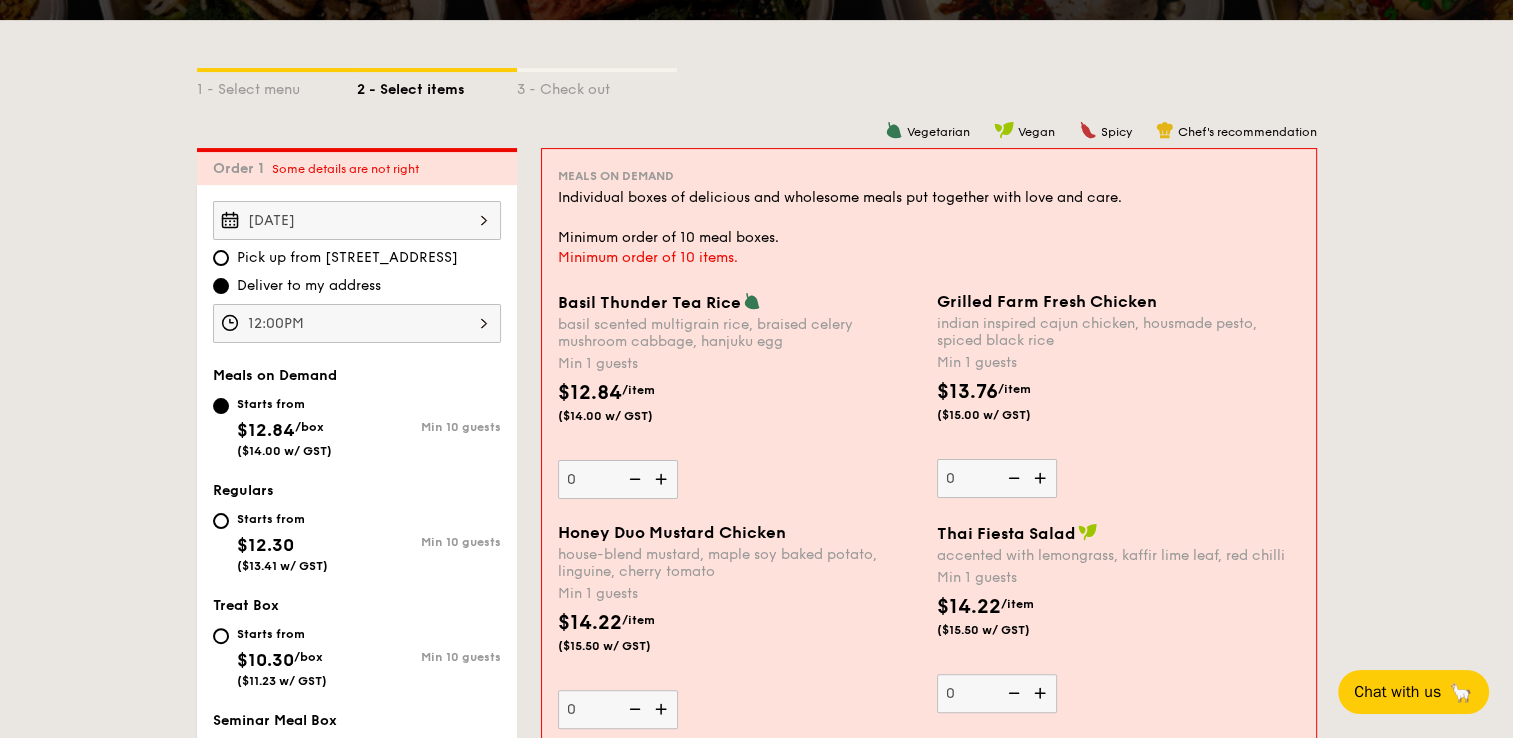 scroll, scrollTop: 420, scrollLeft: 0, axis: vertical 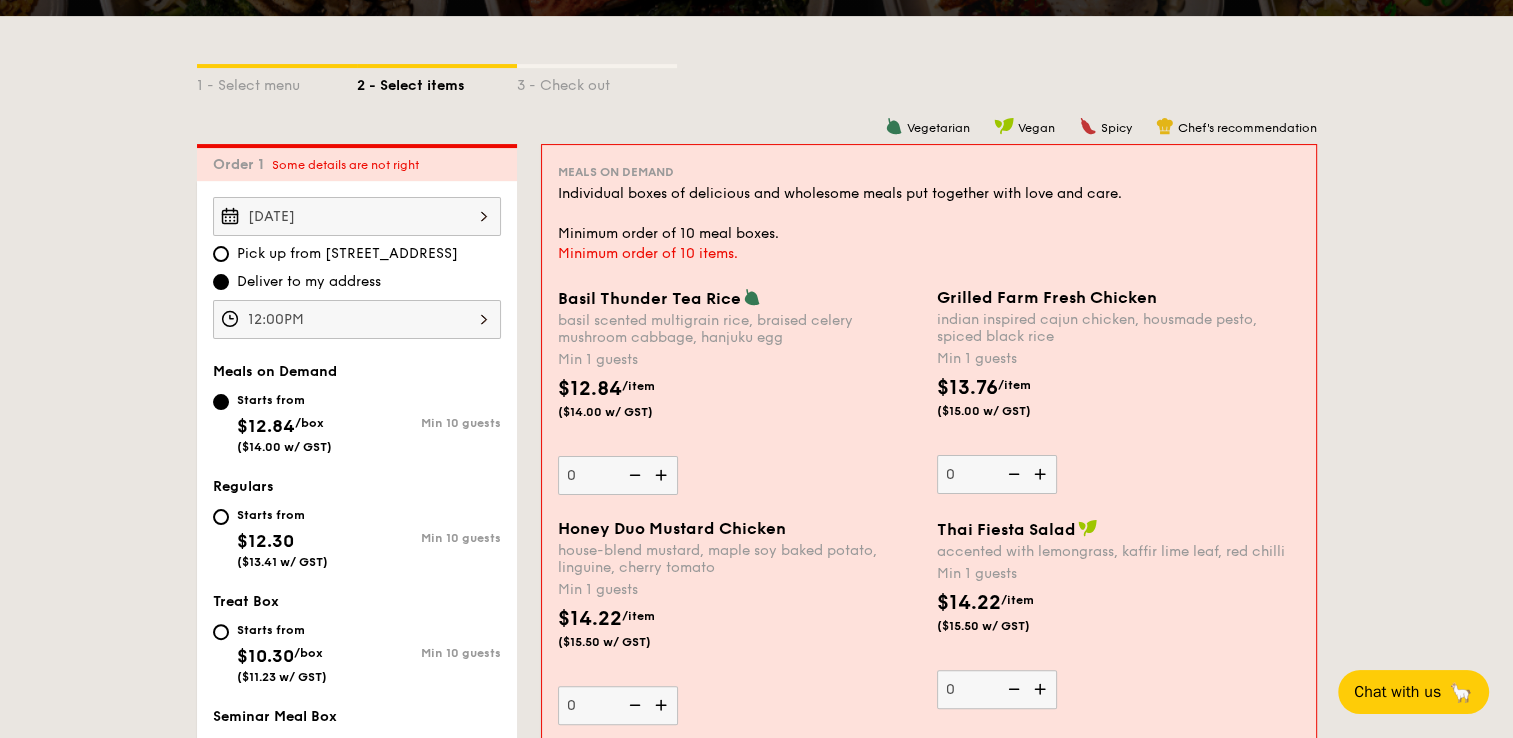 click at bounding box center (663, 475) 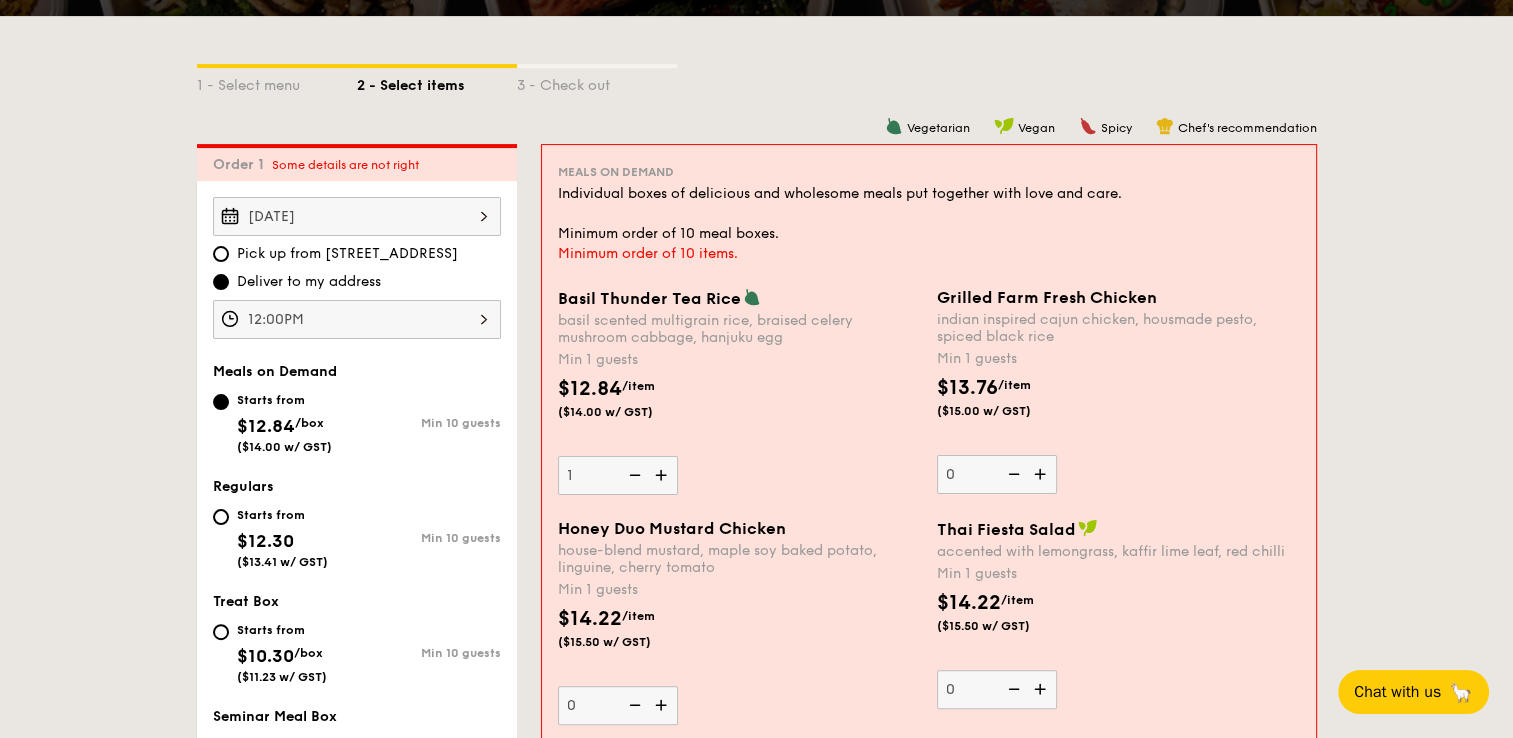 click at bounding box center [663, 475] 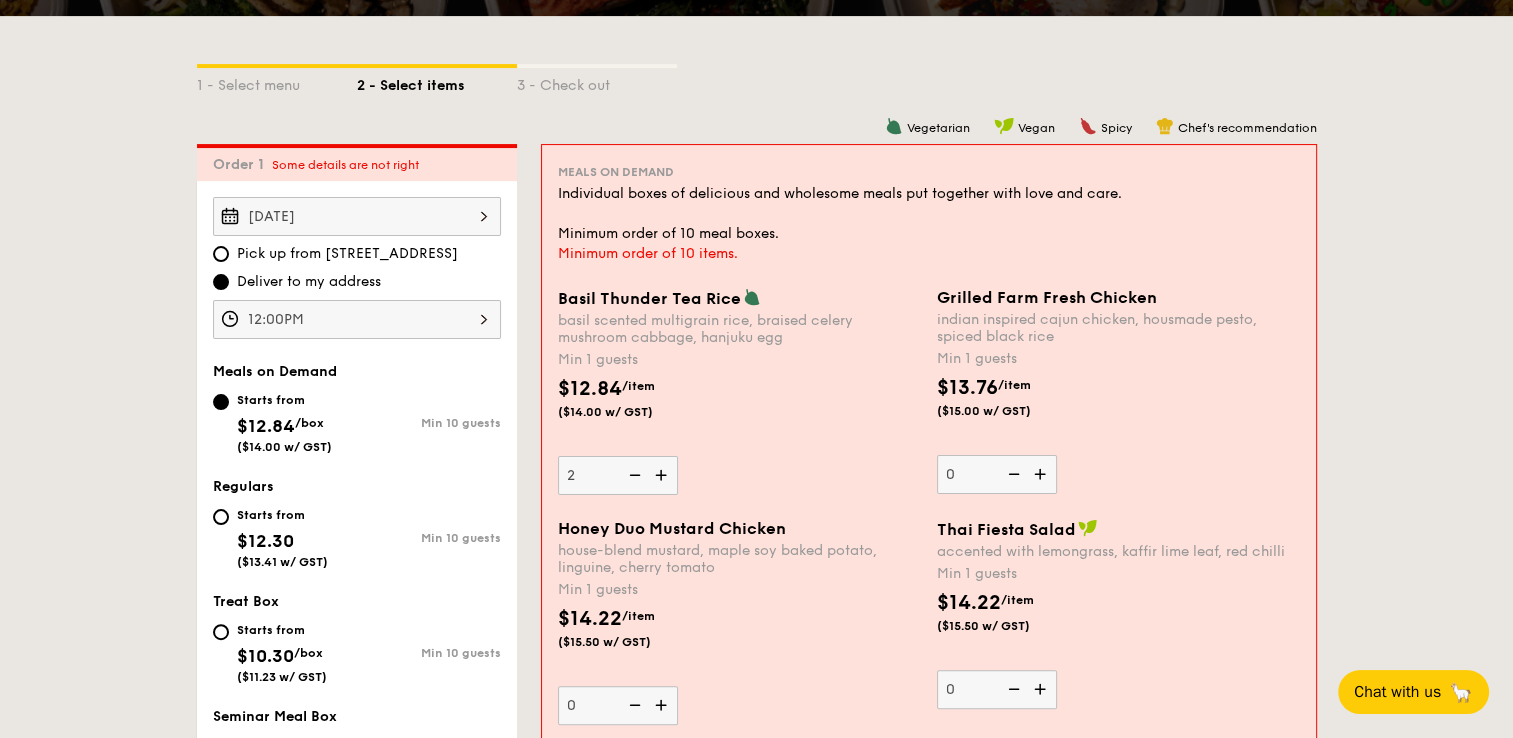 click on "1 - Select menu
2 - Select items
3 - Check out
Order 1
Some details are not right
Jul 21, 2025
Pick up from 5 Burn Road #05-01
Deliver to my address
12:00PM
Meals on Demand
Starts from
$12.84
/box
($14.00 w/ GST)
Min 10 guests
Regulars
Starts from
$12.30
($13.41 w/ GST)
Min 10 guests
Treat Box
Starts from
$10.30
/box
($11.23 w/ GST)
Min 10 guests
Seminar Meal Box
Starts from
$21.60
/bundle
($23.54 w/ GST)
Min 10 guests
Subtotal" at bounding box center (756, 2004) 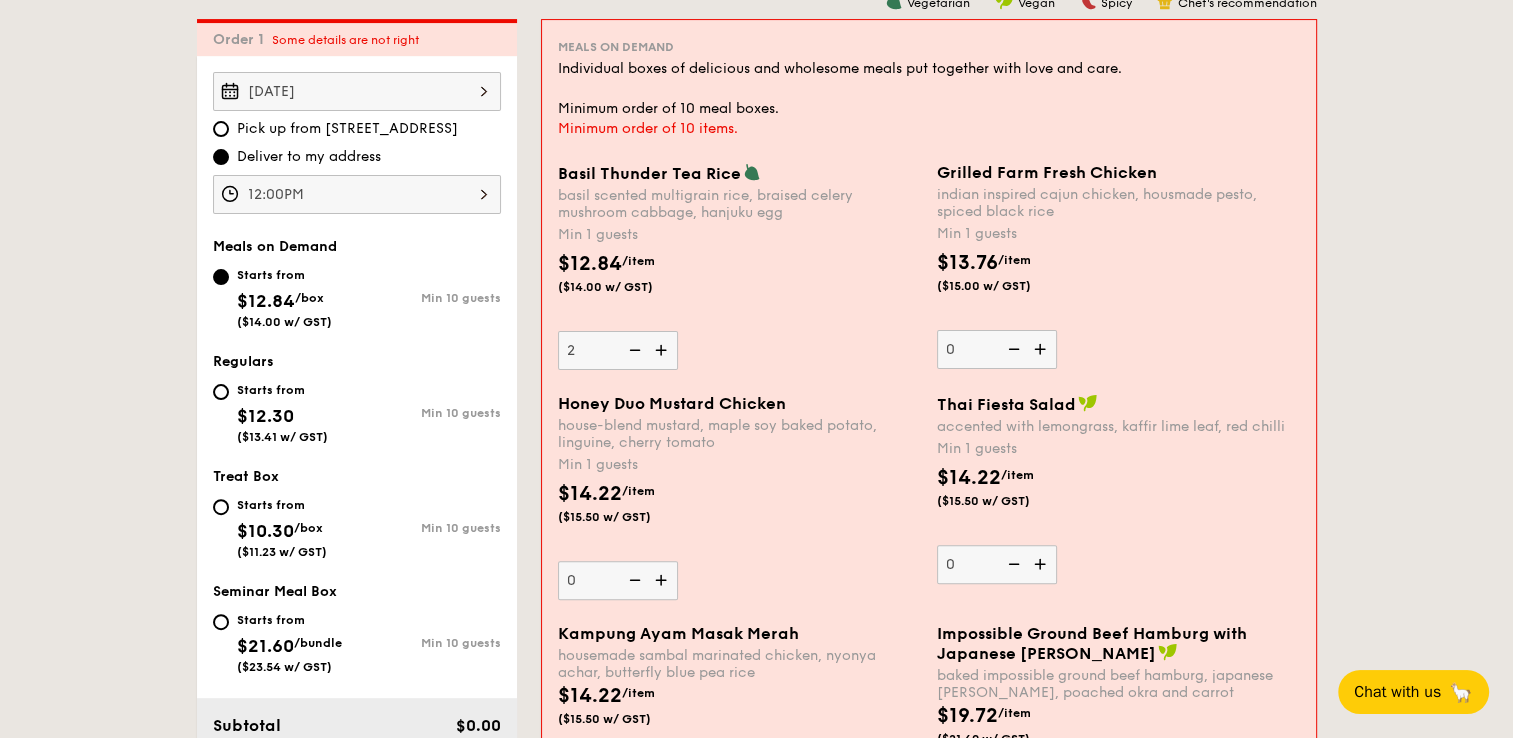 scroll, scrollTop: 548, scrollLeft: 0, axis: vertical 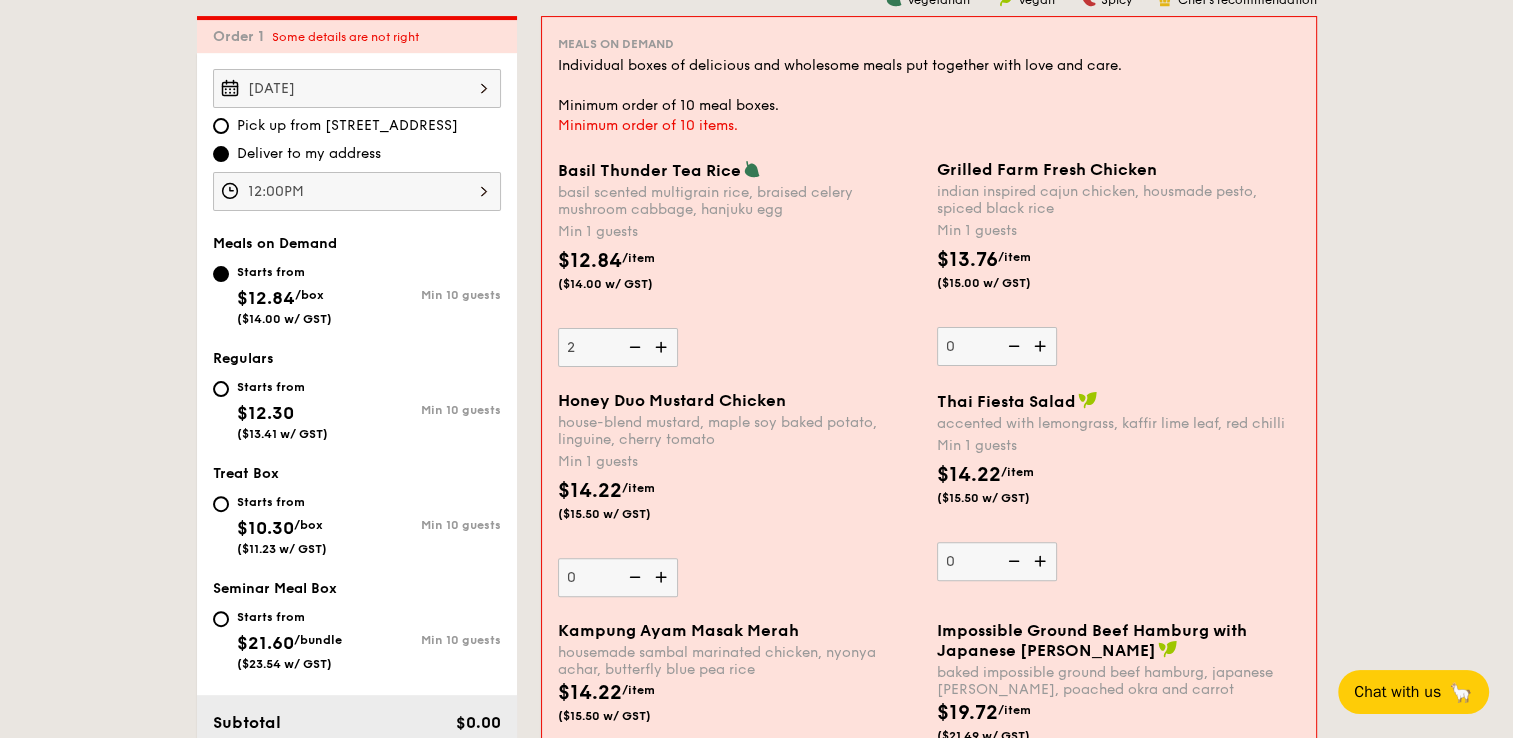 click at bounding box center [1042, 346] 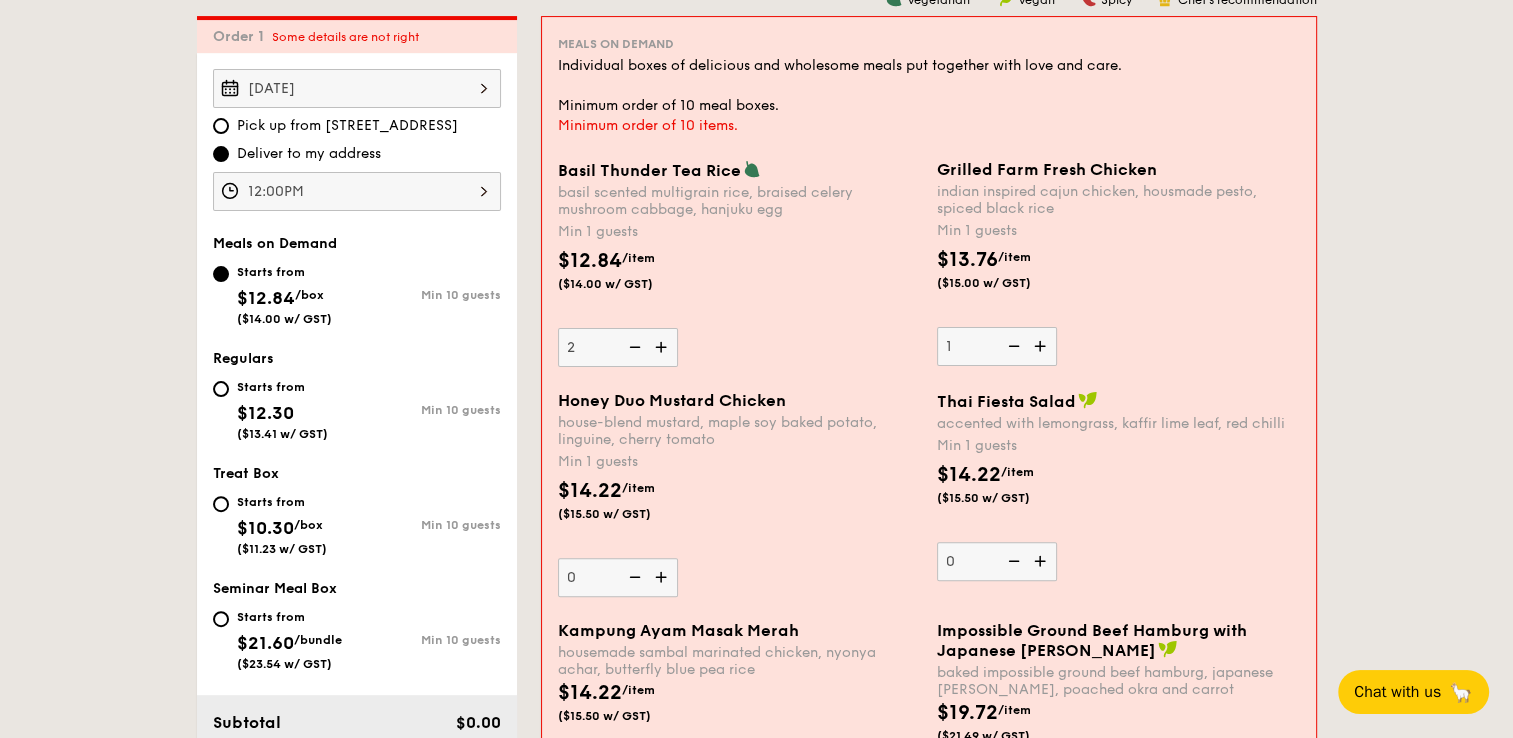 click at bounding box center [1042, 346] 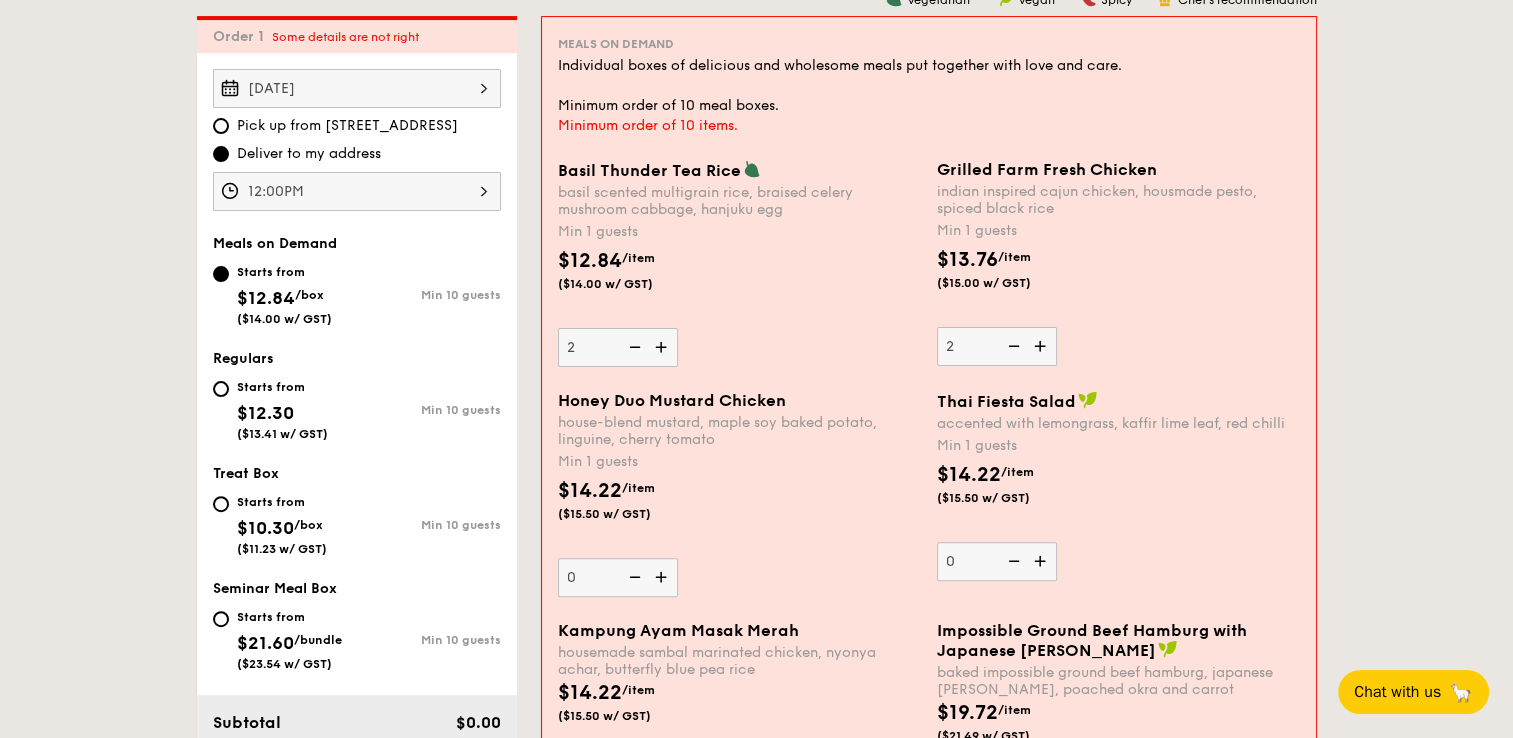 click at bounding box center (1042, 346) 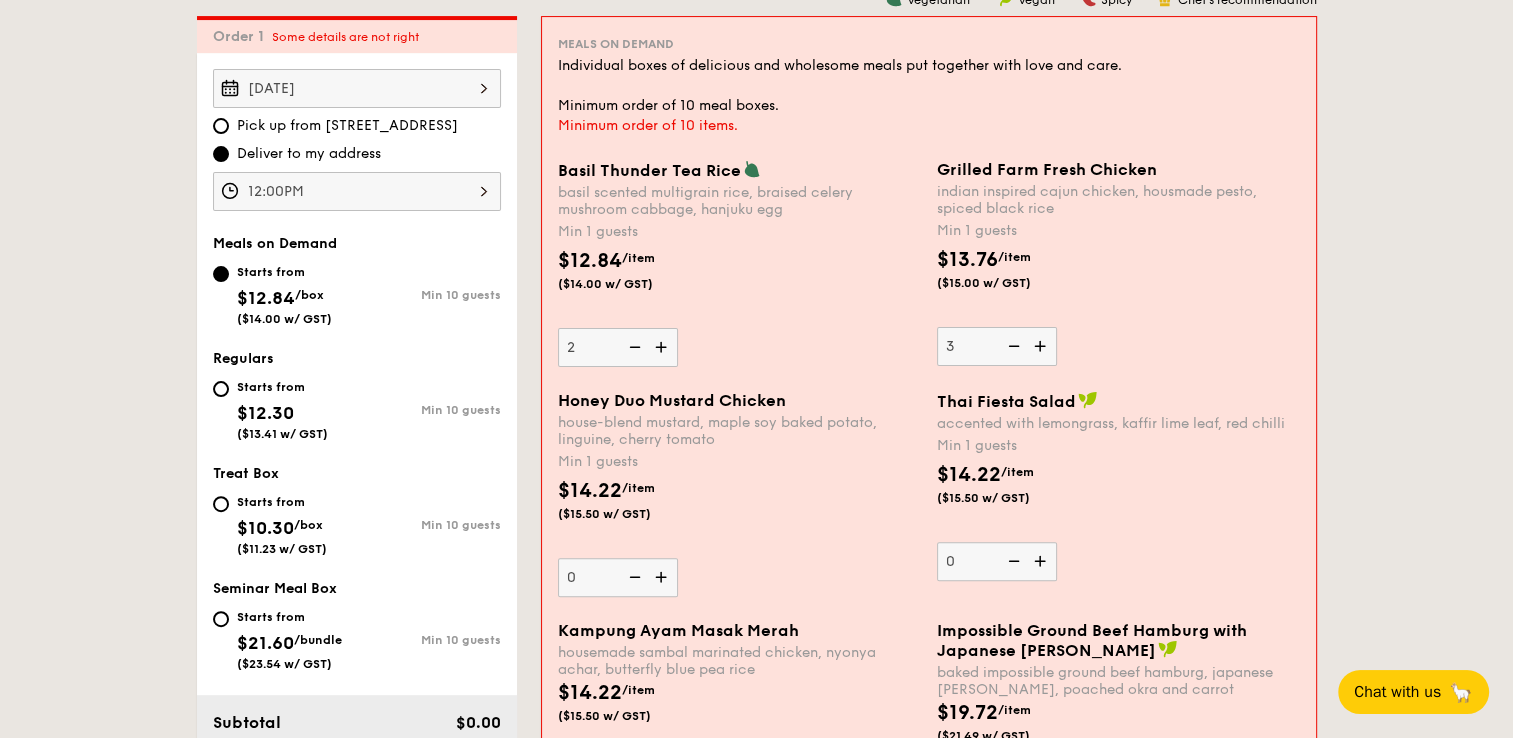 click at bounding box center (1042, 346) 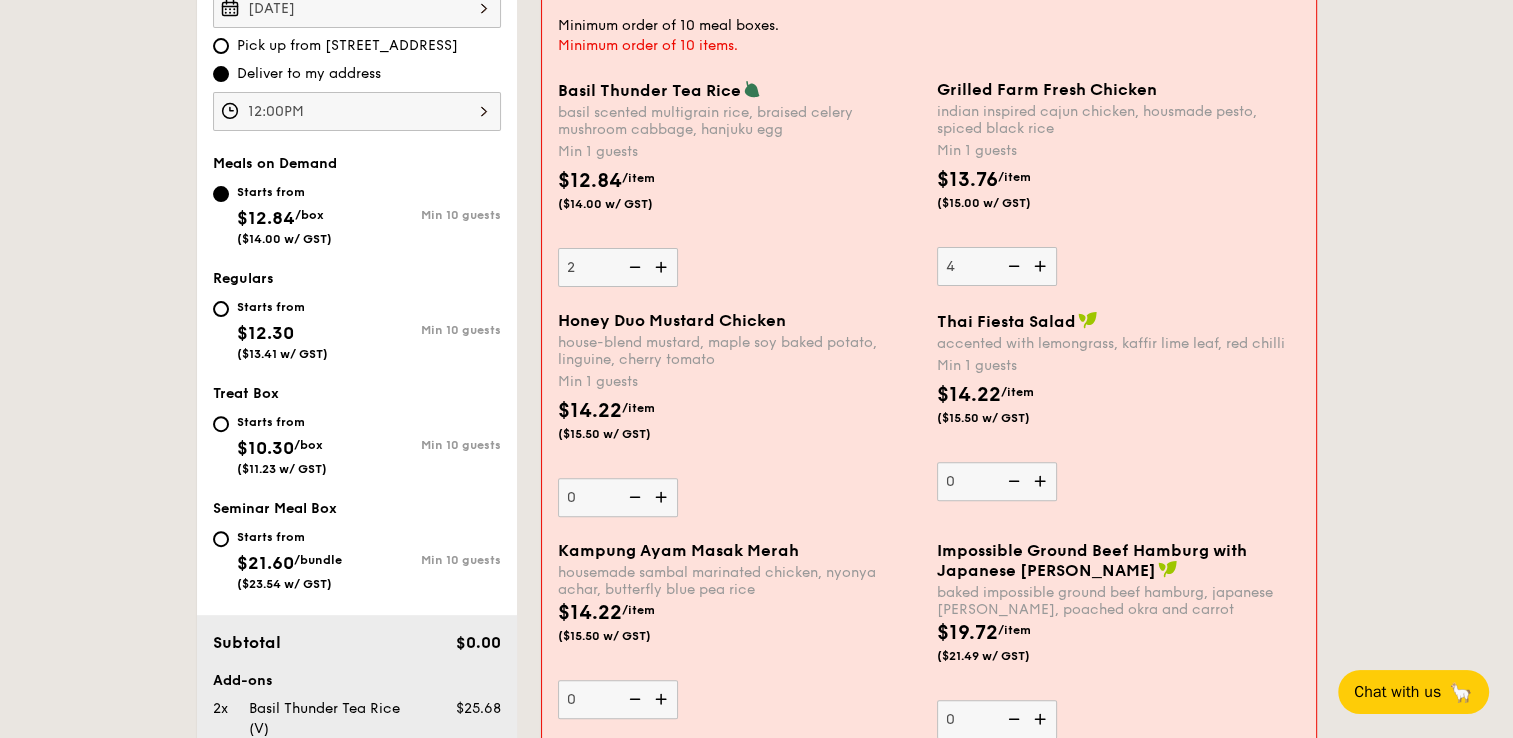scroll, scrollTop: 627, scrollLeft: 0, axis: vertical 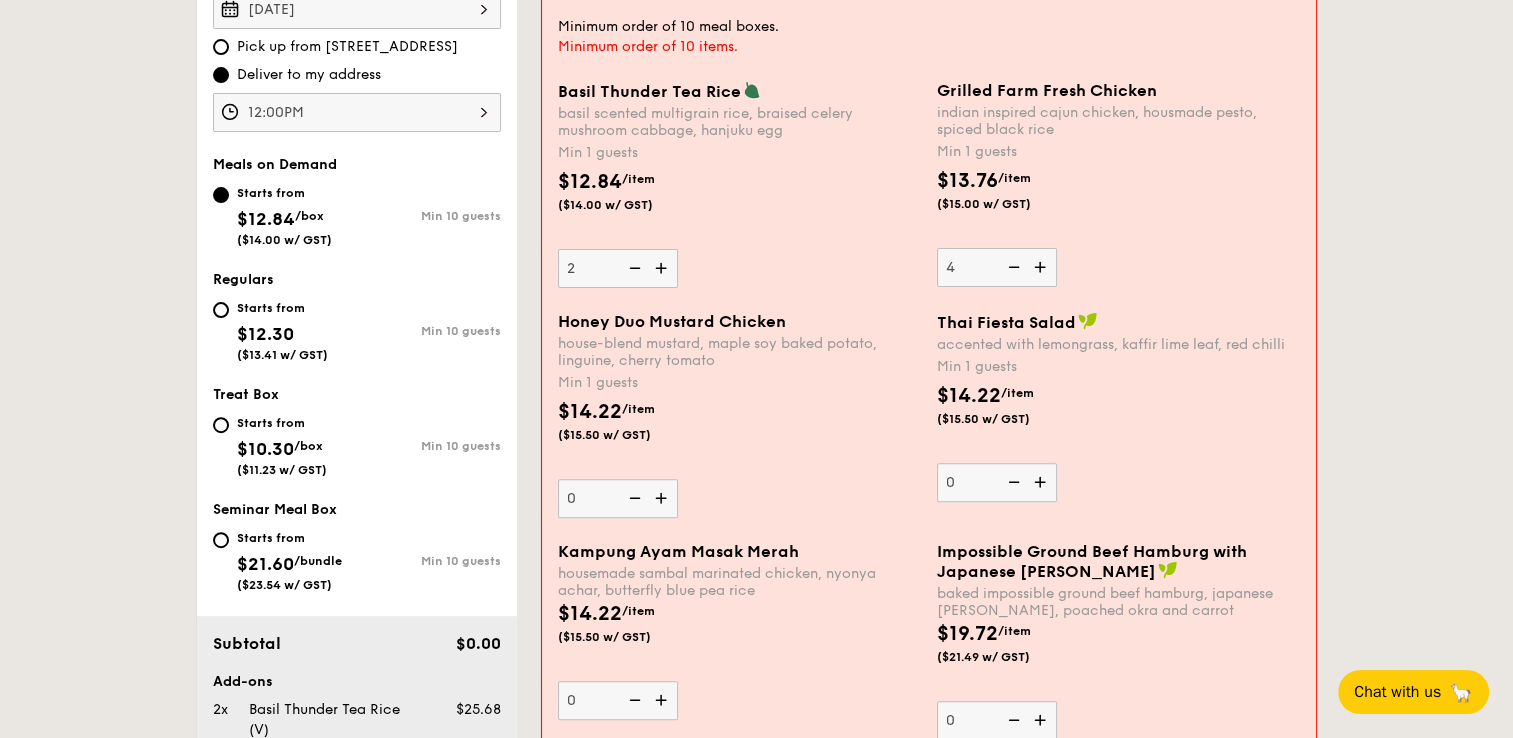 click at bounding box center (663, 498) 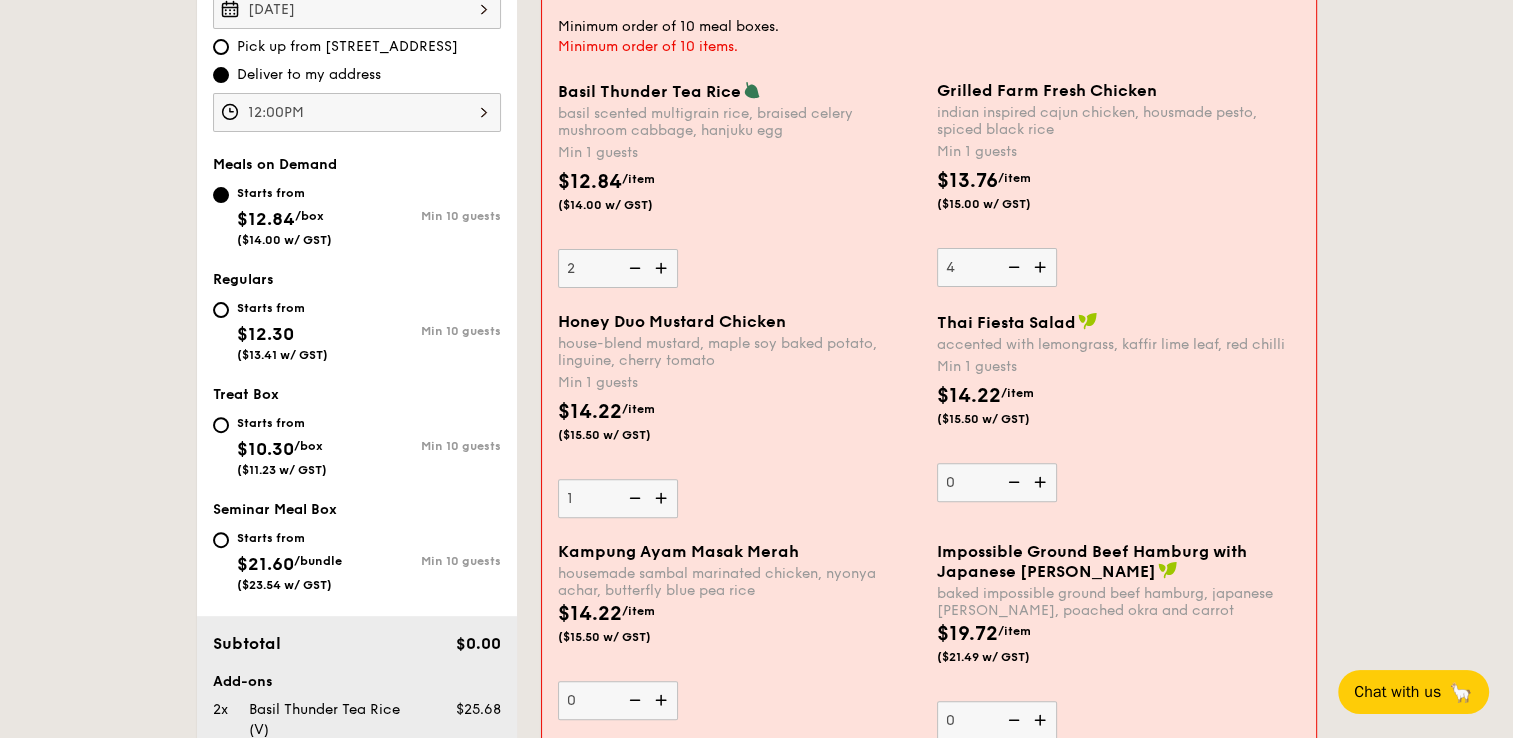 click at bounding box center [663, 498] 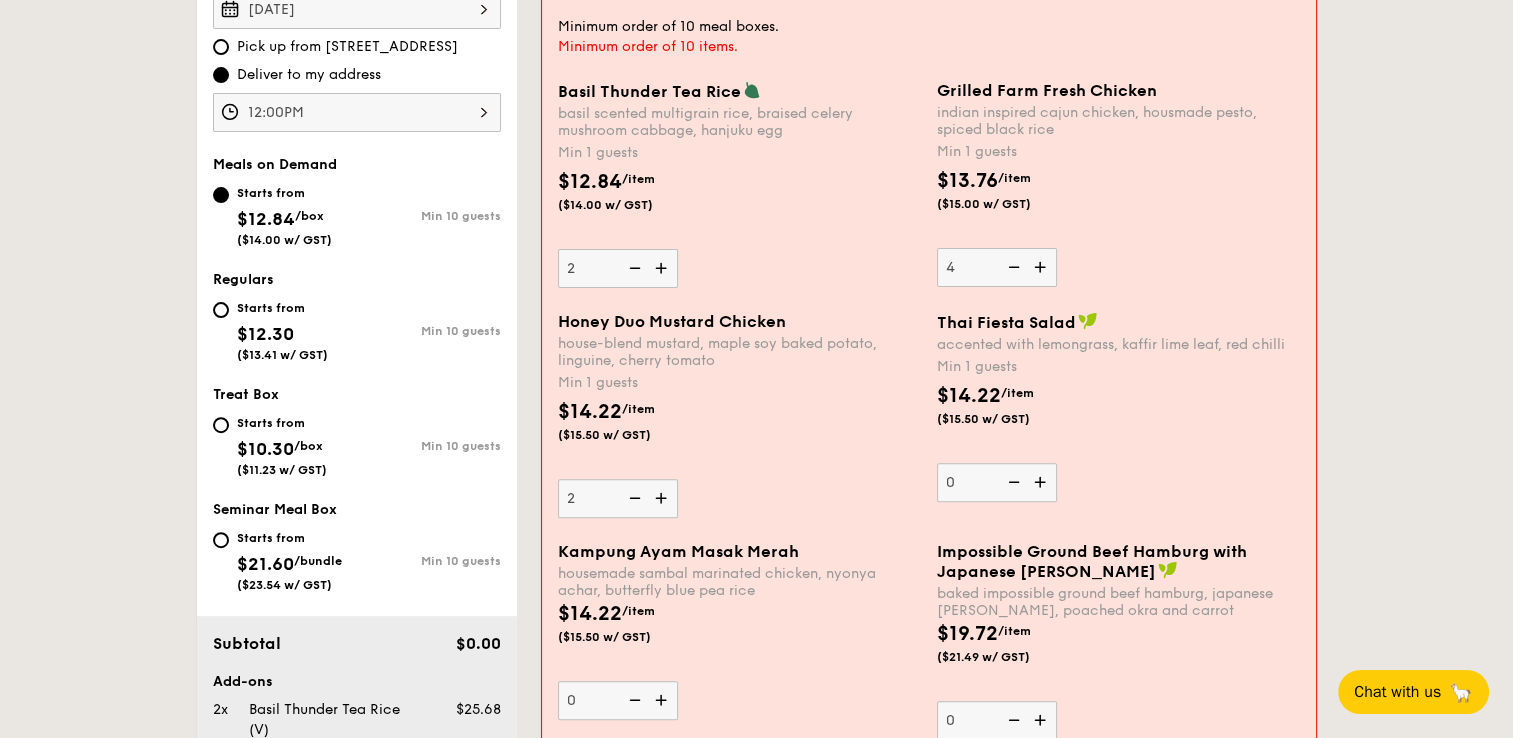 click at bounding box center (663, 498) 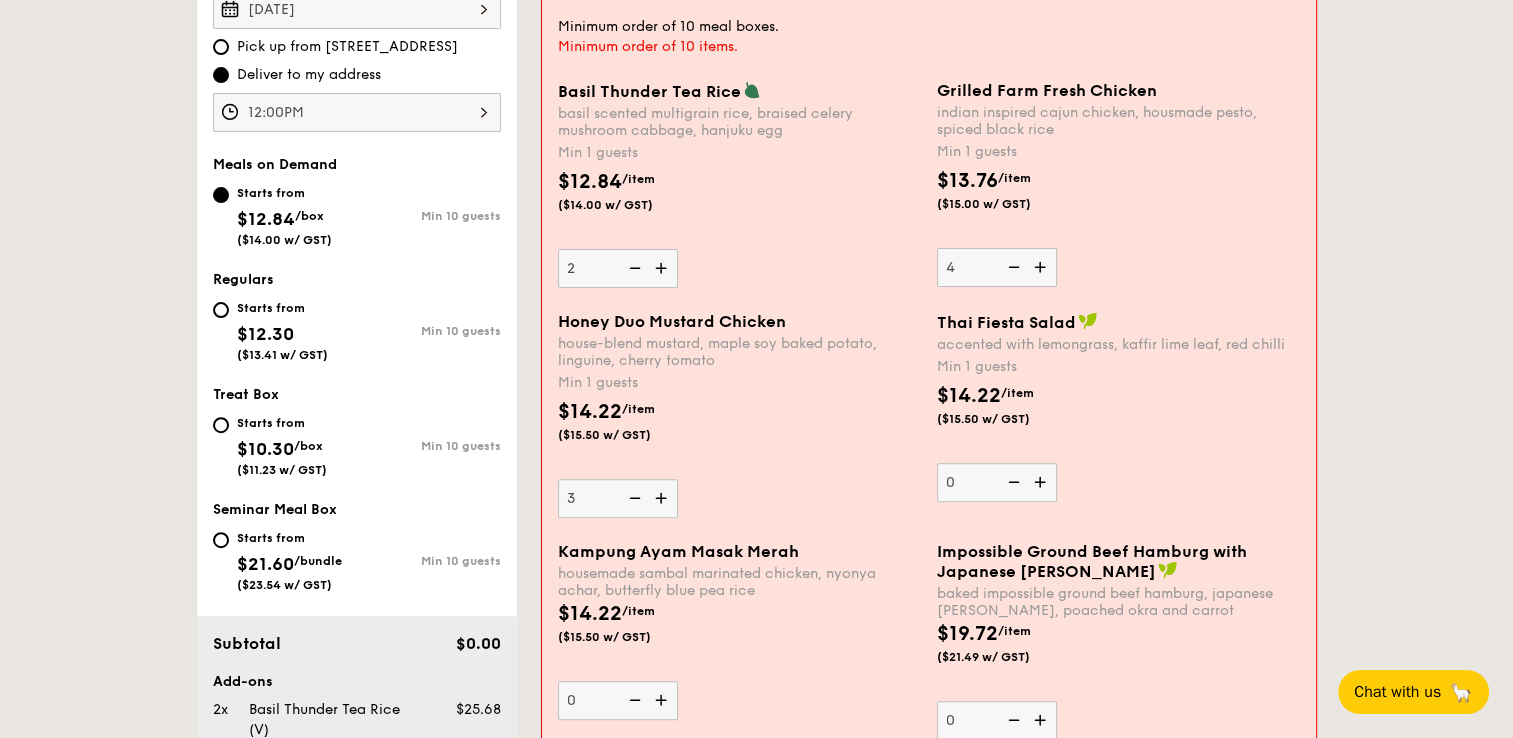 click at bounding box center (663, 498) 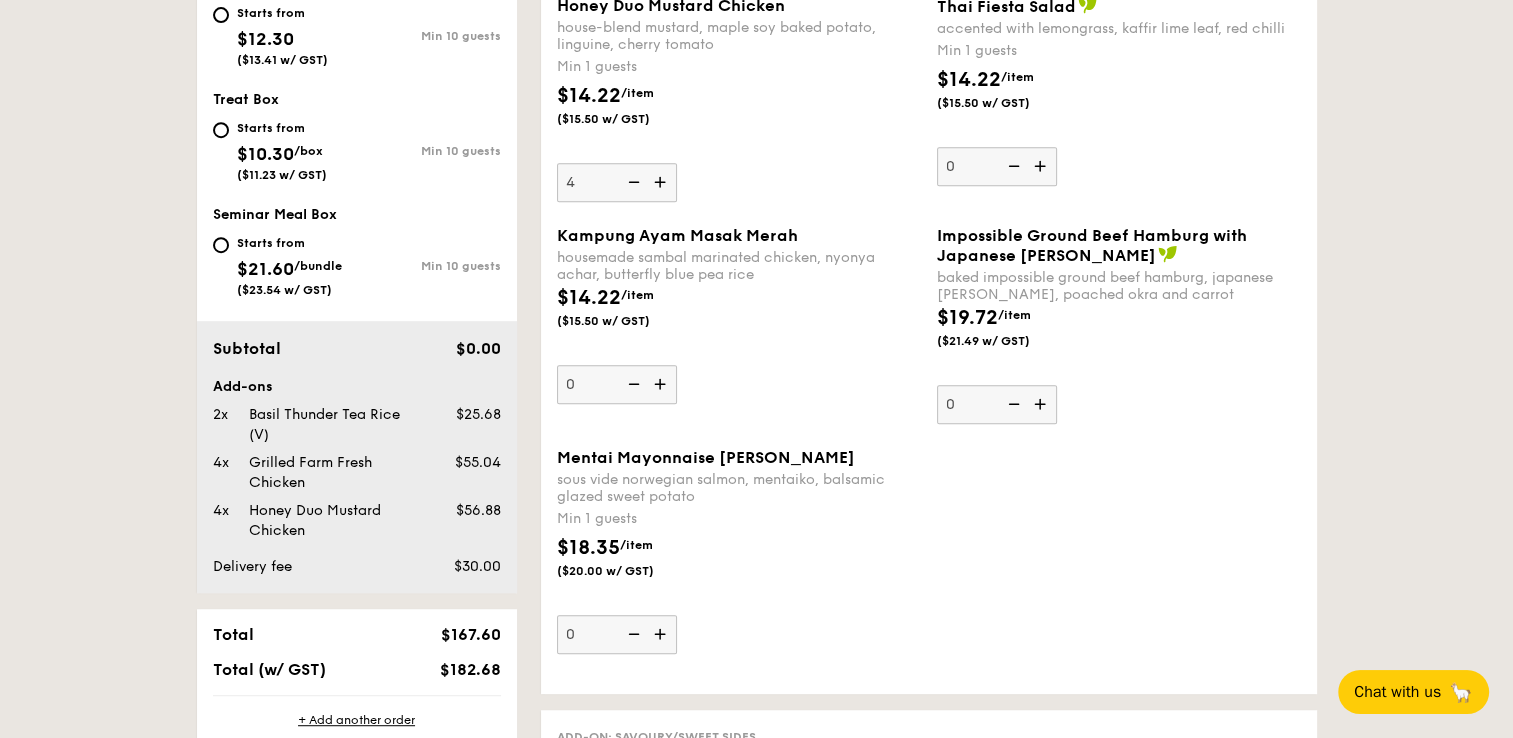 scroll, scrollTop: 936, scrollLeft: 0, axis: vertical 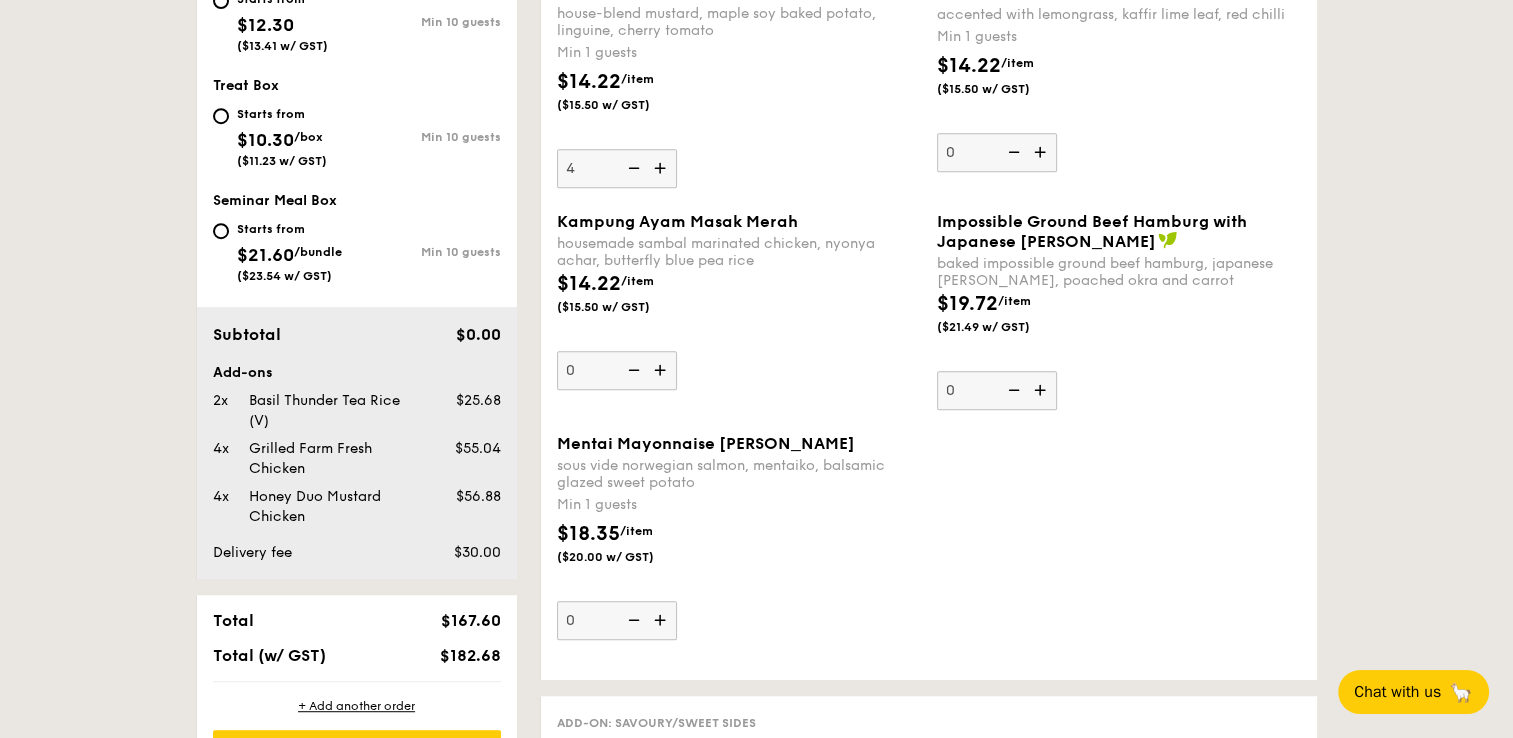 click at bounding box center (1042, 390) 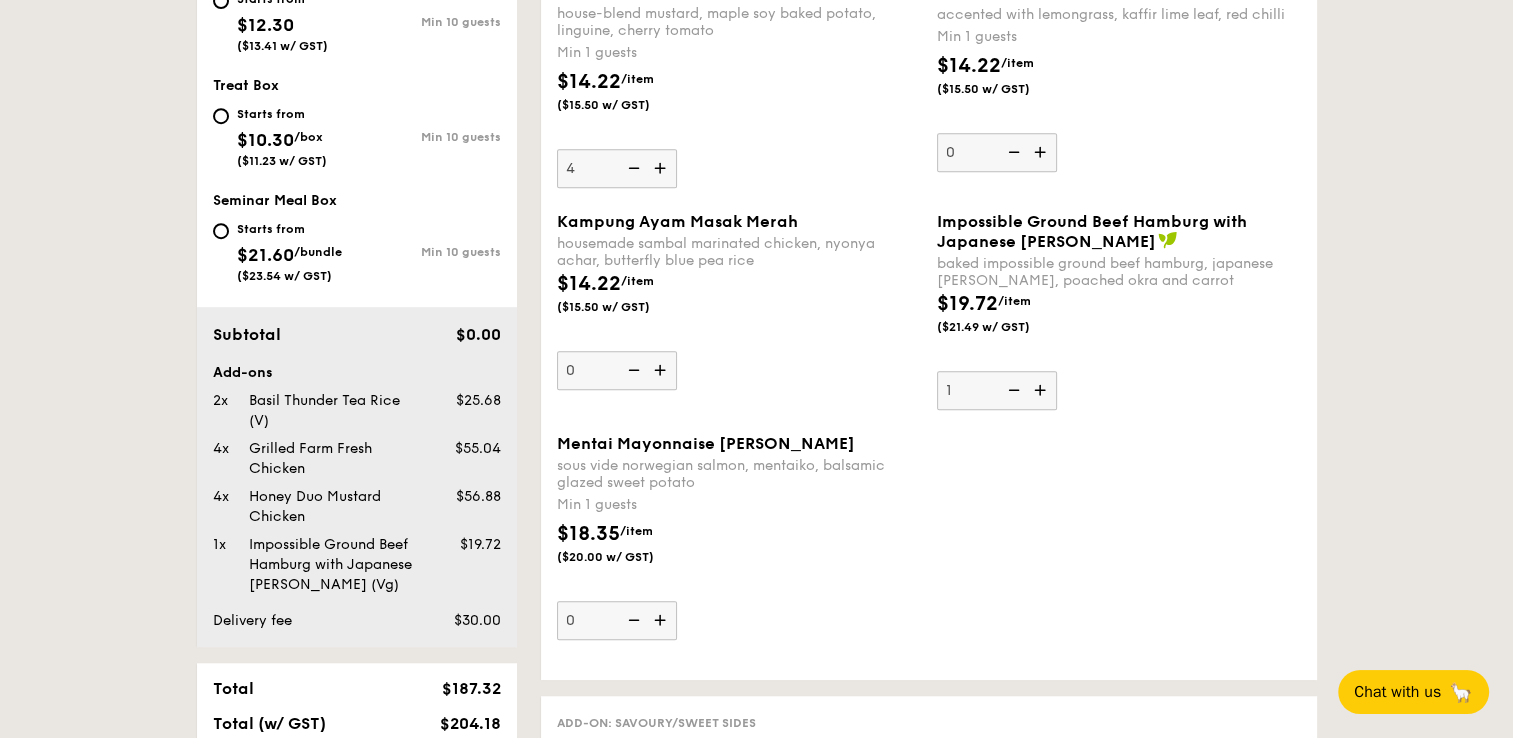 click on "1" at bounding box center [997, 390] 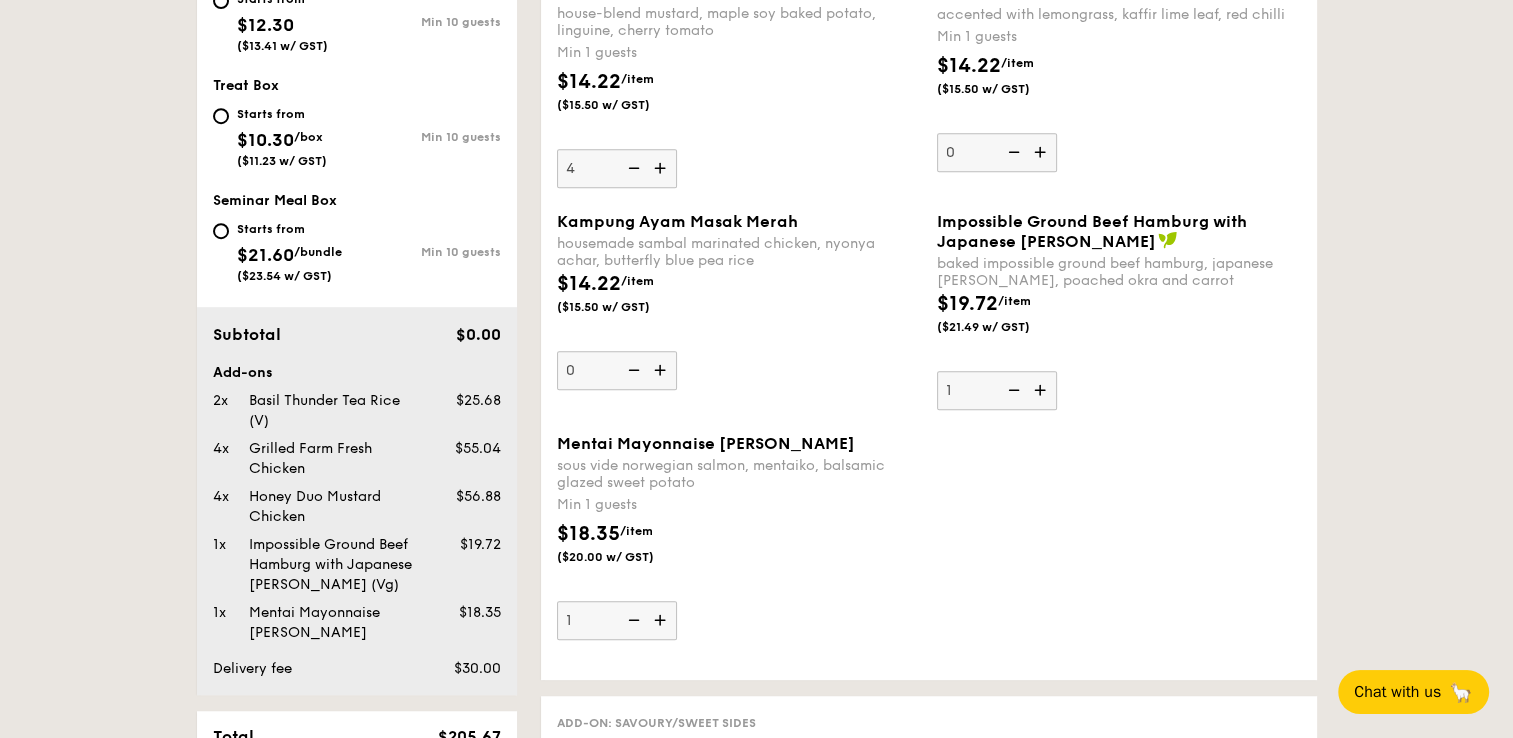 click at bounding box center [662, 620] 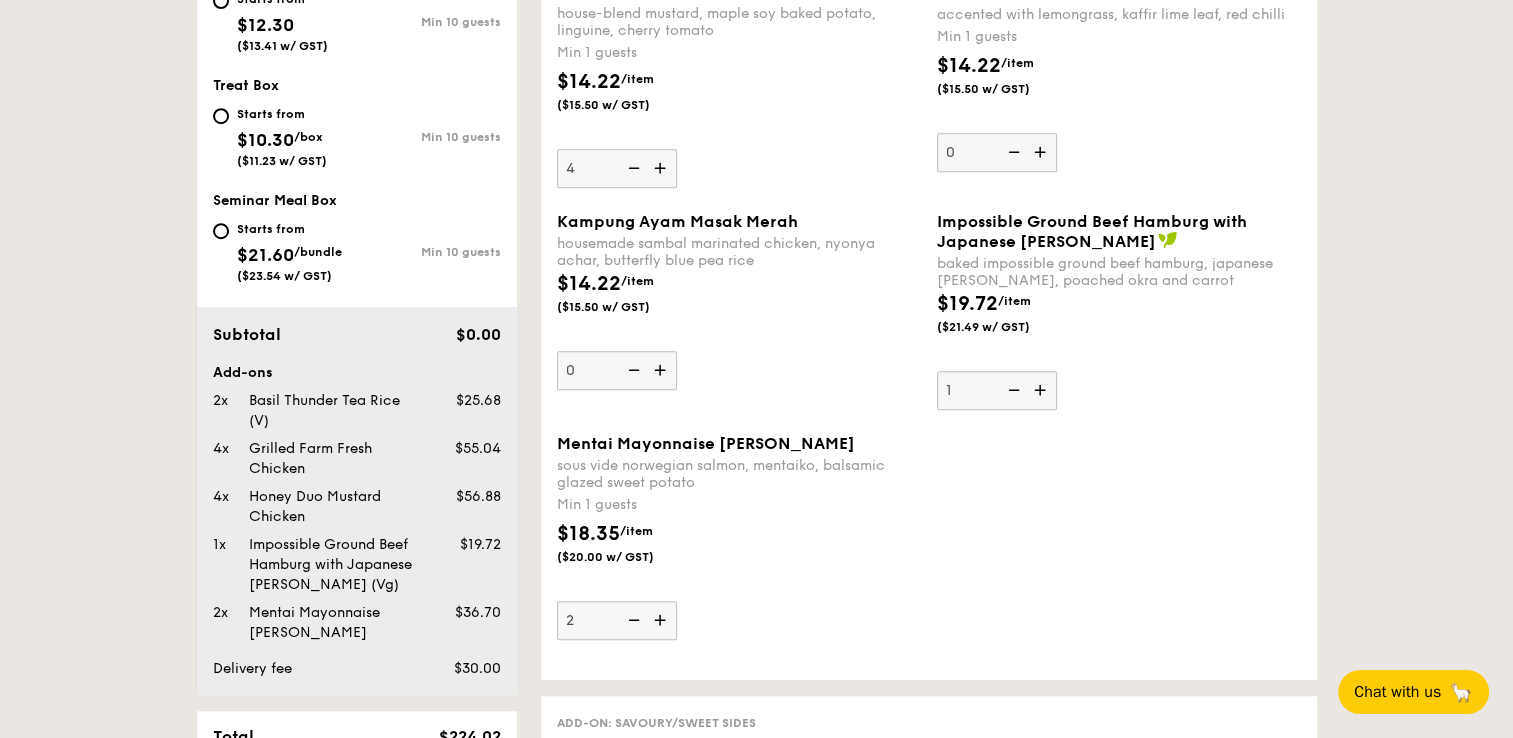 click at bounding box center [1012, 390] 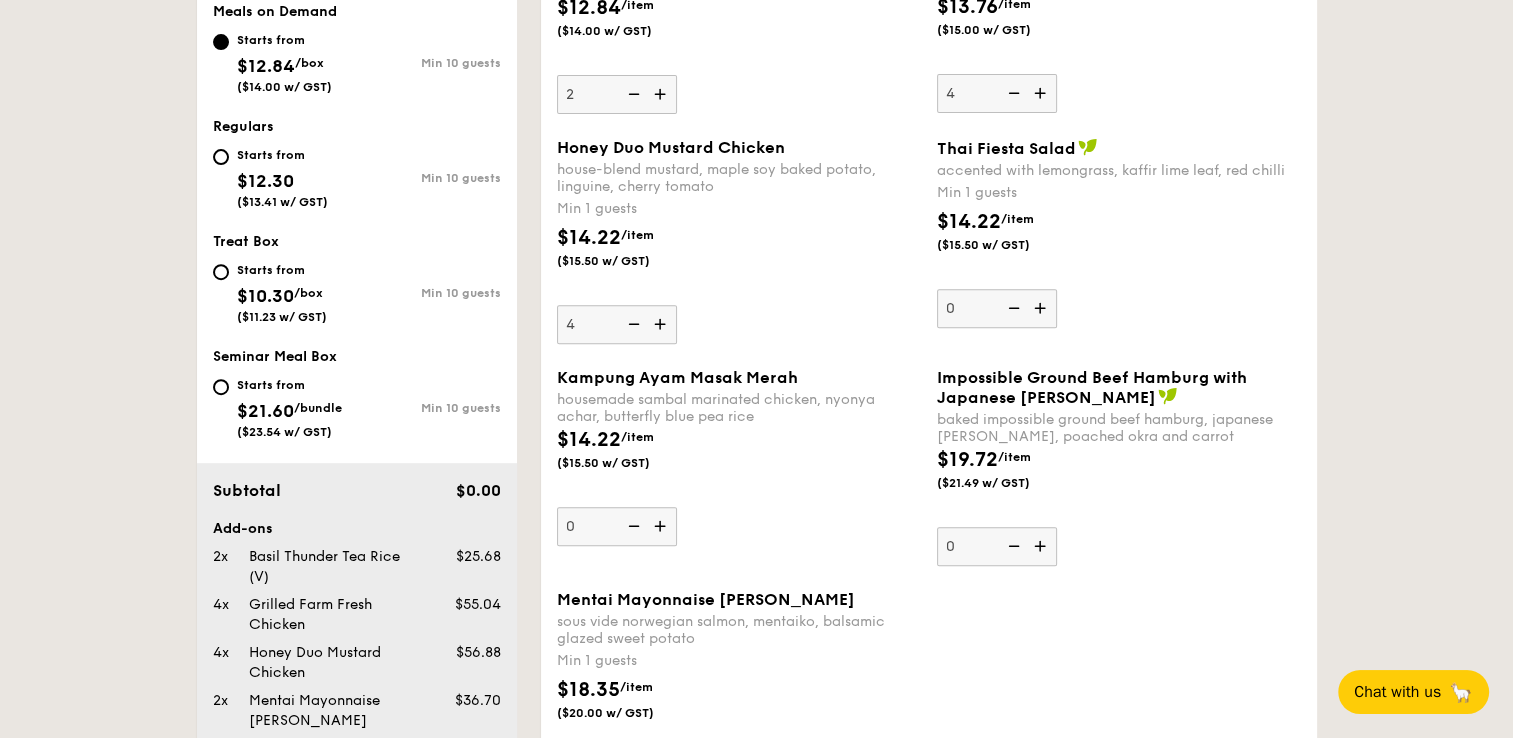 scroll, scrollTop: 768, scrollLeft: 0, axis: vertical 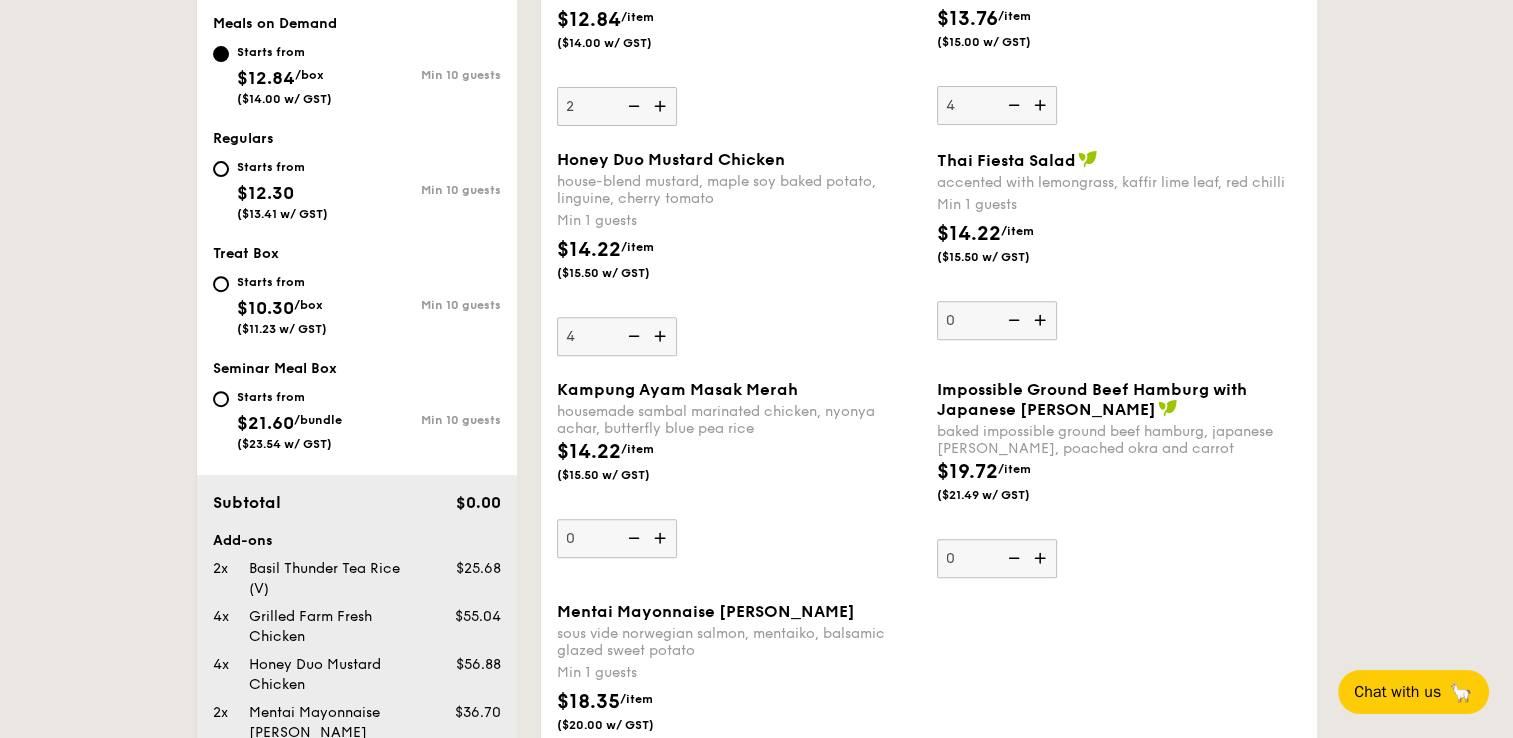 click on "Honey Duo Mustard Chicken house-blend mustard, maple soy baked potato, linguine, cherry tomato
Min 1 guests
$14.22
/item
($15.50 w/ GST)
4" at bounding box center [739, 253] 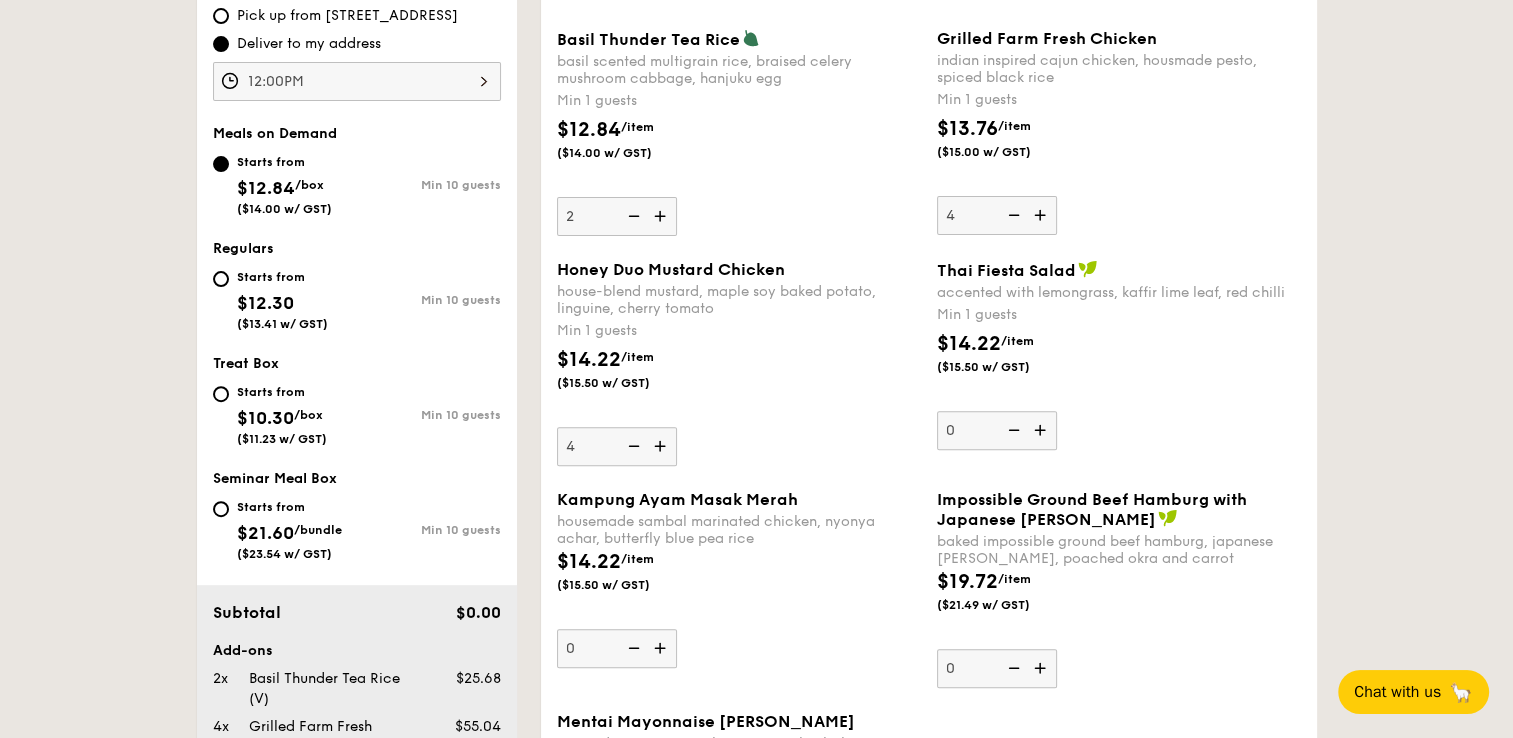 scroll, scrollTop: 647, scrollLeft: 0, axis: vertical 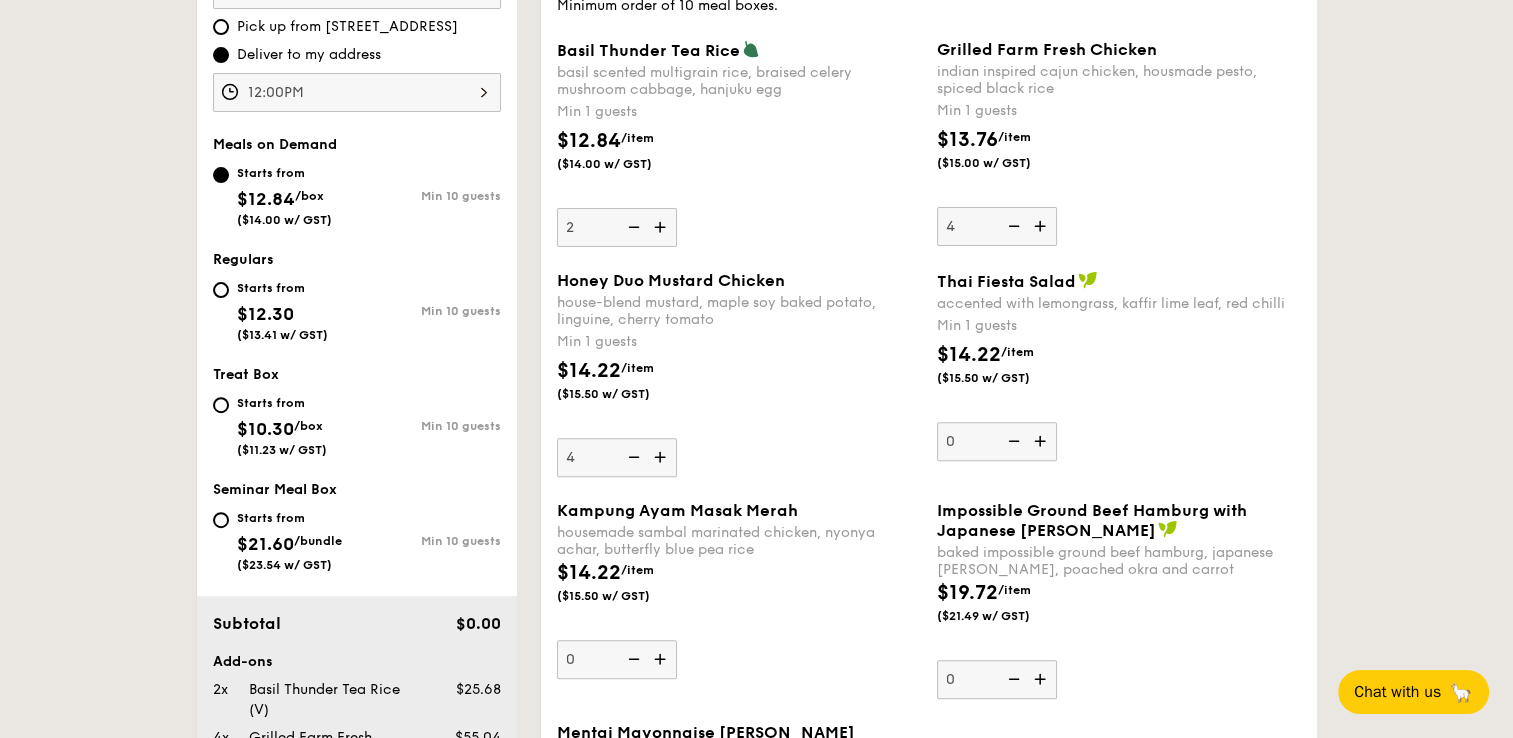 click at bounding box center [1042, 226] 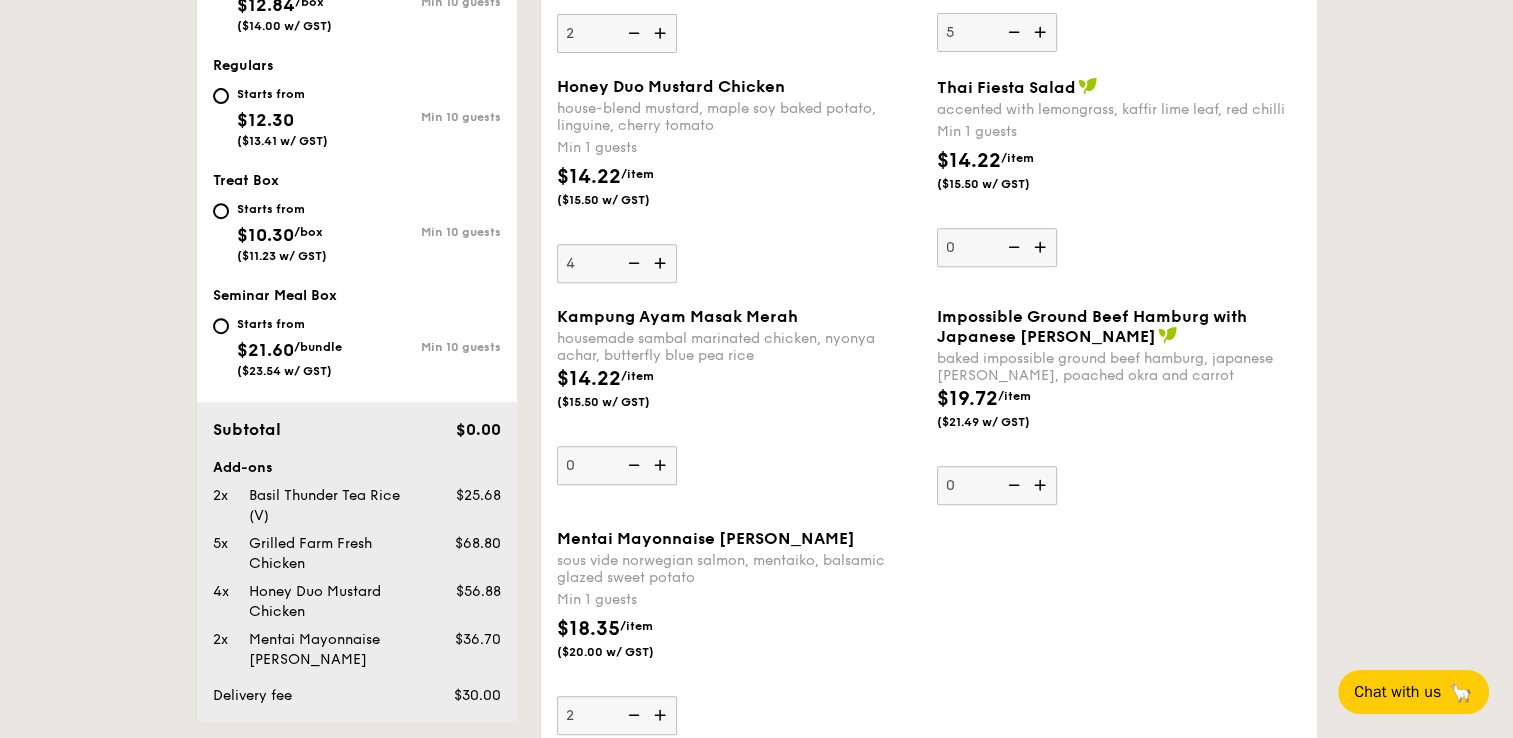 scroll, scrollTop: 845, scrollLeft: 0, axis: vertical 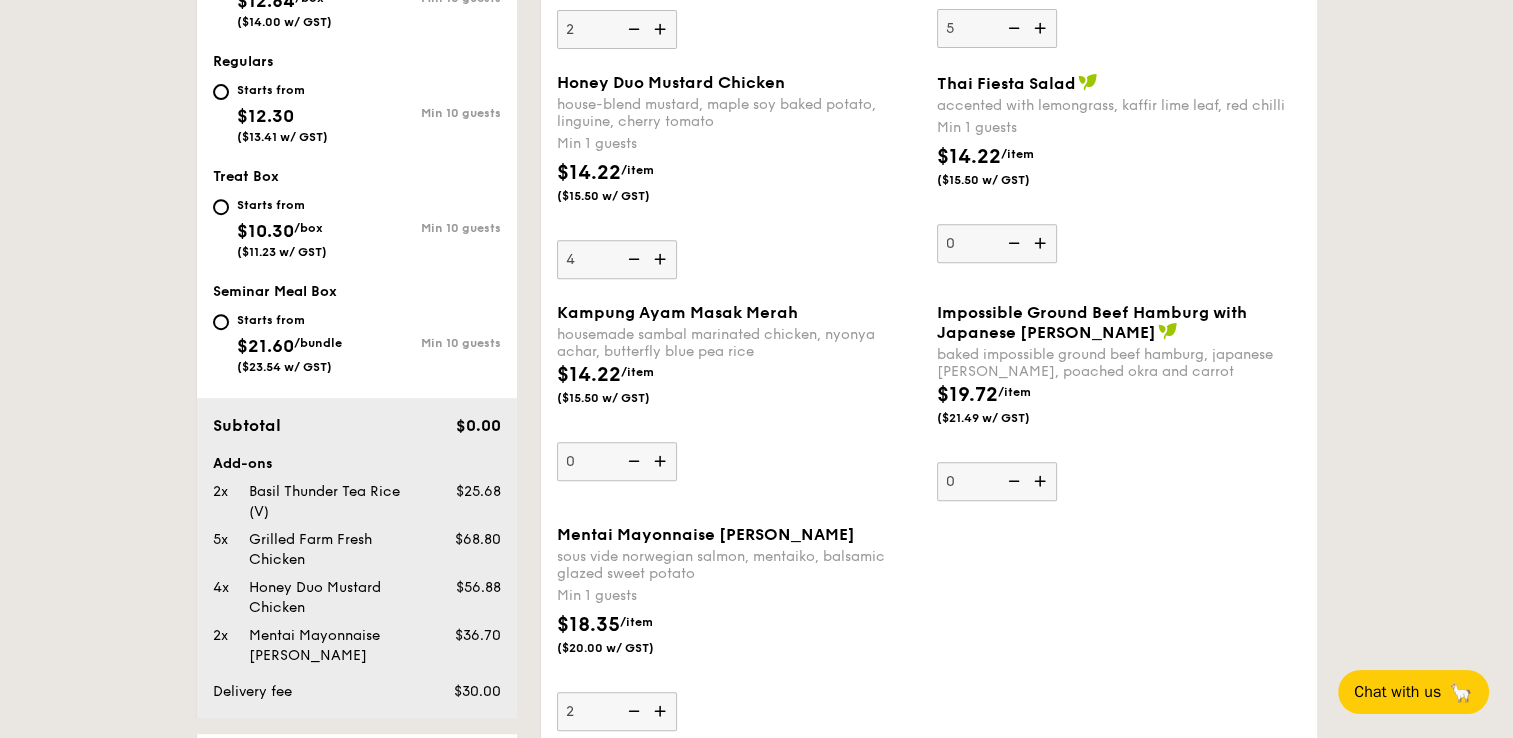 click at bounding box center (662, 461) 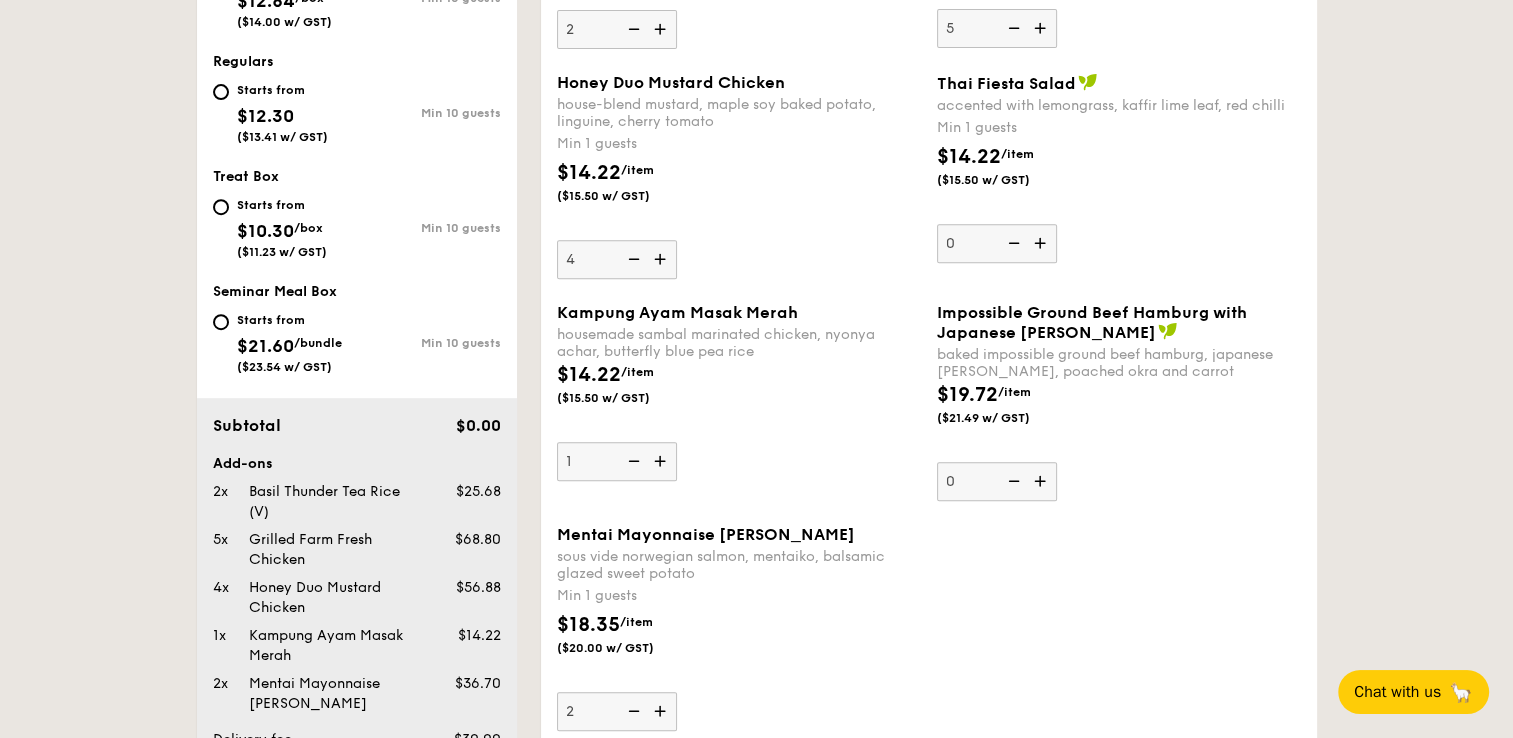 click at bounding box center (662, 461) 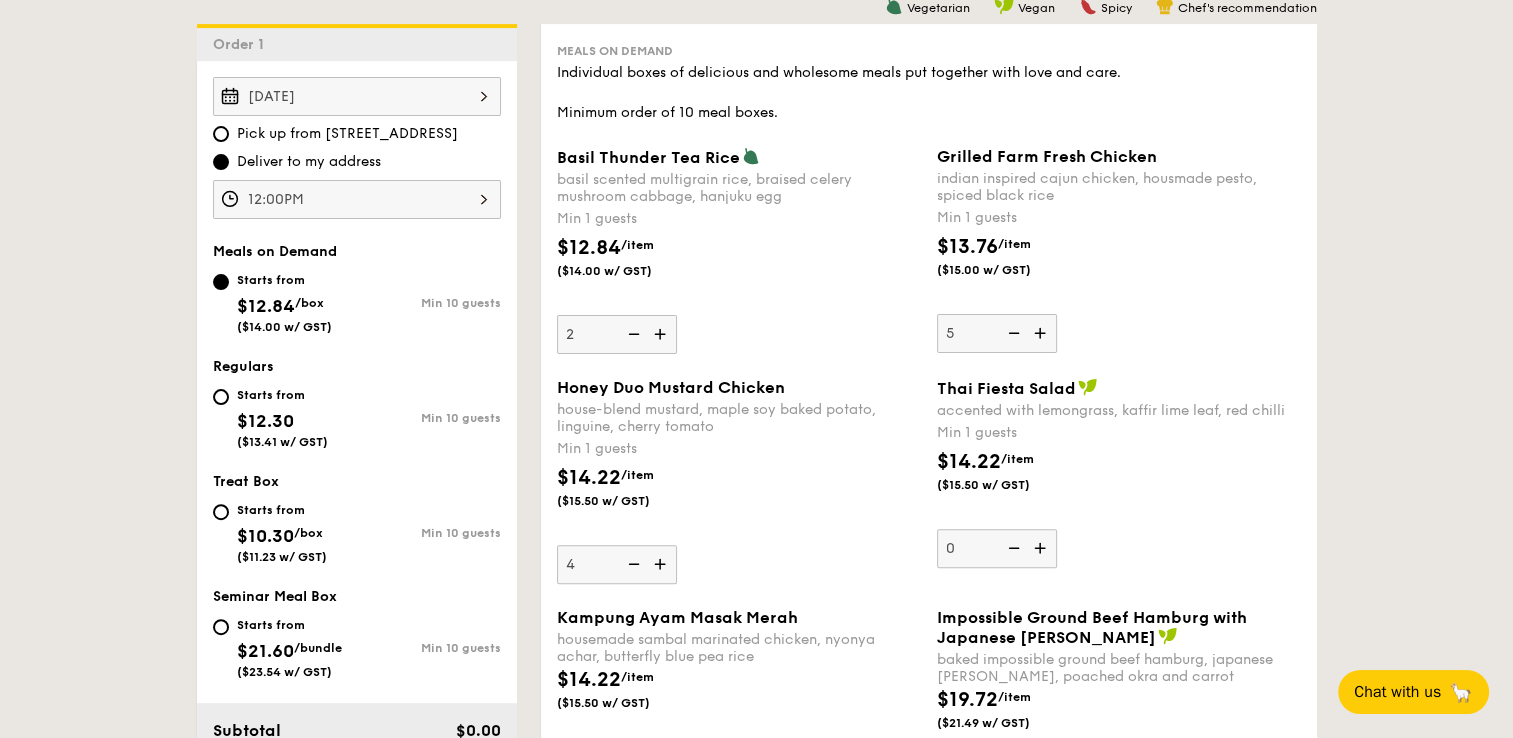 scroll, scrollTop: 539, scrollLeft: 0, axis: vertical 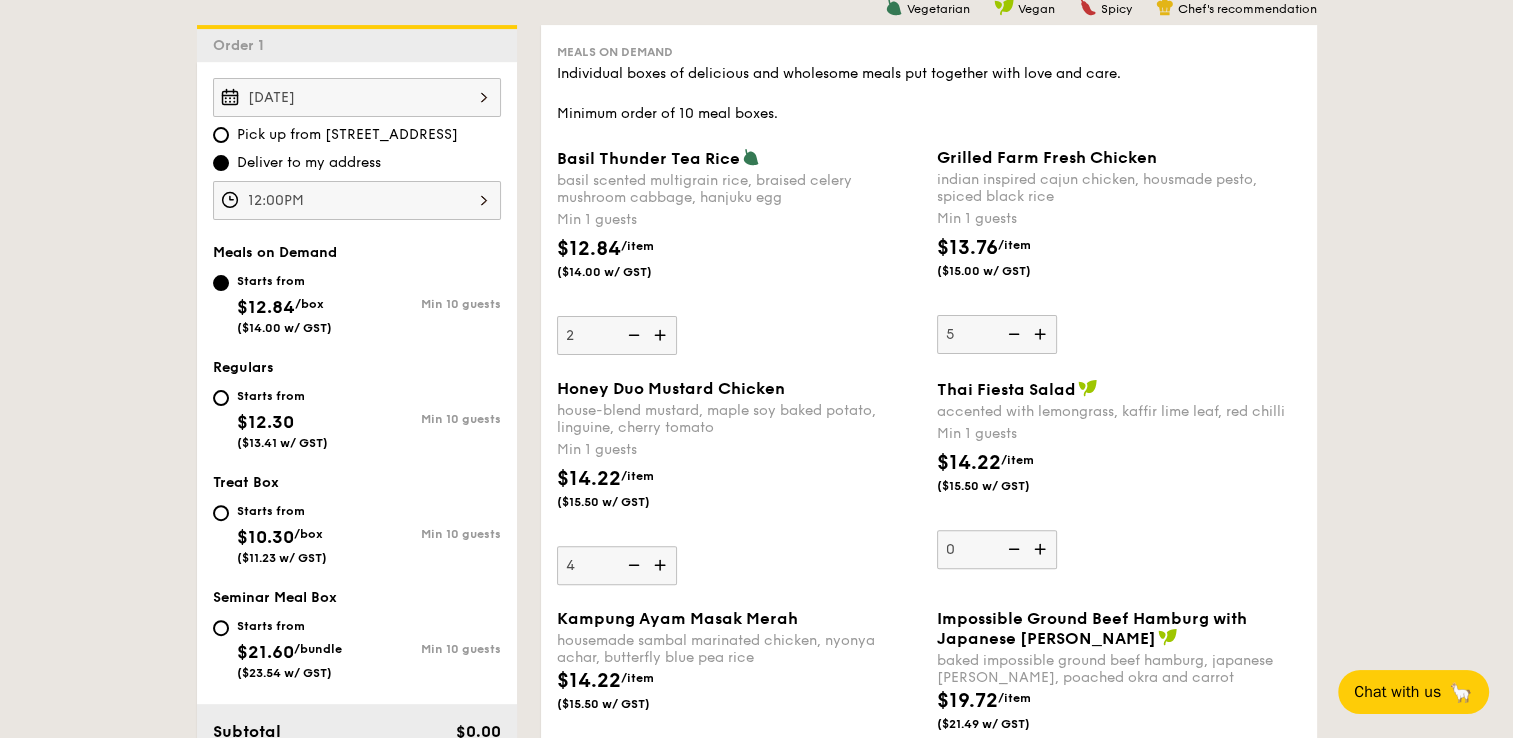 click at bounding box center (662, 565) 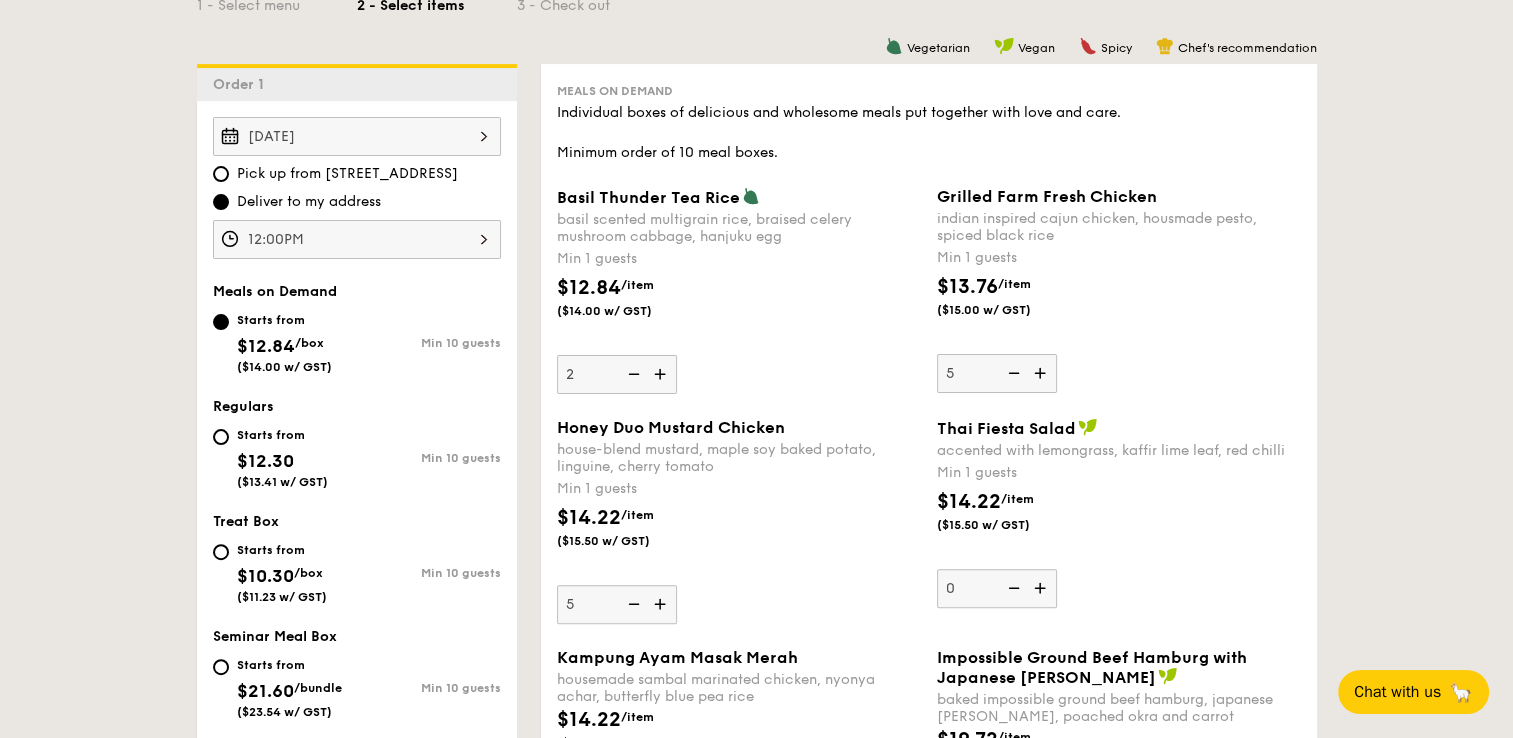 scroll, scrollTop: 501, scrollLeft: 0, axis: vertical 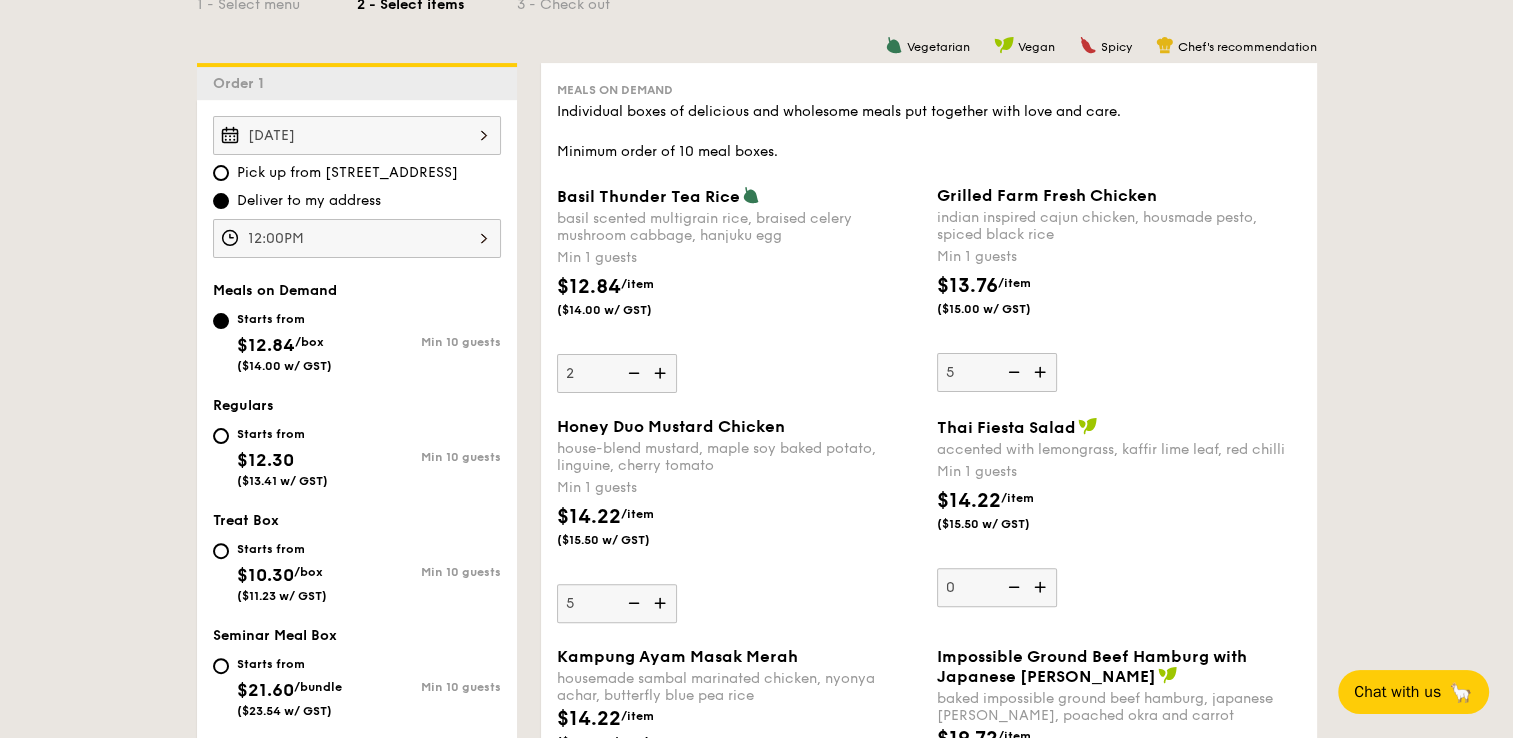 click at bounding box center [1042, 372] 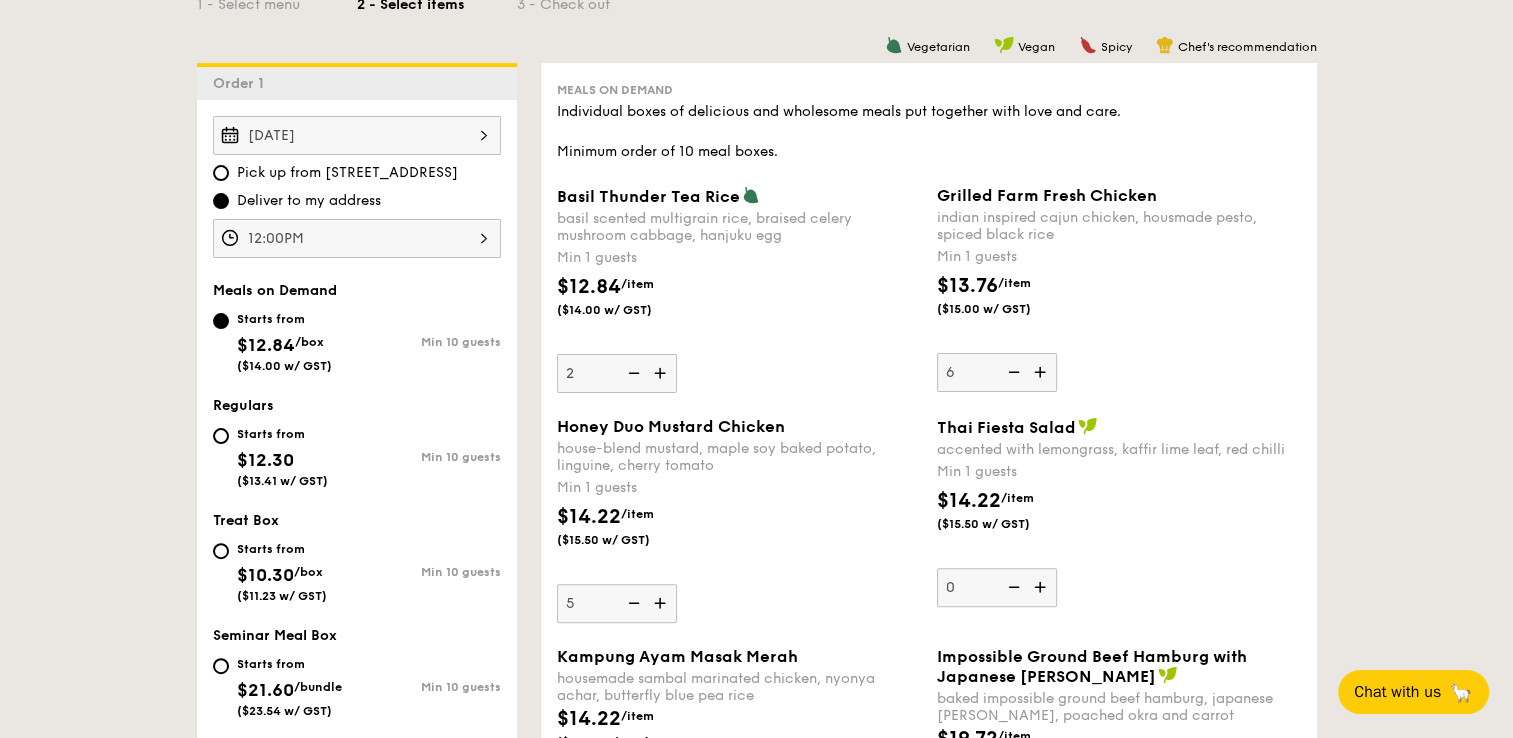 click at bounding box center (1042, 372) 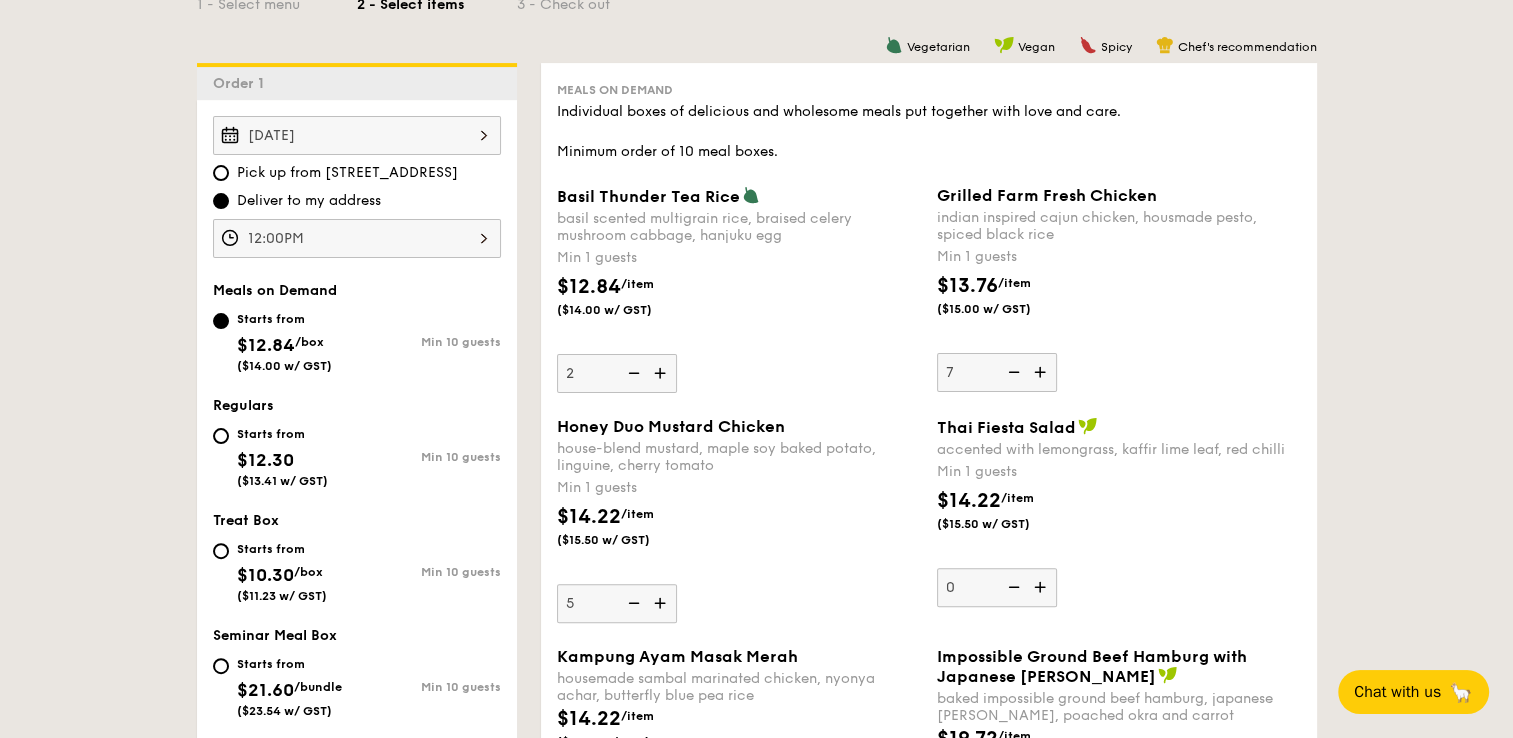 click at bounding box center [1042, 372] 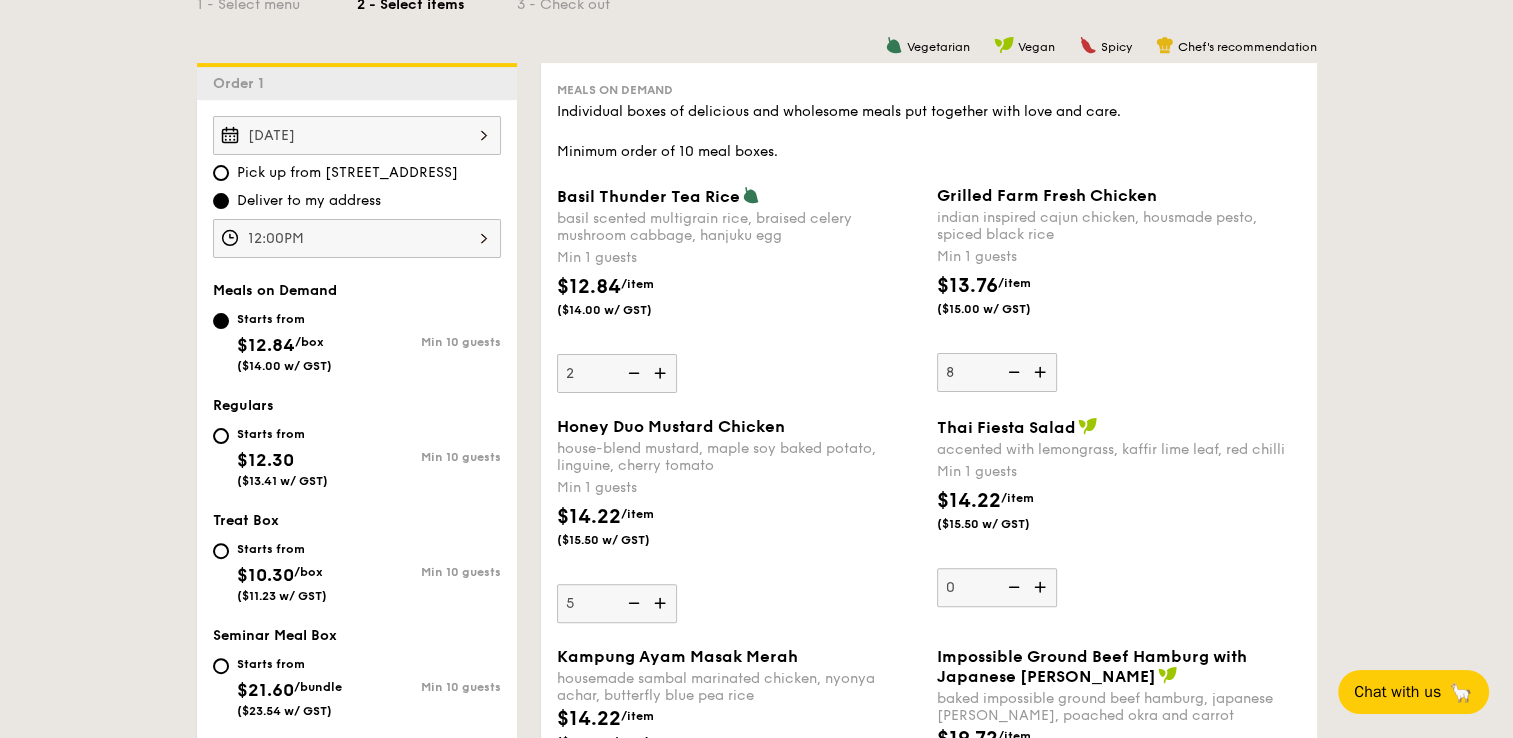 click at bounding box center (1042, 372) 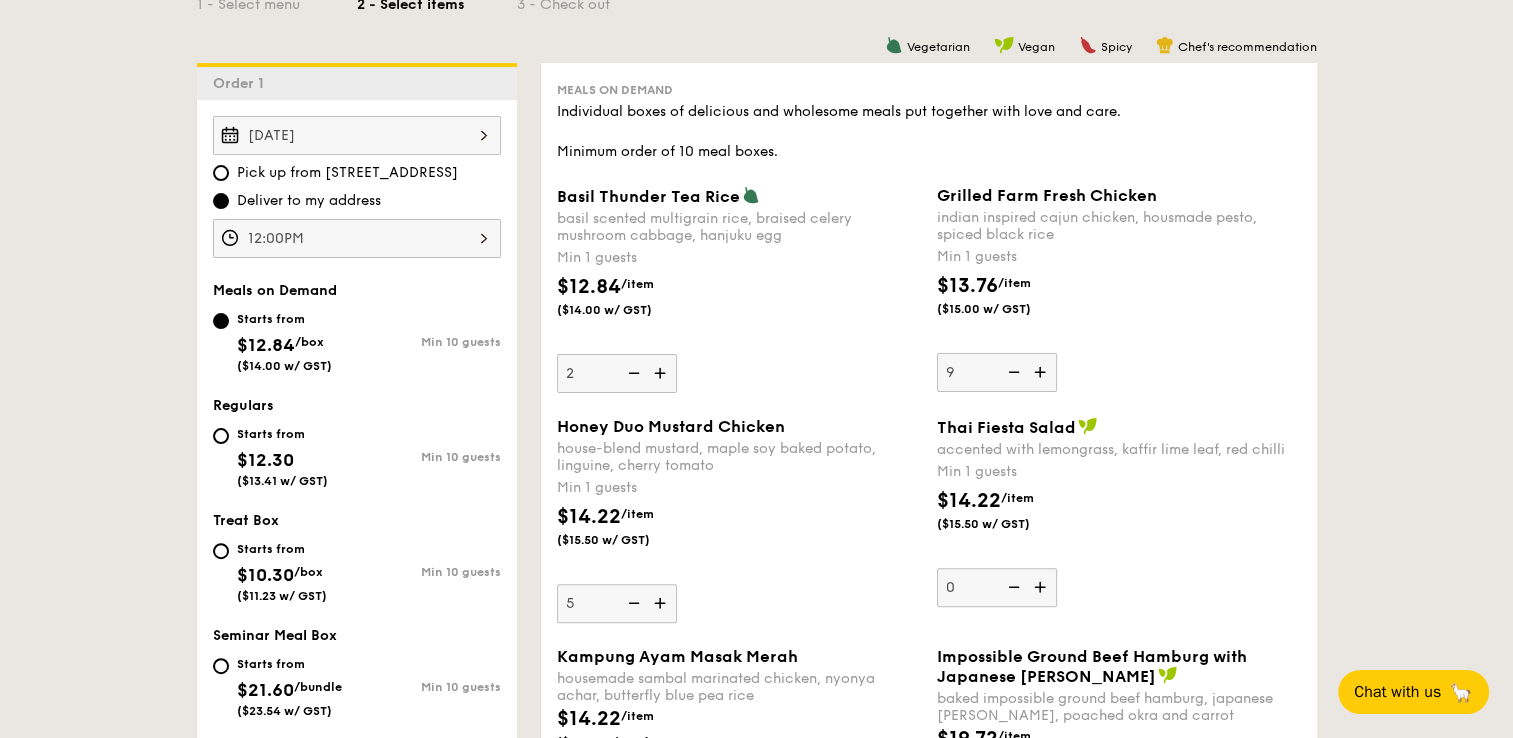 click at bounding box center [1042, 372] 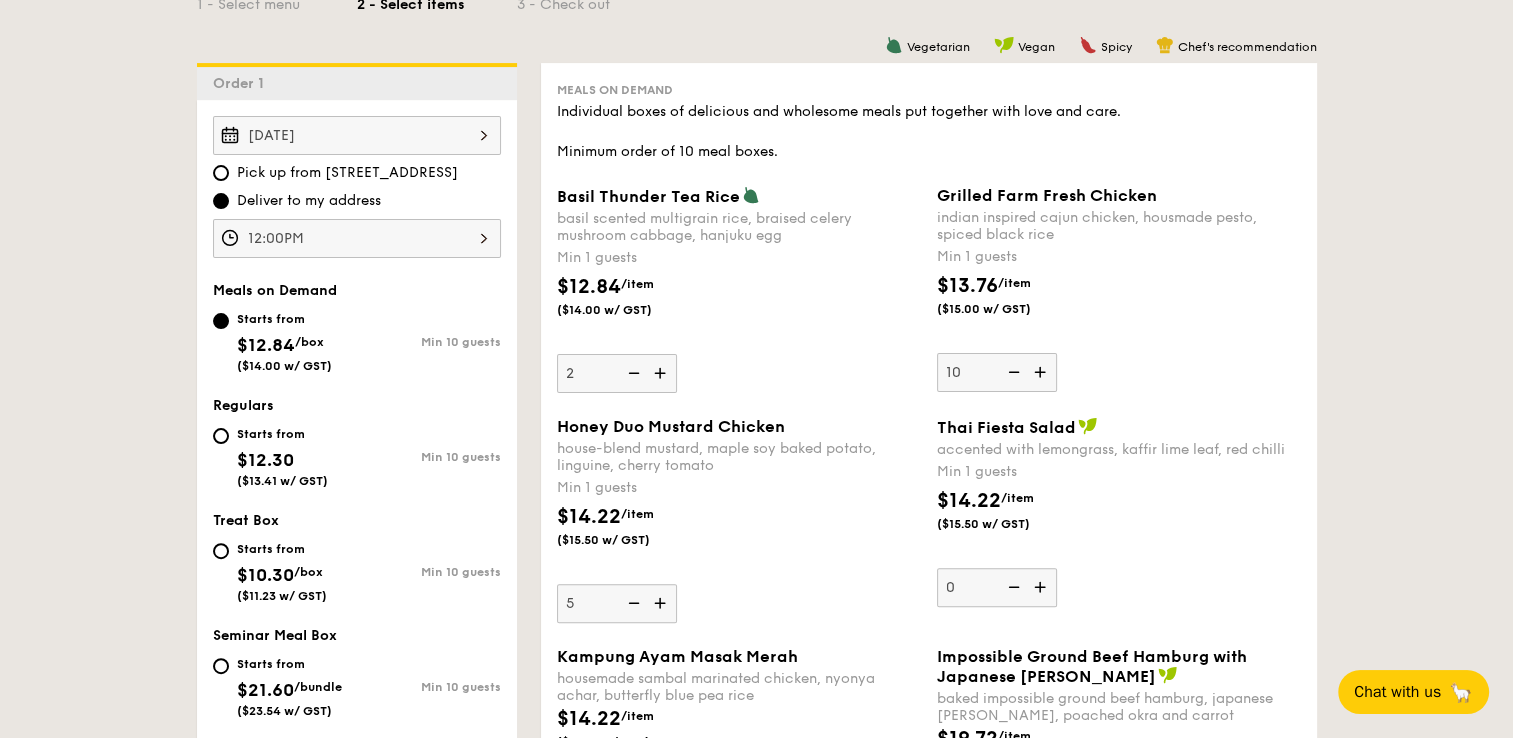 click at bounding box center [662, 603] 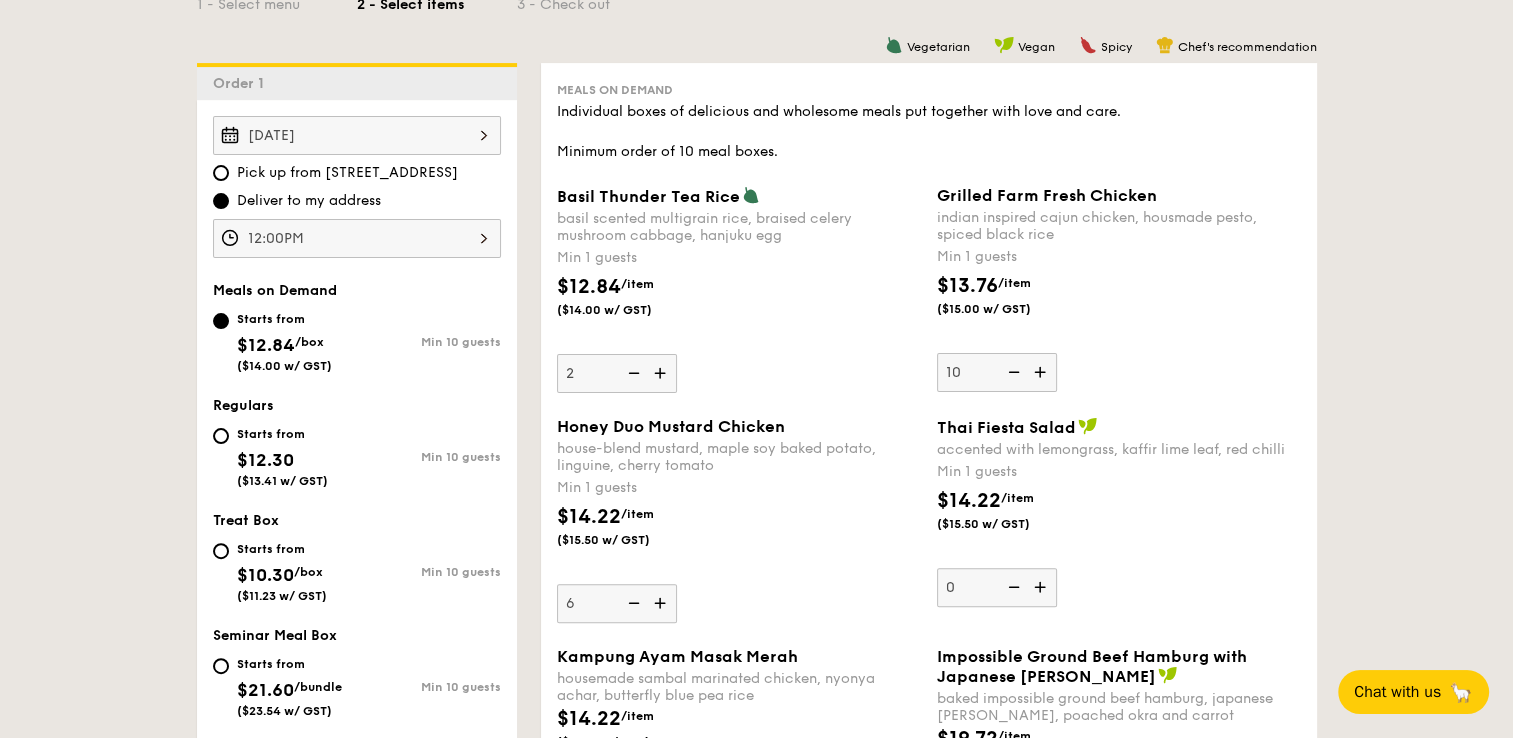 click at bounding box center [662, 603] 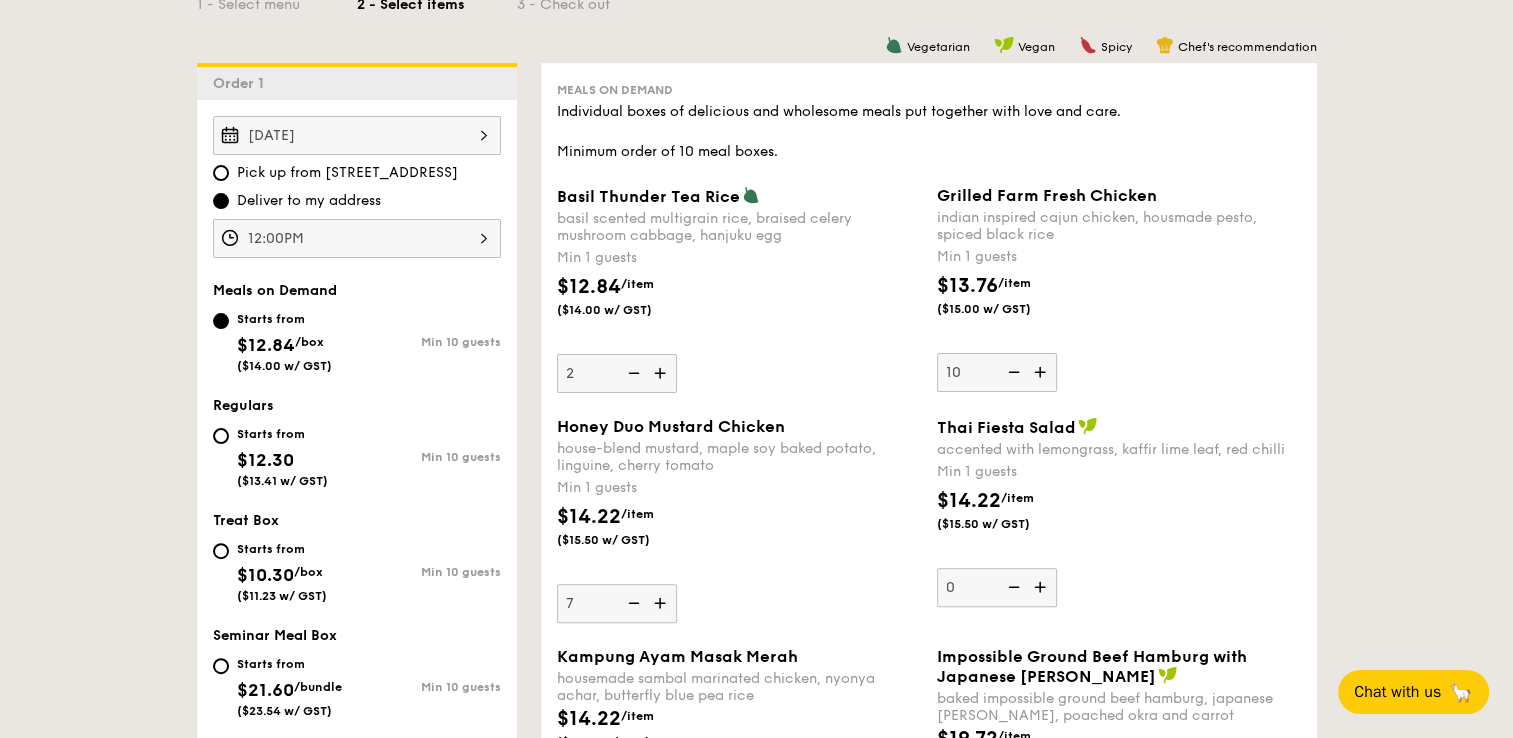 click at bounding box center [662, 603] 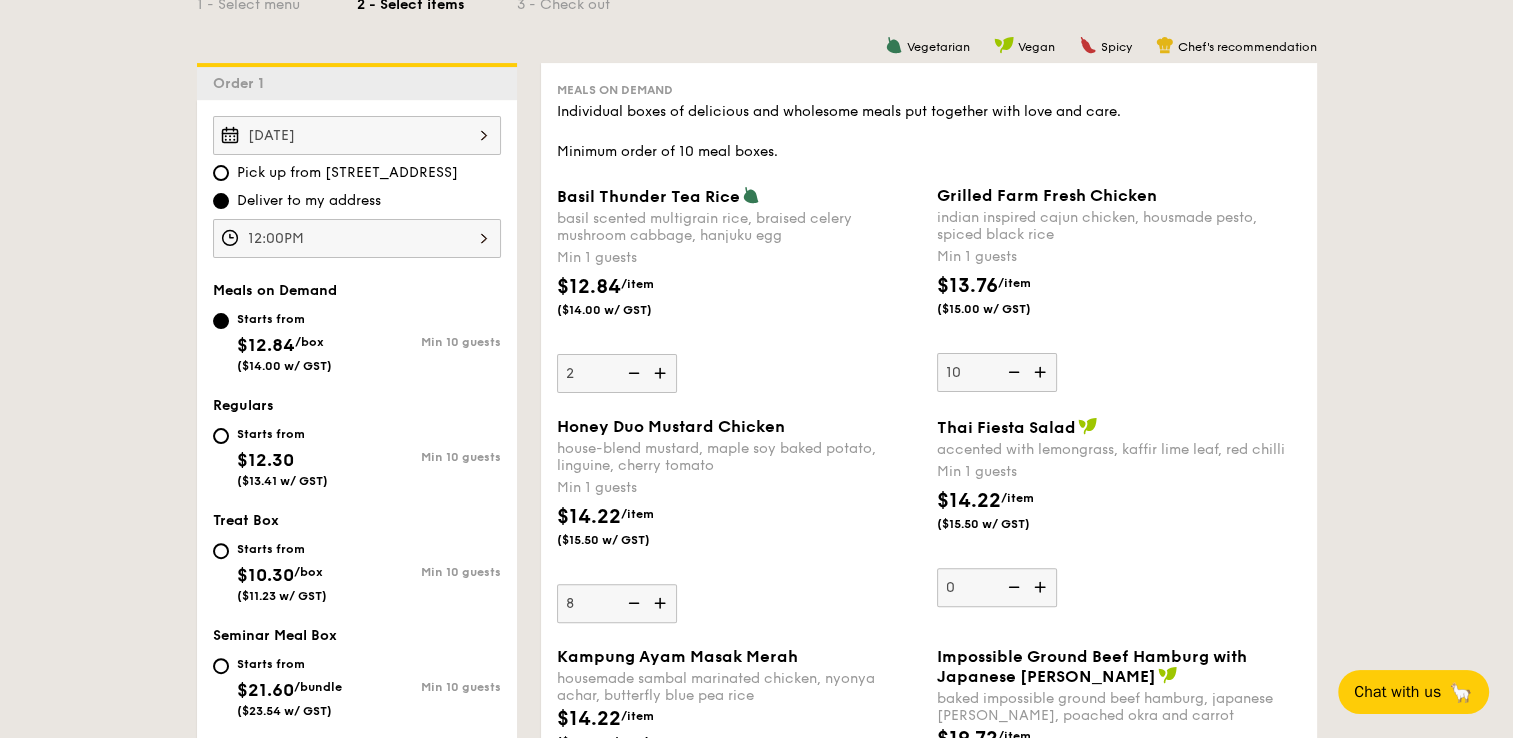 click at bounding box center (662, 603) 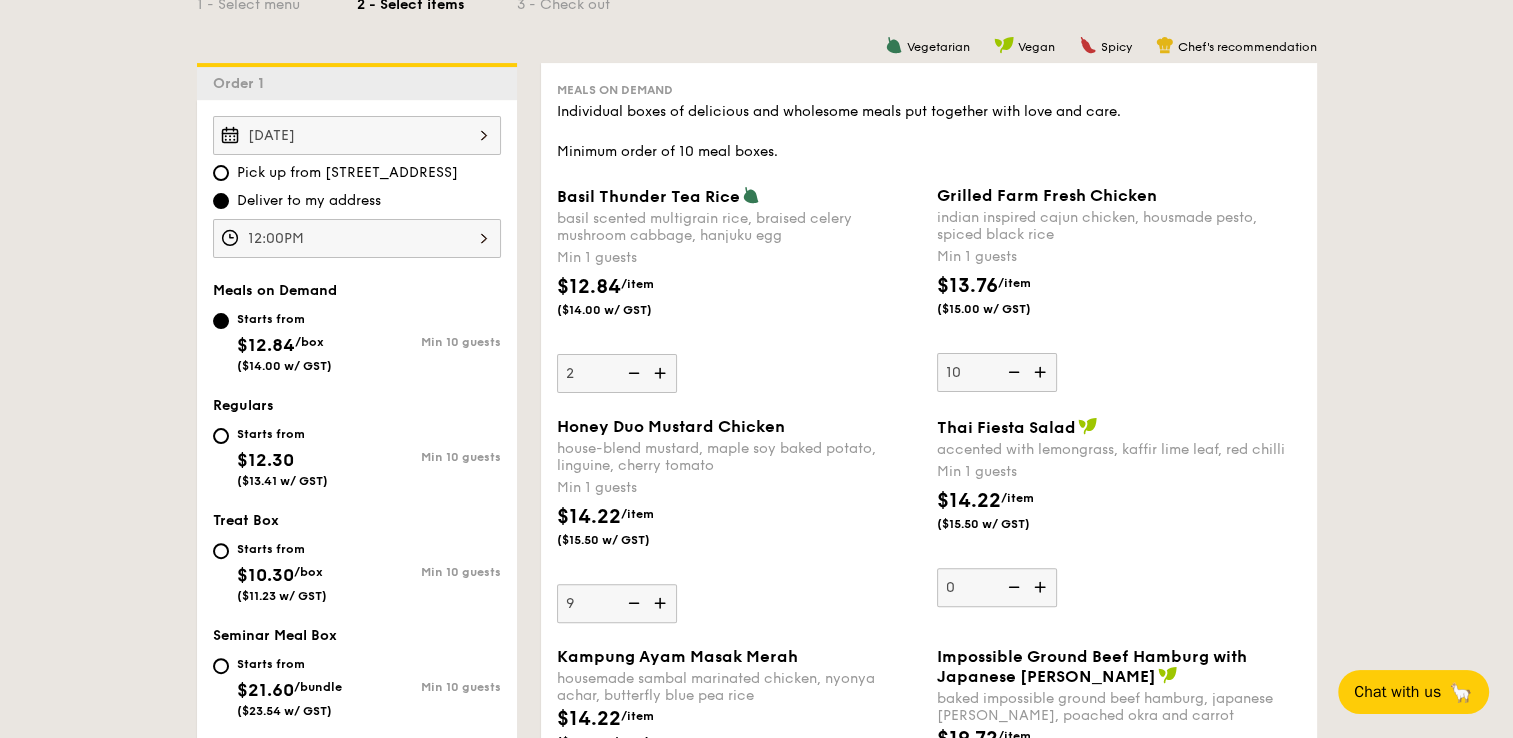 click at bounding box center (662, 603) 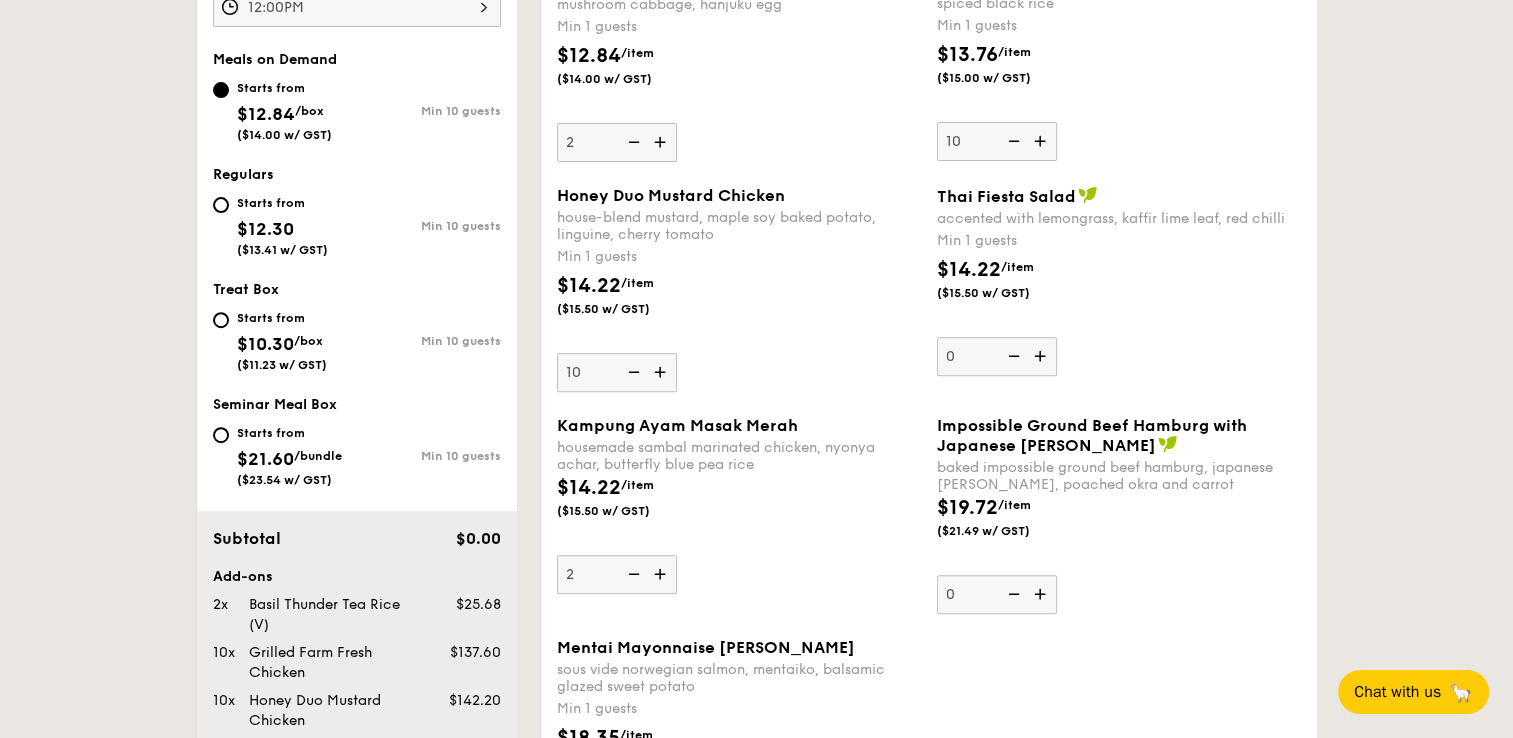 scroll, scrollTop: 753, scrollLeft: 0, axis: vertical 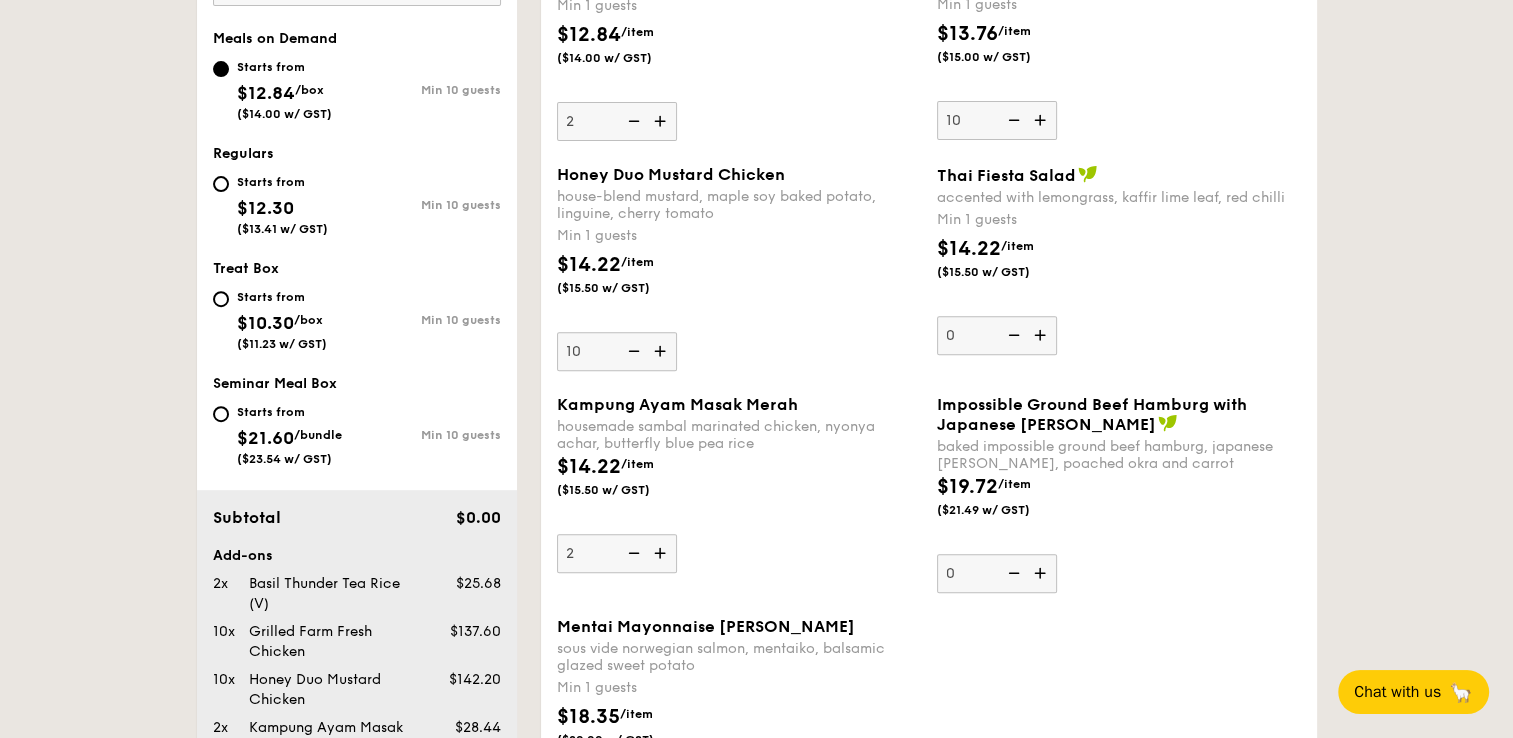click at bounding box center (1042, 573) 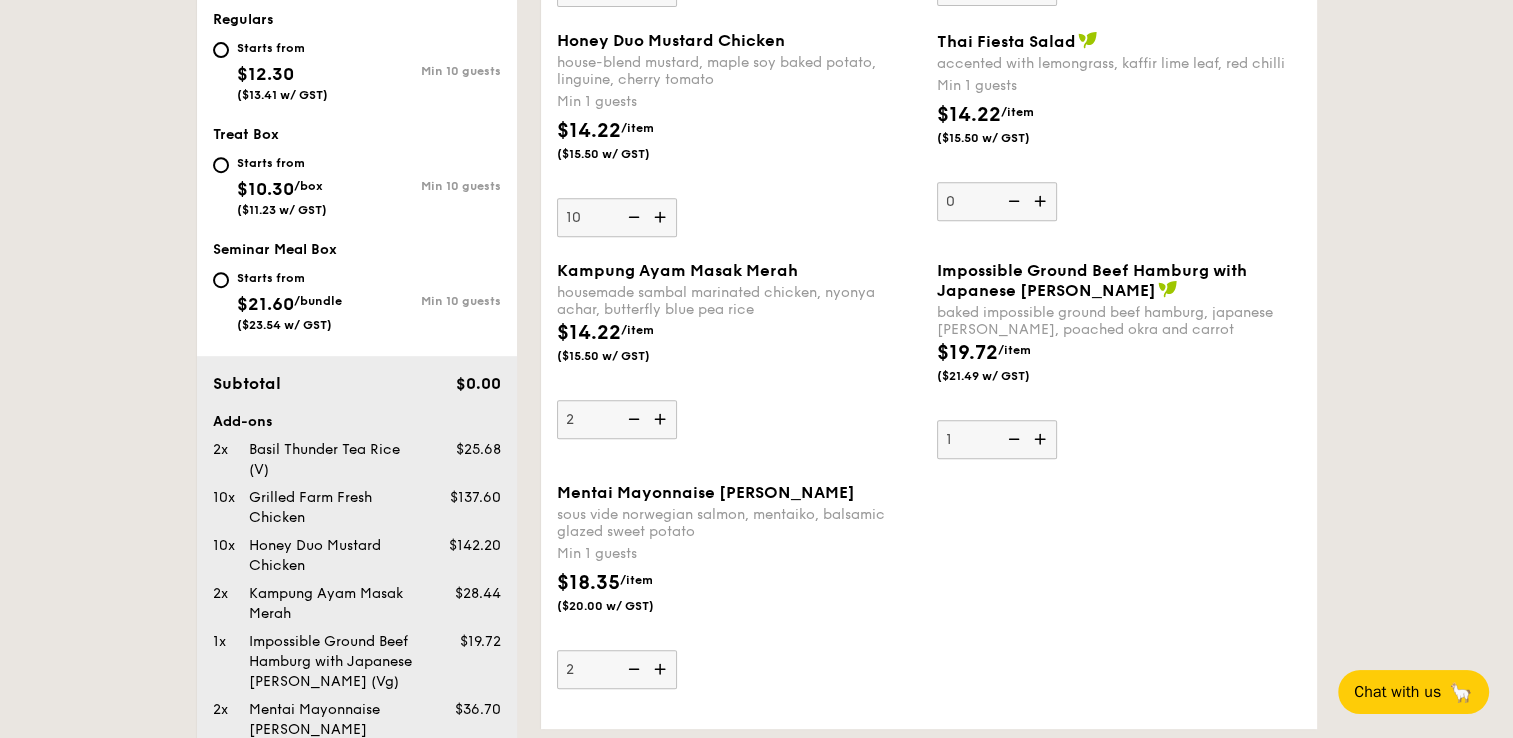 scroll, scrollTop: 740, scrollLeft: 0, axis: vertical 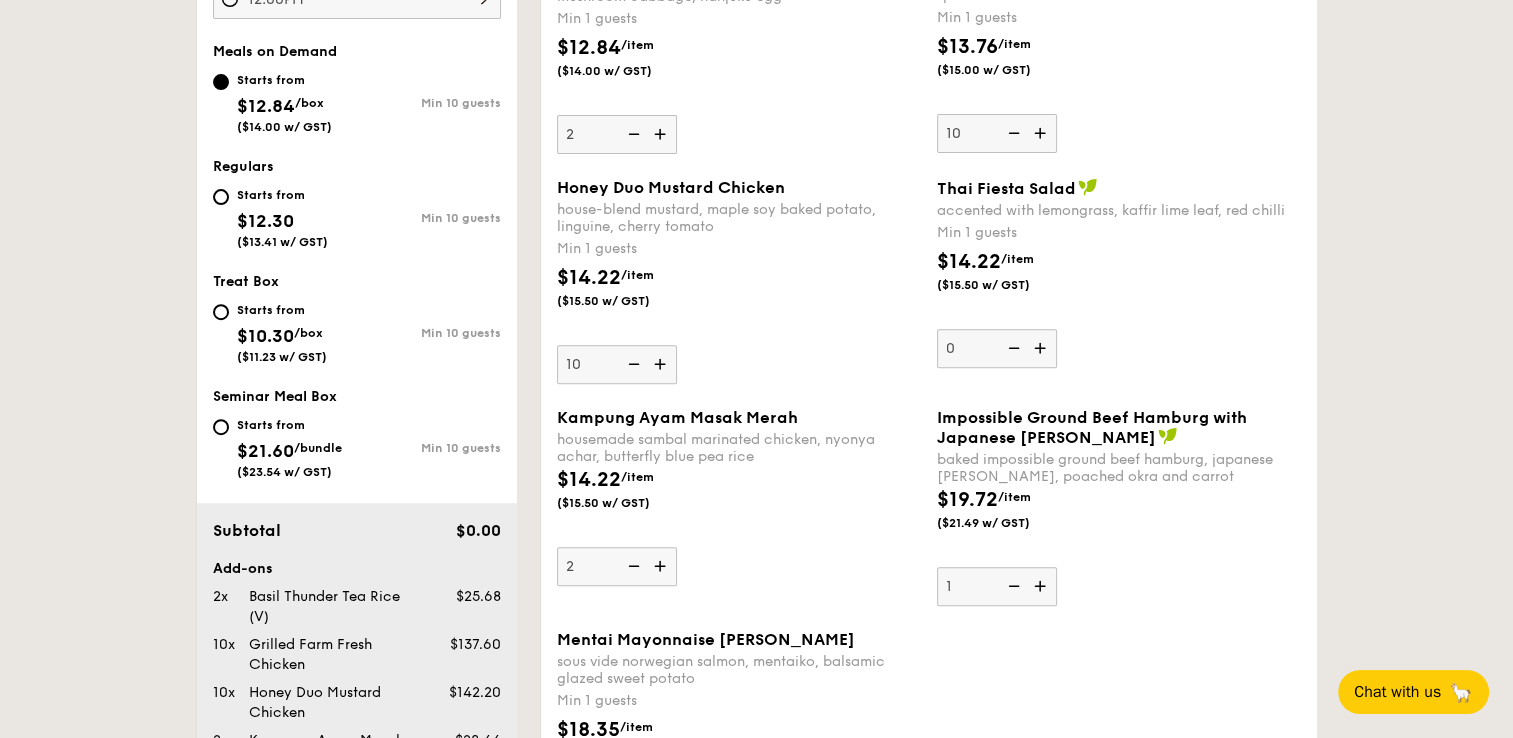 click at bounding box center (632, 364) 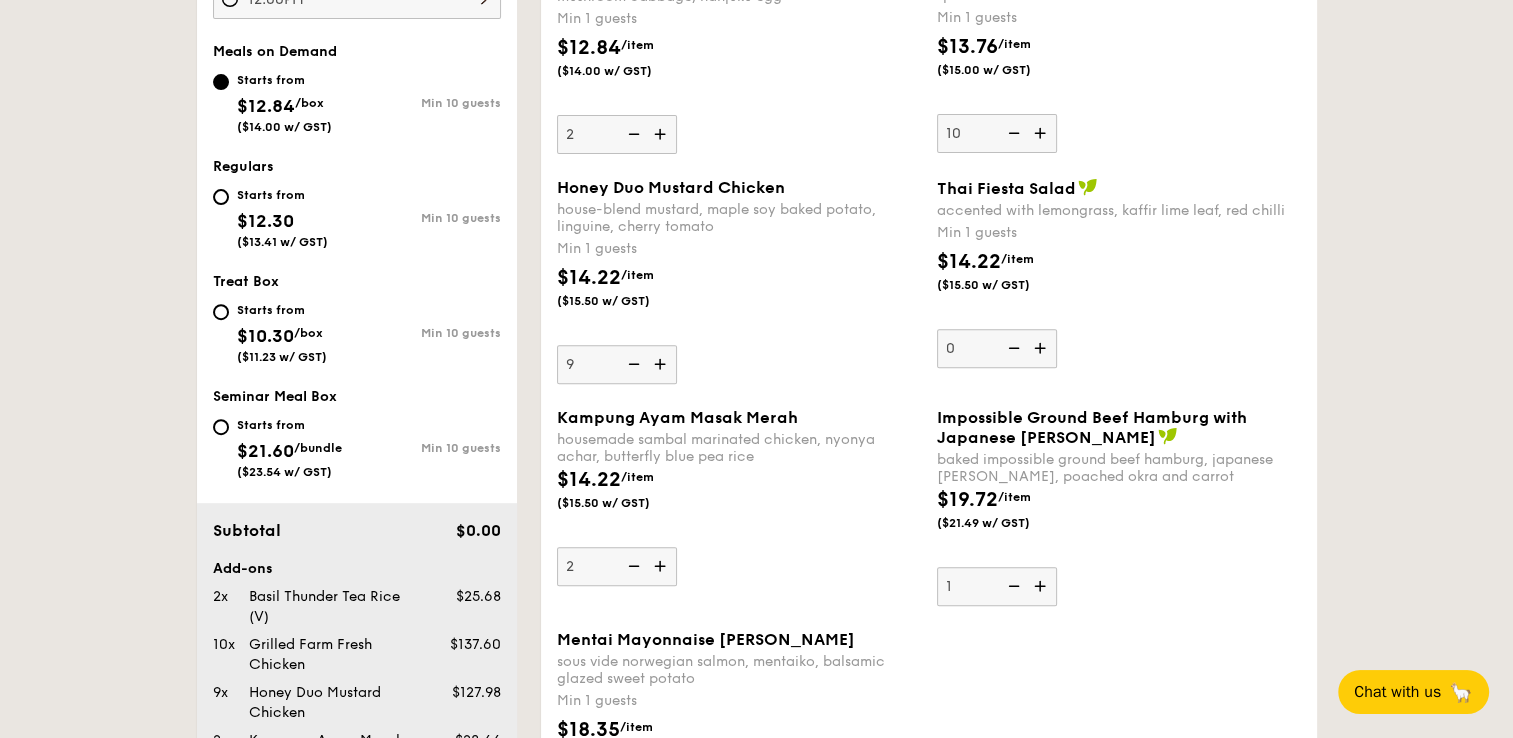 click at bounding box center [1012, 133] 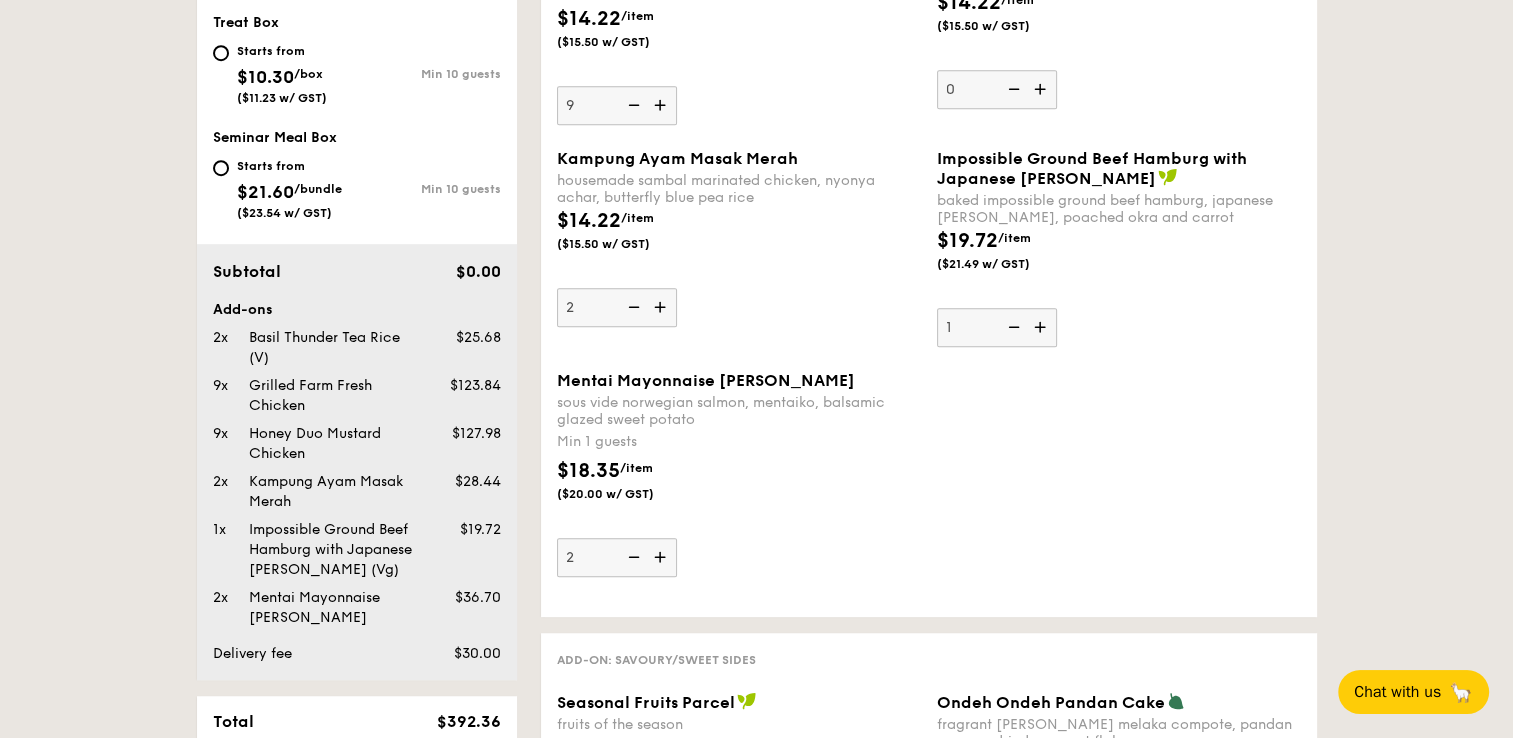 scroll, scrollTop: 1001, scrollLeft: 0, axis: vertical 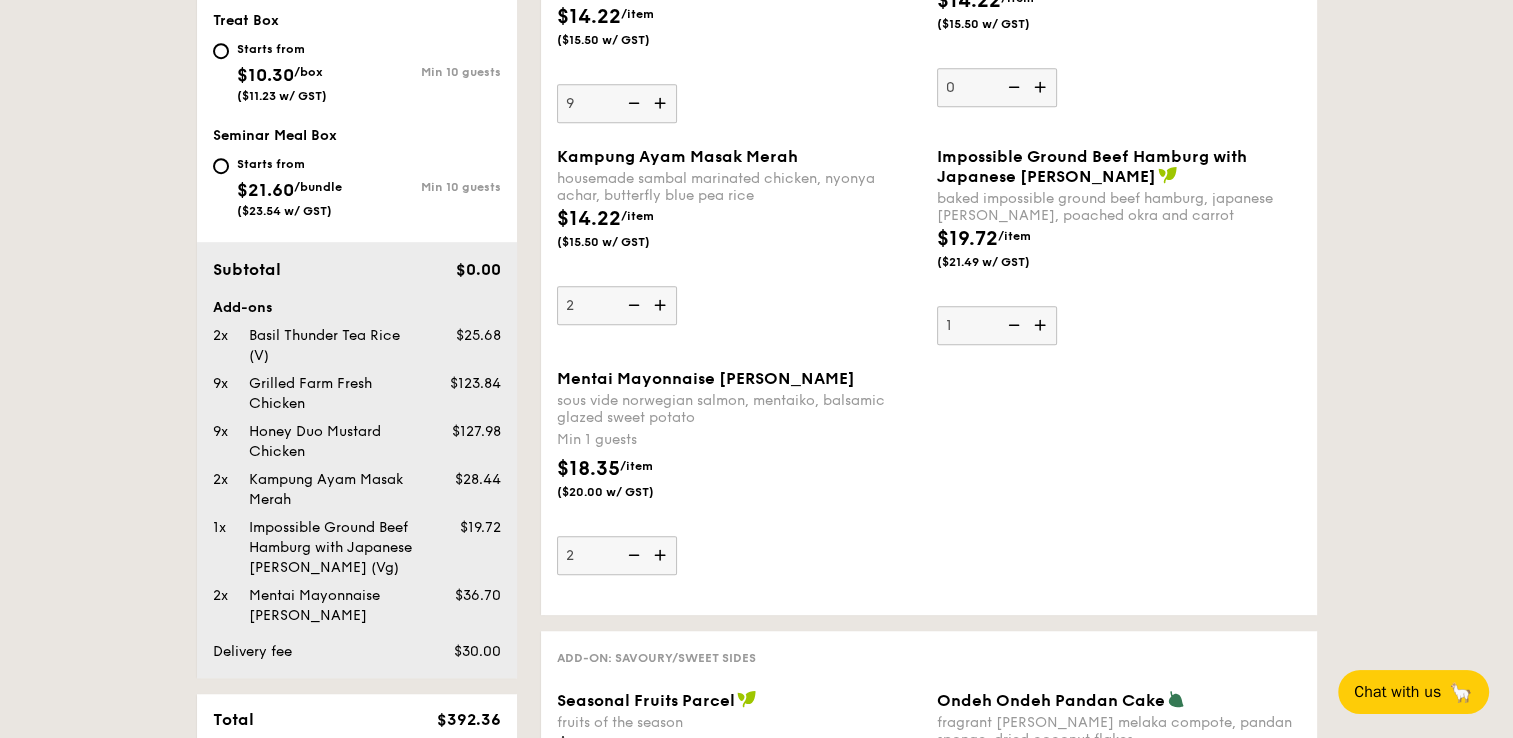 click at bounding box center (1012, 325) 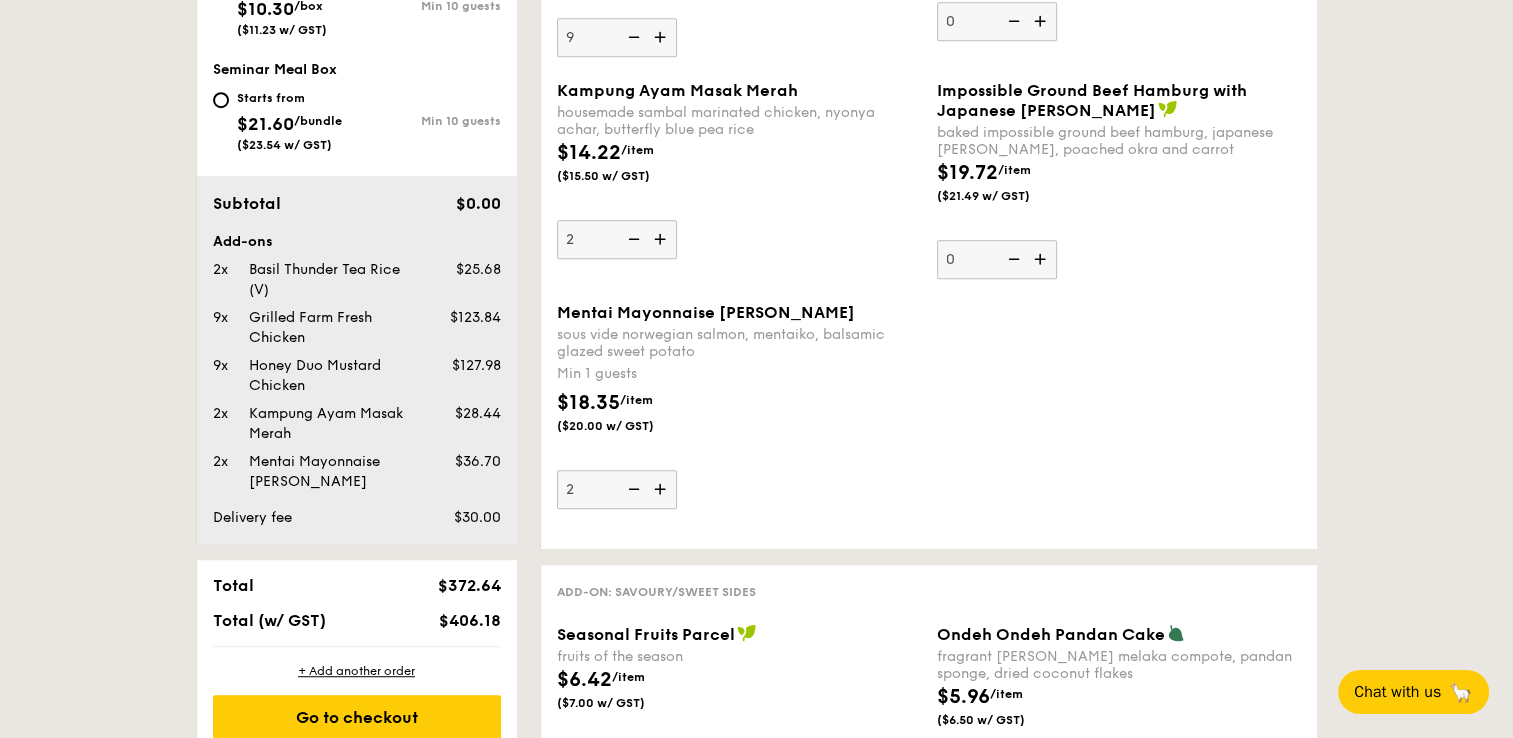 scroll, scrollTop: 1111, scrollLeft: 0, axis: vertical 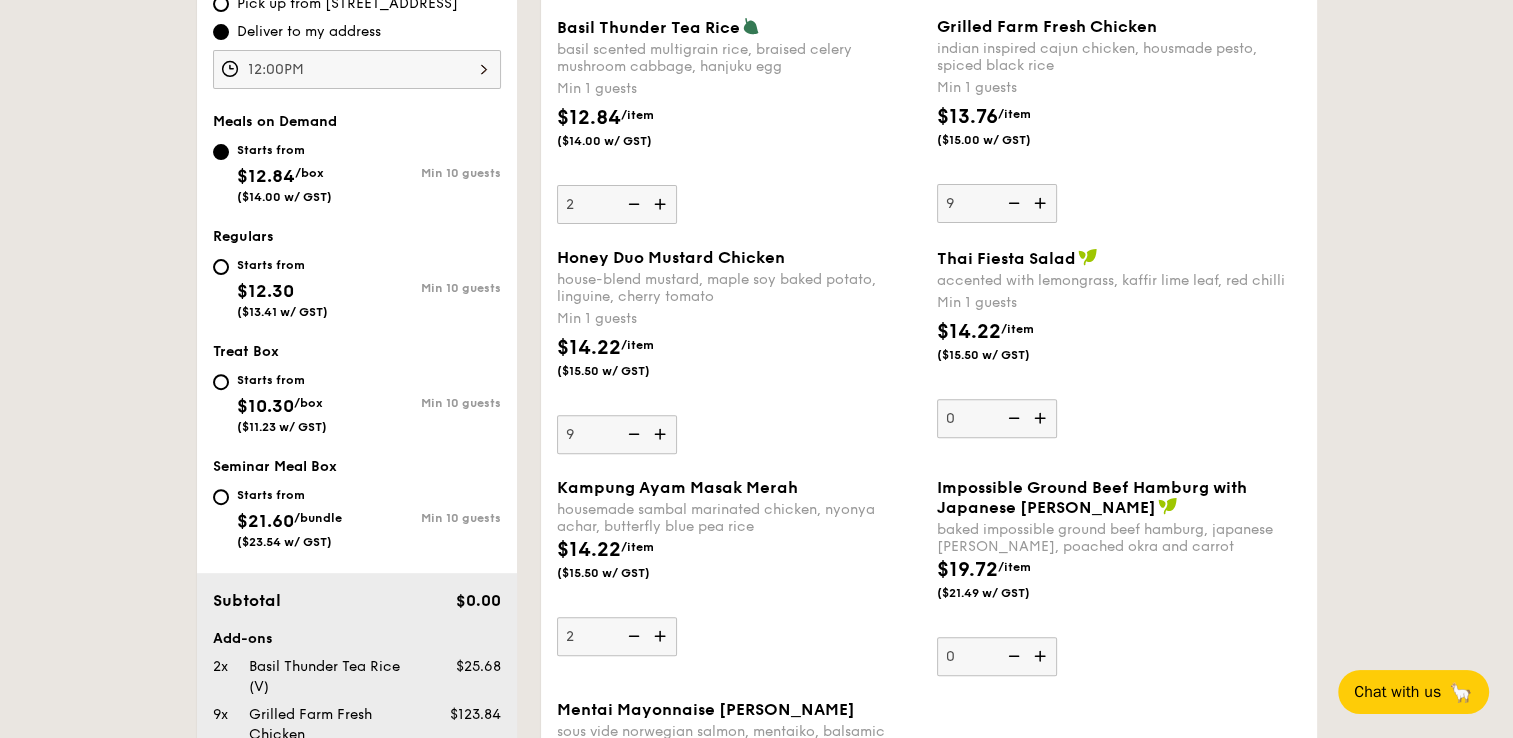 click at bounding box center (632, 434) 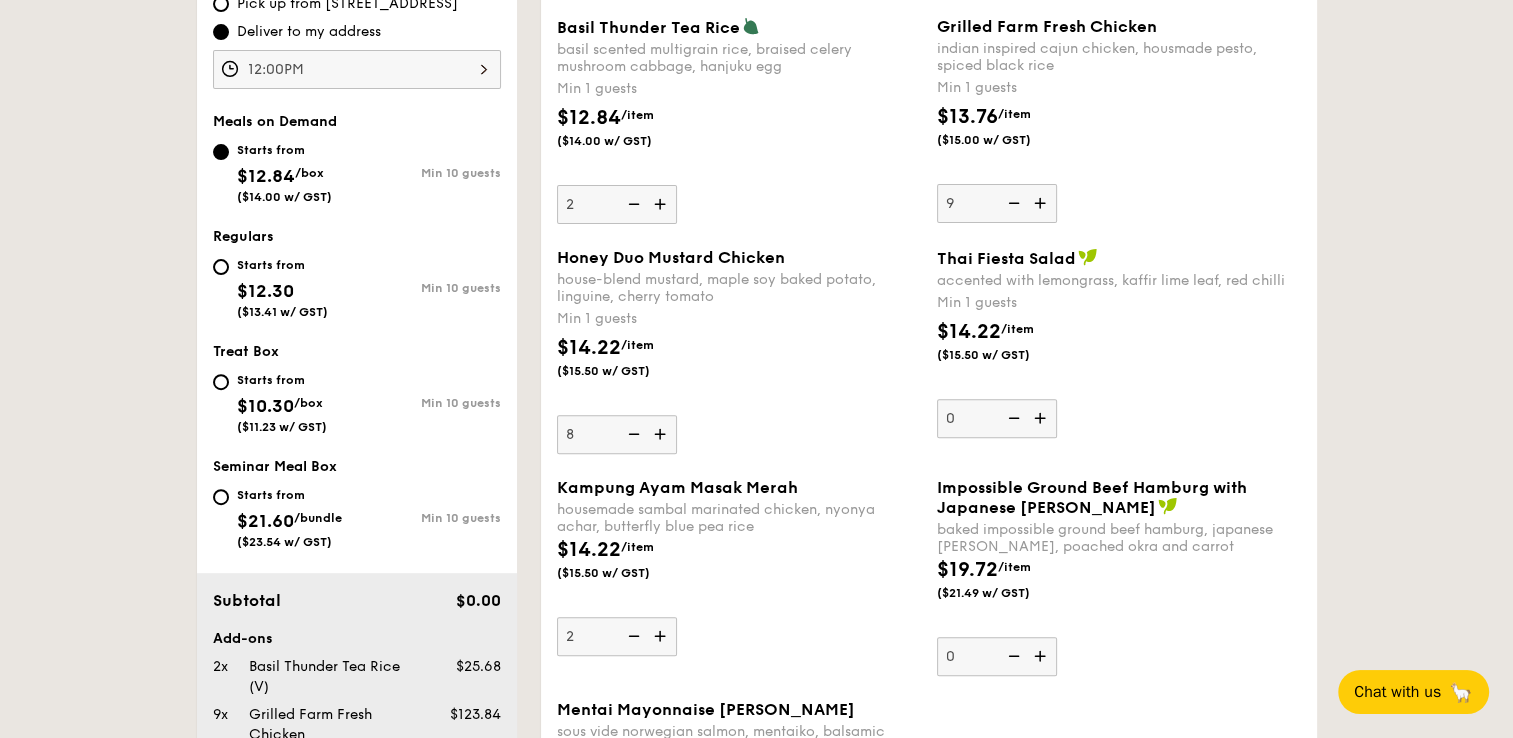 click on "Honey Duo Mustard Chicken house-blend mustard, maple soy baked potato, linguine, cherry tomato
Min 1 guests
$14.22
/item
($15.50 w/ GST)
8" at bounding box center (739, 351) 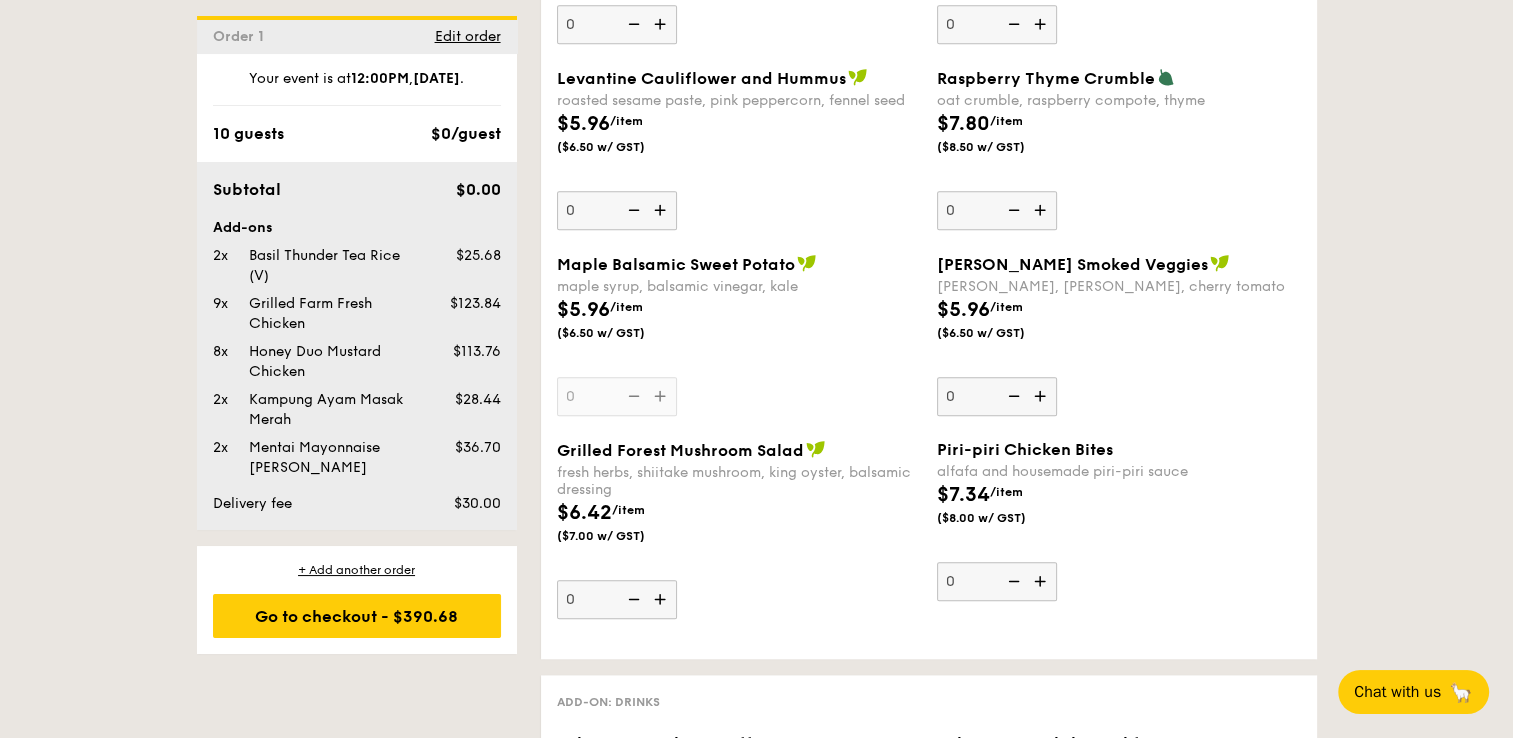 scroll, scrollTop: 2015, scrollLeft: 0, axis: vertical 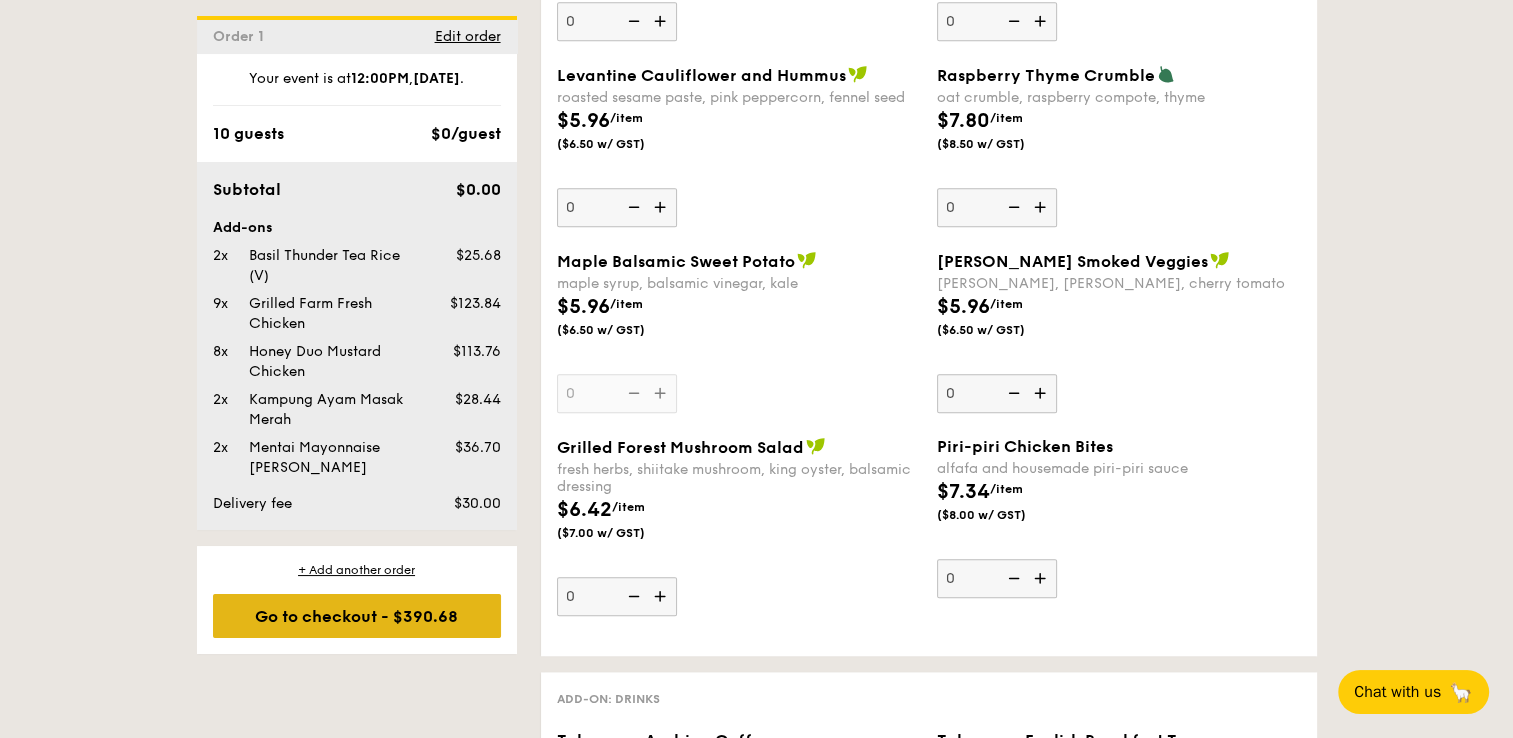 click on "Go to checkout
- $390.68" at bounding box center (357, 616) 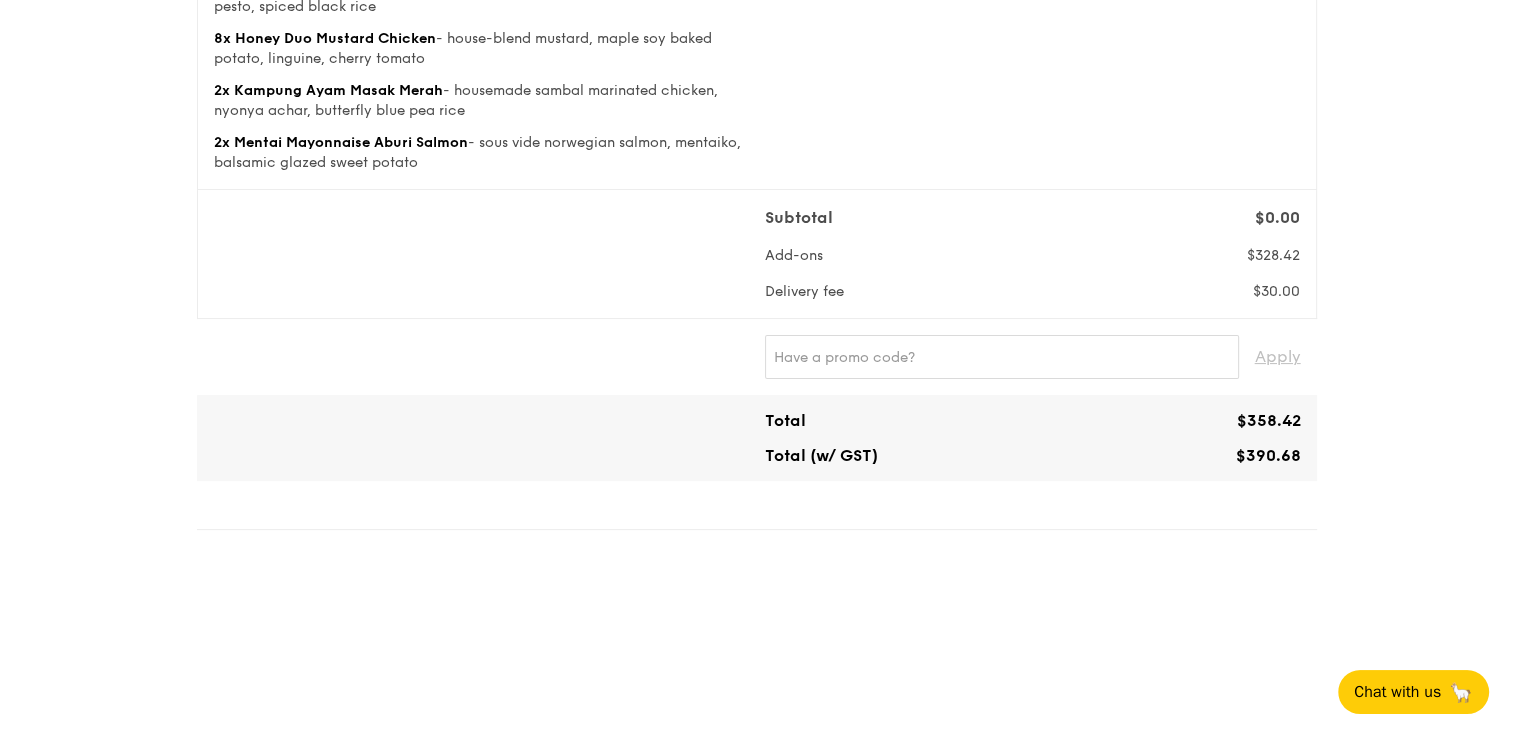 scroll, scrollTop: 0, scrollLeft: 0, axis: both 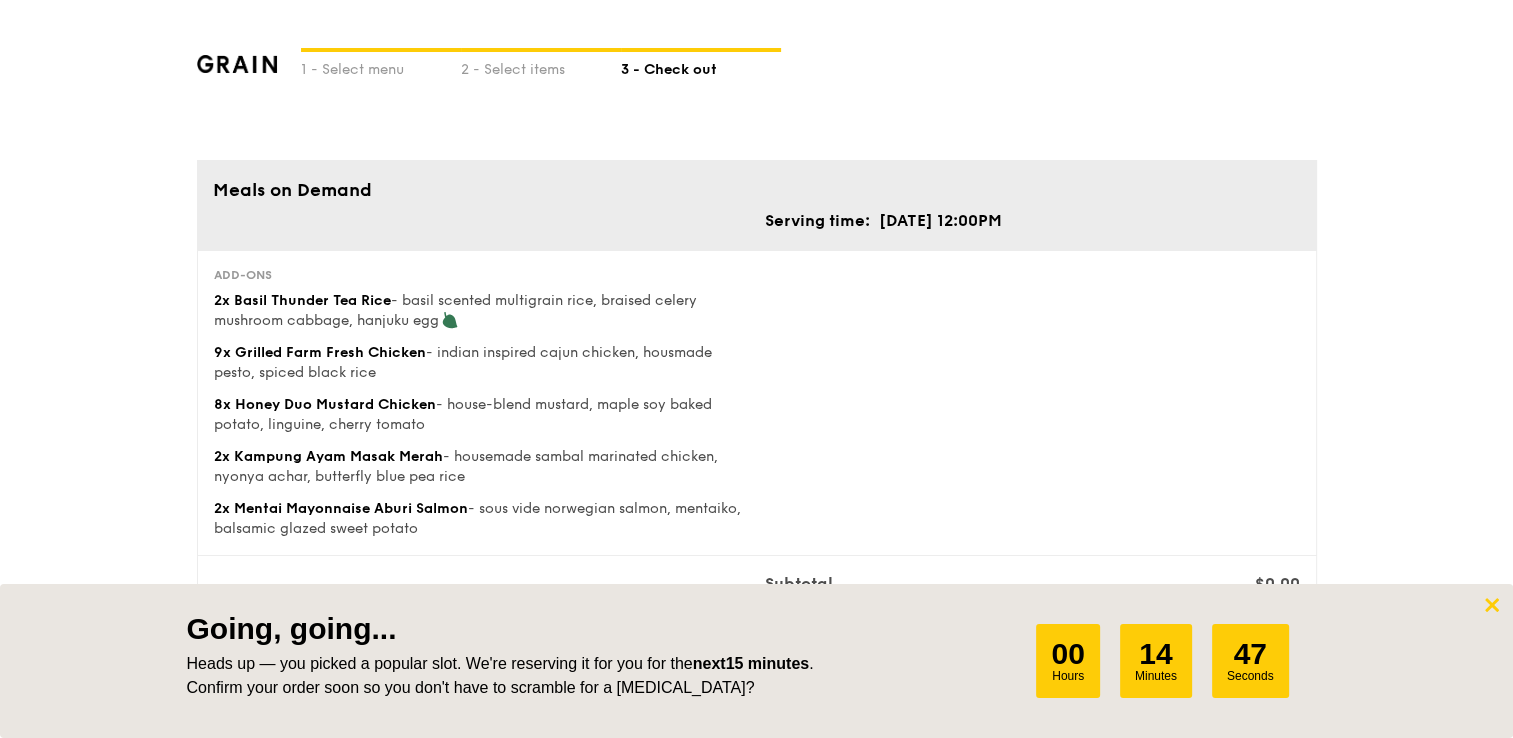 click 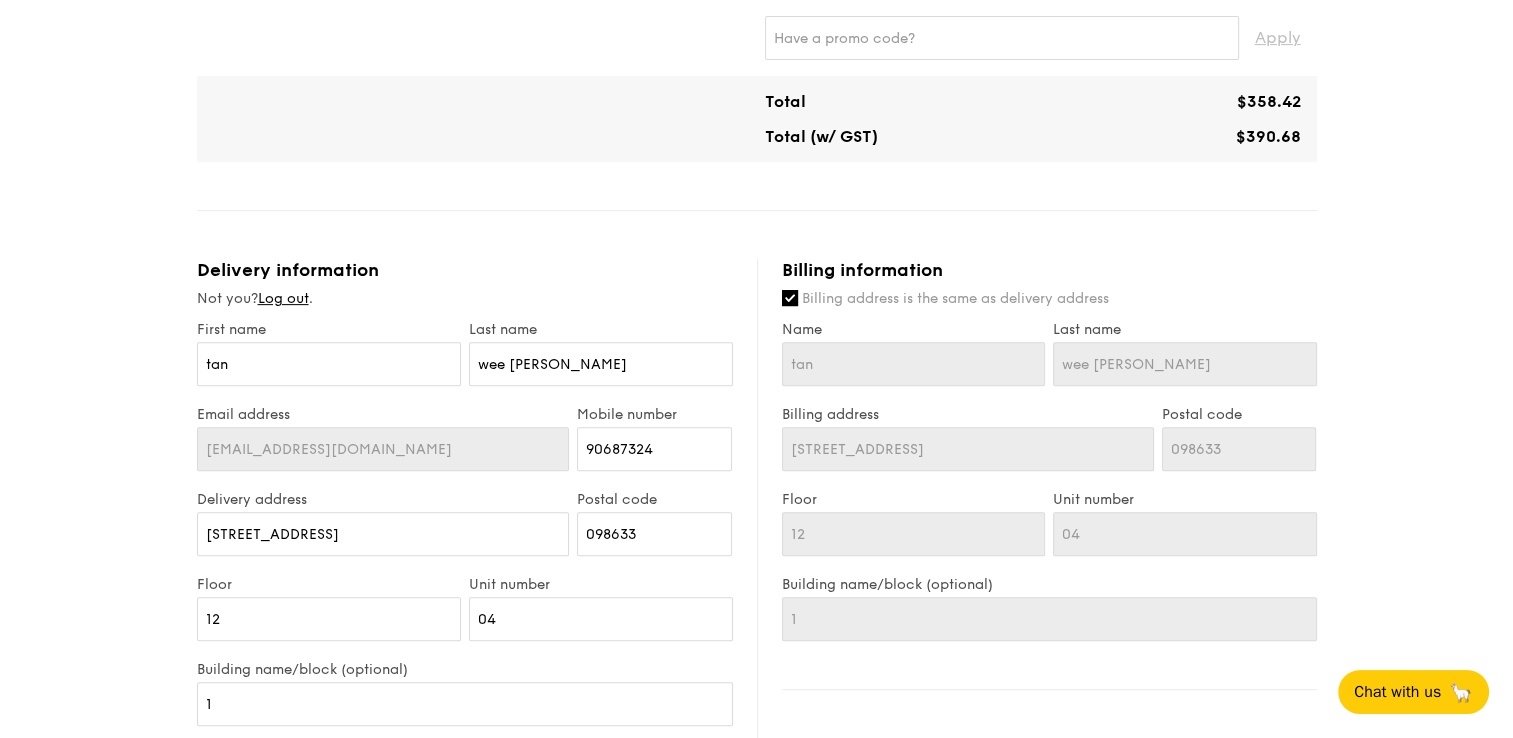 scroll, scrollTop: 716, scrollLeft: 0, axis: vertical 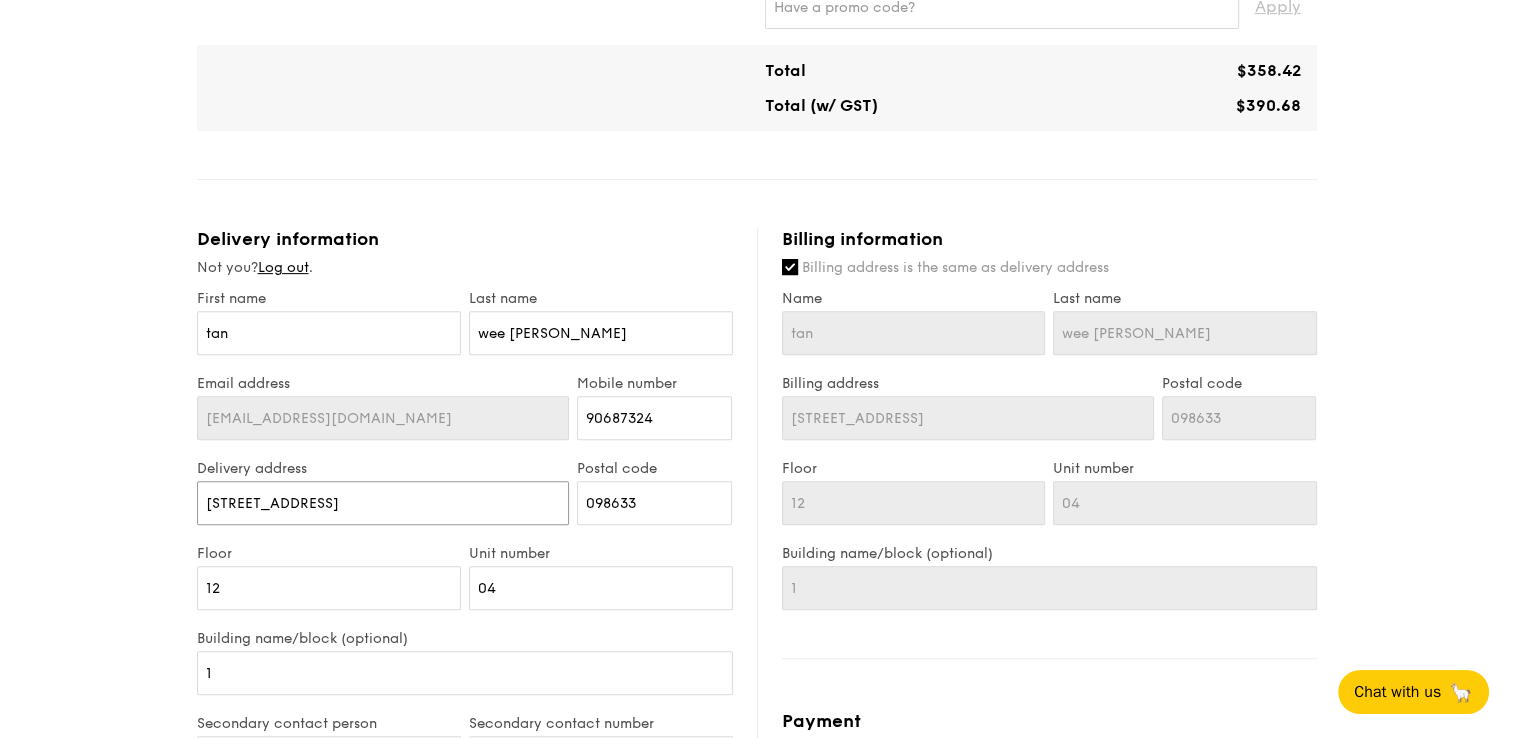 click on "1 Harbourfront Place" at bounding box center [383, 503] 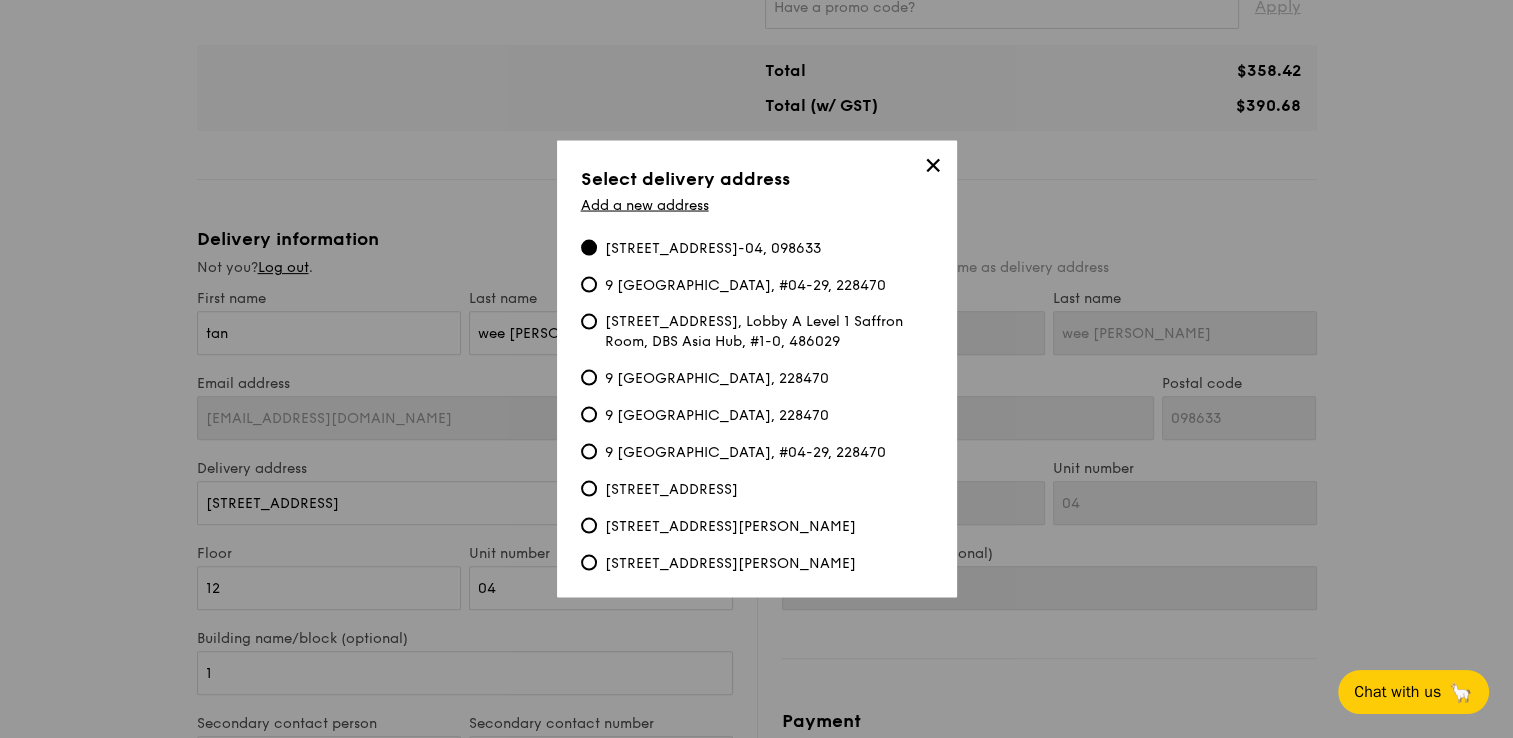 click on "✕" at bounding box center (933, 169) 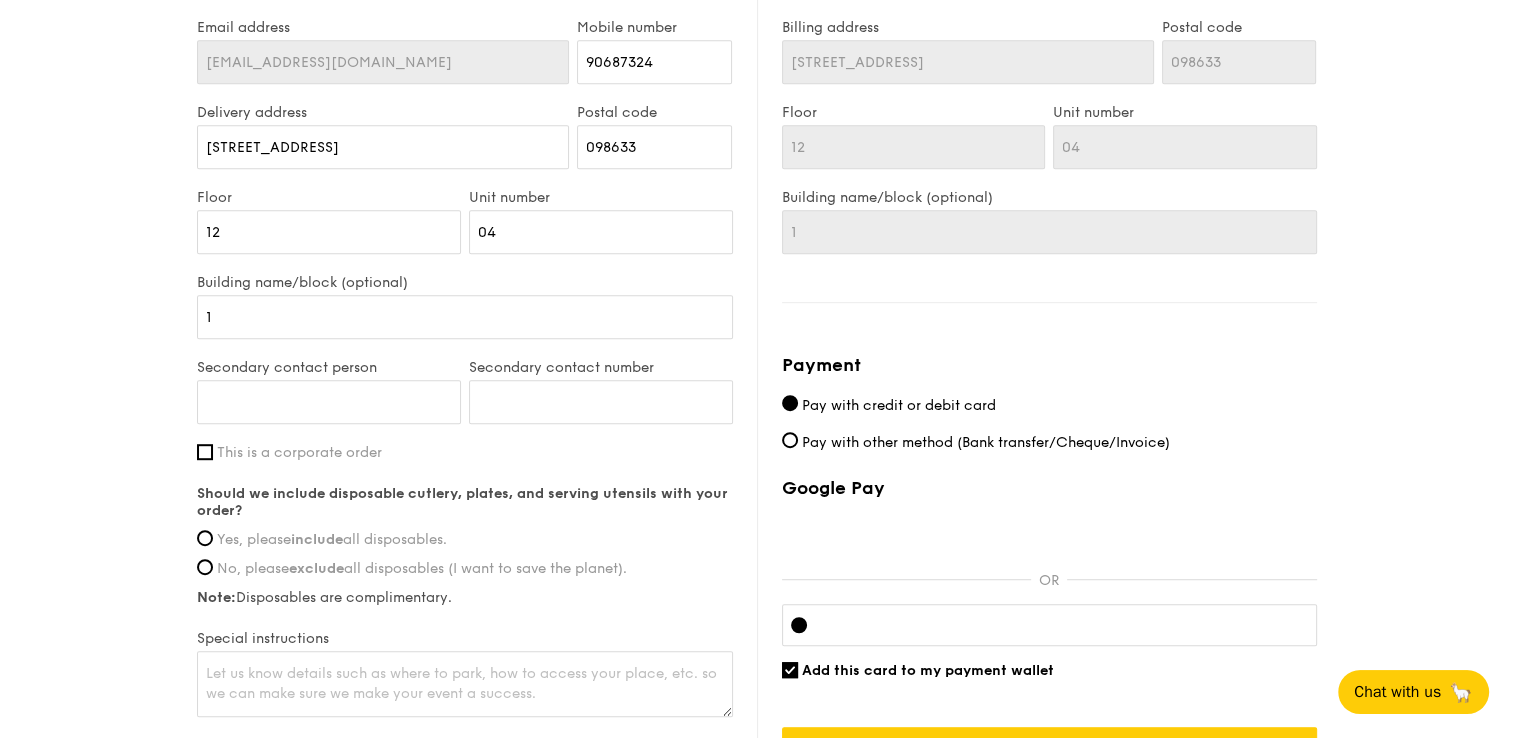 scroll, scrollTop: 1078, scrollLeft: 0, axis: vertical 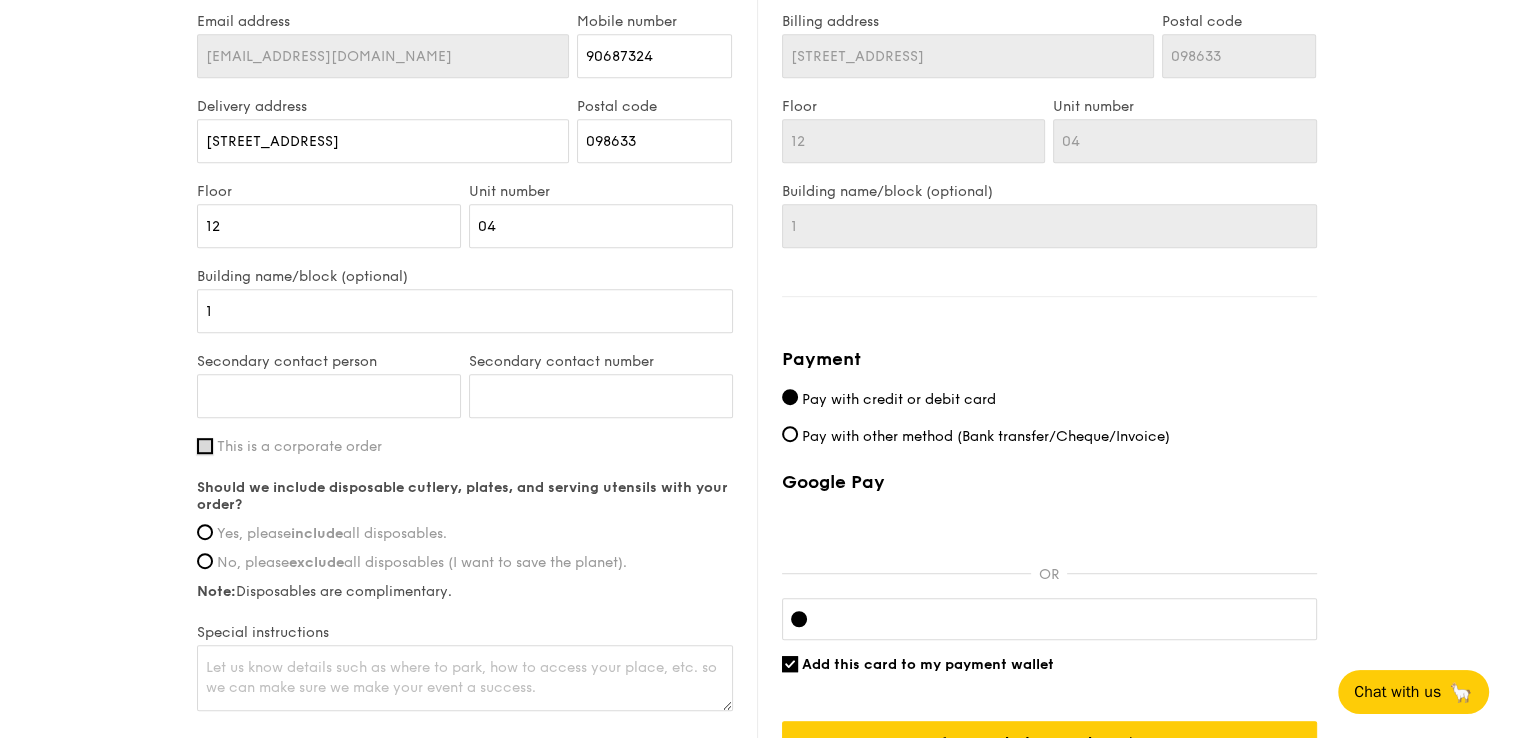 click on "This is a corporate order" at bounding box center (205, 446) 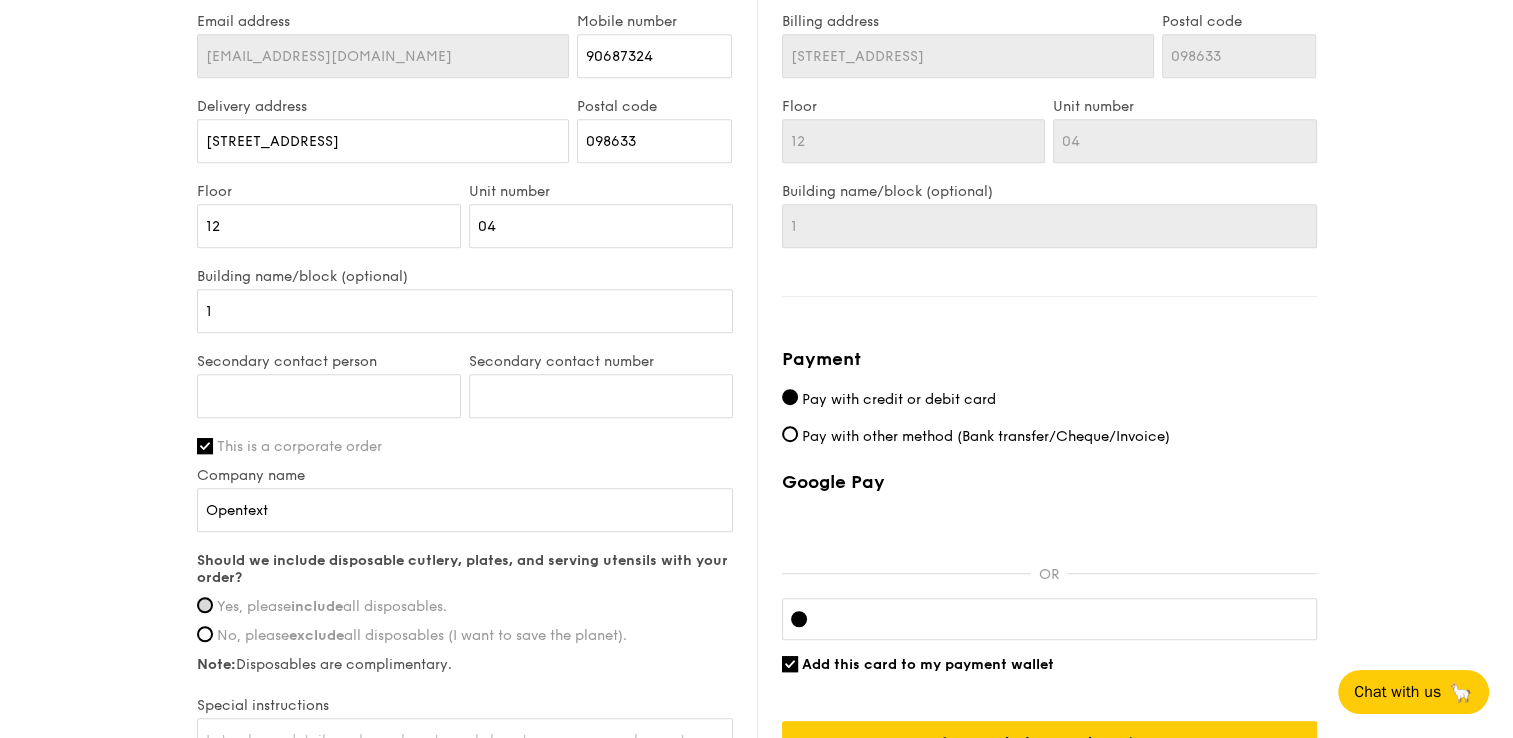 drag, startPoint x: 192, startPoint y: 602, endPoint x: 208, endPoint y: 602, distance: 16 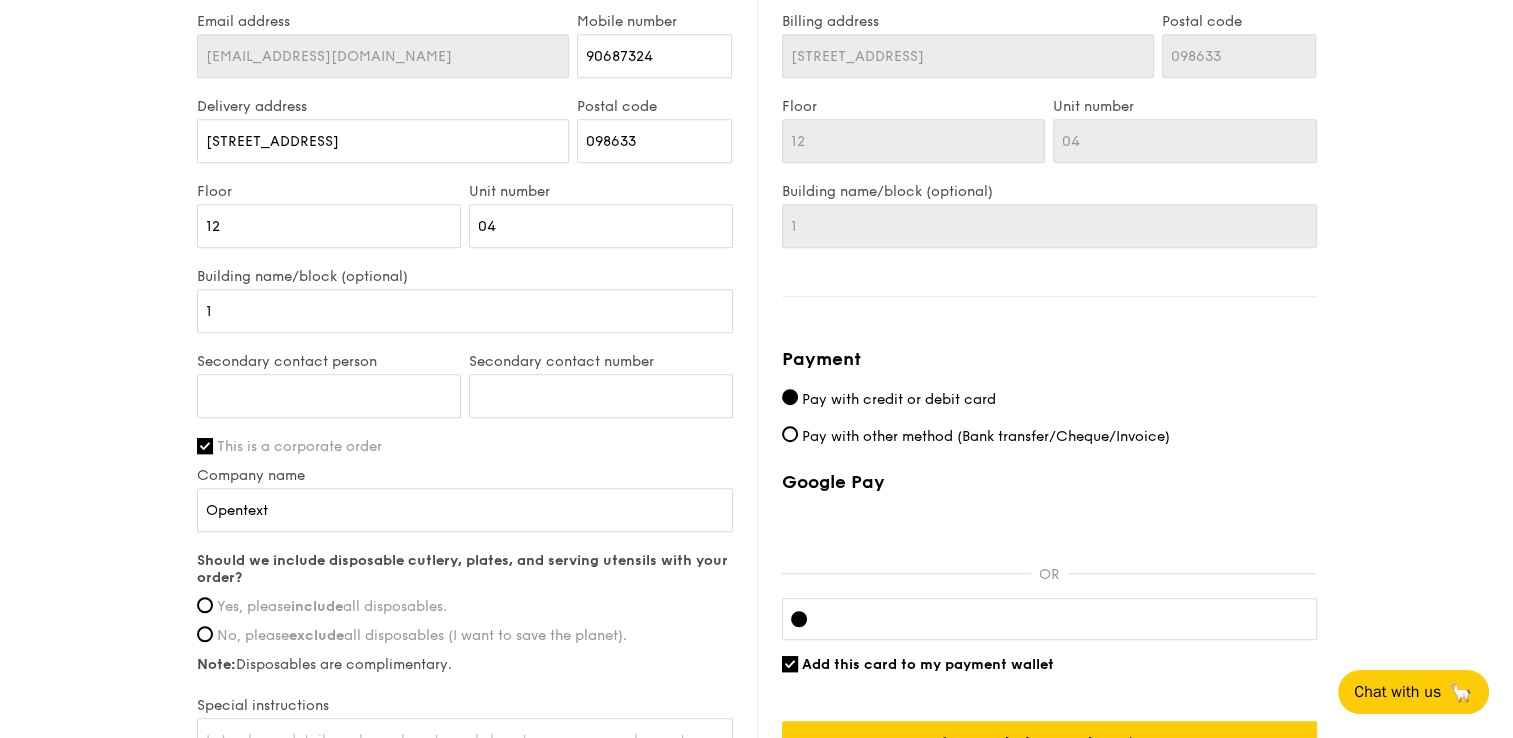 click on "Yes, please  include  all disposables." at bounding box center (332, 606) 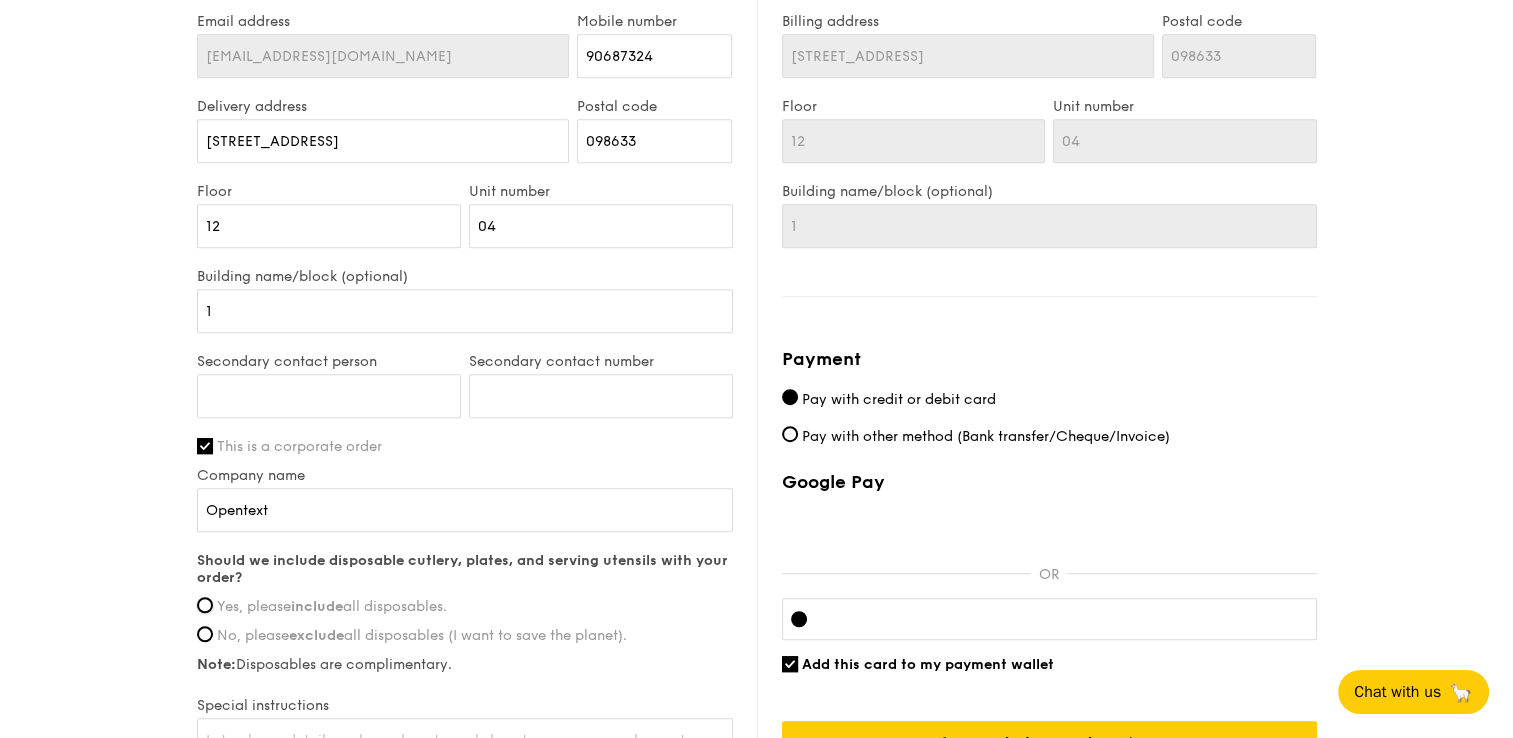 click on "Yes, please  include  all disposables." at bounding box center (205, 605) 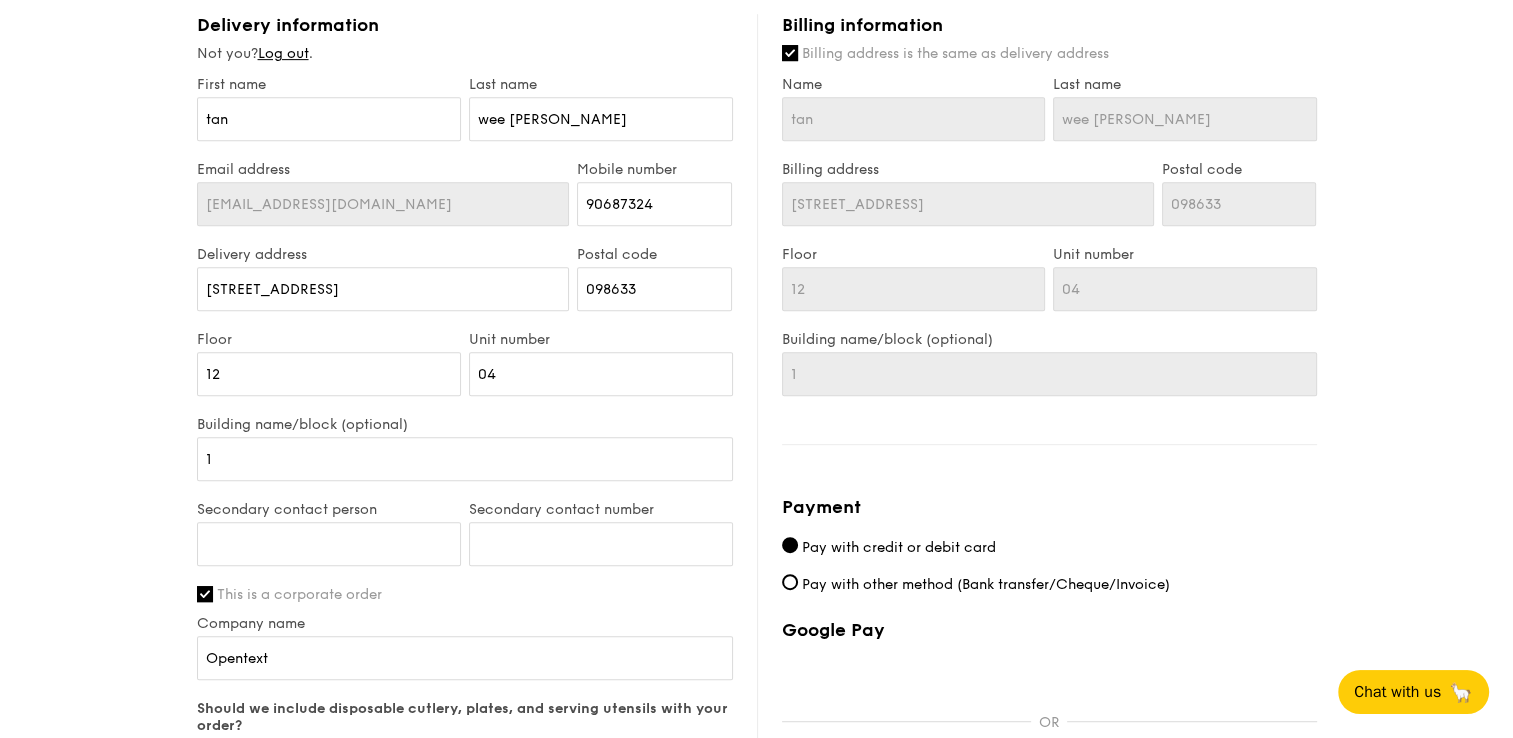 scroll, scrollTop: 912, scrollLeft: 0, axis: vertical 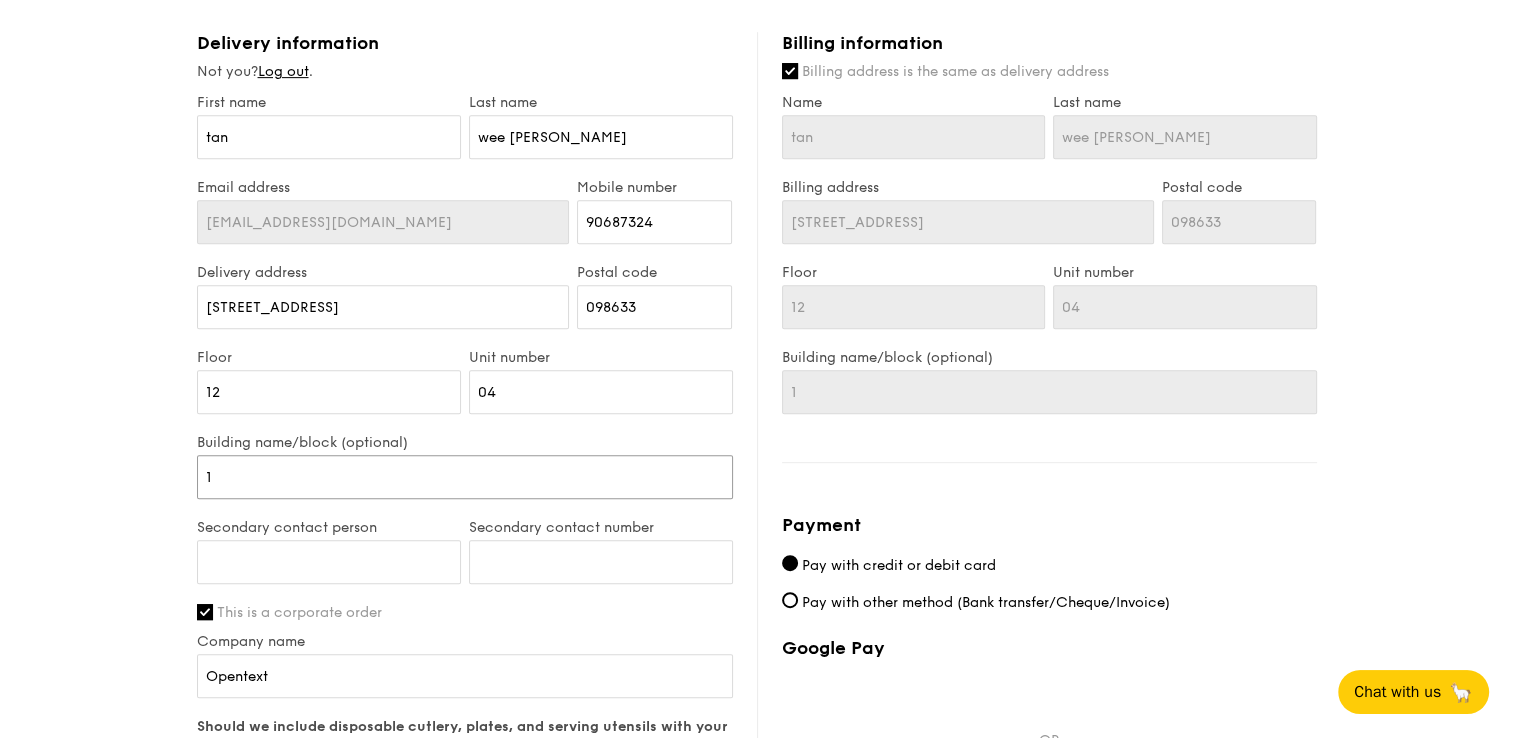 click on "1" at bounding box center (465, 477) 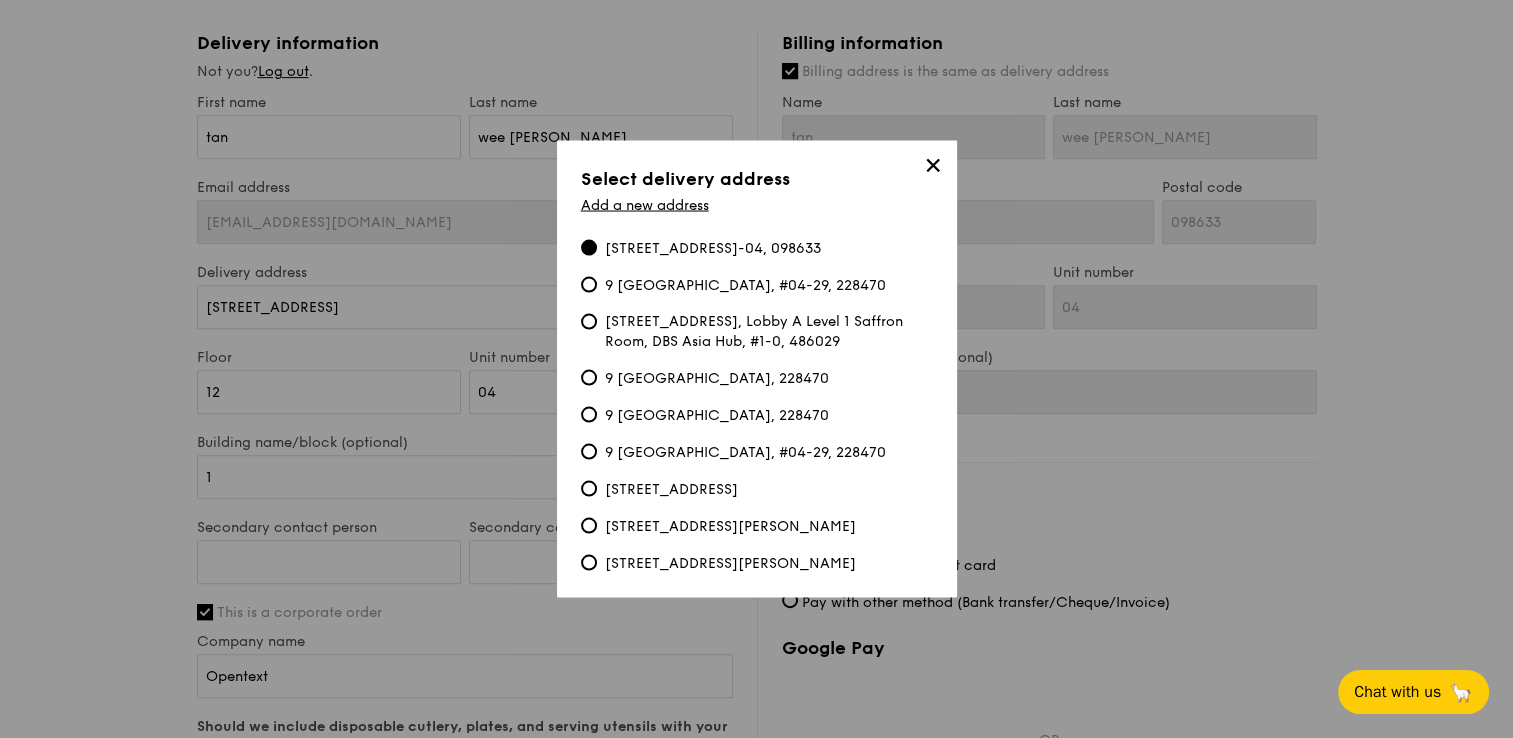 click on "✕" at bounding box center (933, 169) 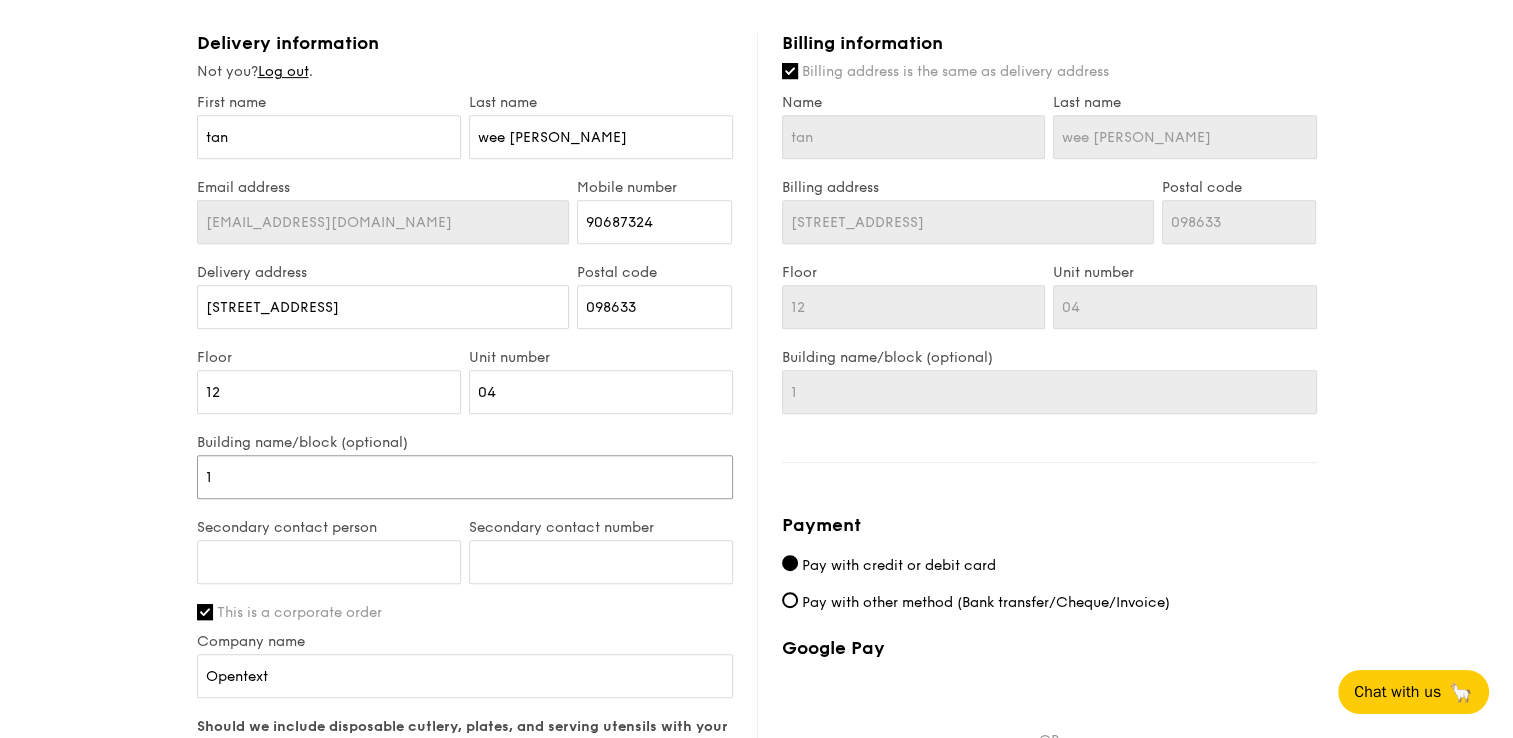 click on "1 - Select menu
2 - Select items
3 - Check out
Meals on Demand
Serving time:
Jul 21, 2025,
12:00PM
Add-ons
2x Basil Thunder Tea Rice - basil scented multigrain rice, braised celery mushroom cabbage, hanjuku egg 9x Grilled Farm Fresh Chicken - indian inspired cajun chicken, housmade pesto, spiced black rice 8x Honey Duo Mustard Chicken - house-blend mustard, maple soy baked potato, linguine, cherry tomato 2x Kampung Ayam Masak Merah - housemade sambal marinated chicken, nyonya achar, butterfly blue pea rice 2x Mentai Mayonnaise Aburi Salmon - sous vide norwegian salmon, mentaiko, balsamic glazed sweet potato
Subtotal
$0.00
Add-ons
$328.42
Delivery fee
$30.00
Apply
Total
$358.42
Total (w/ GST)
$390.68
1" at bounding box center [756, 61] 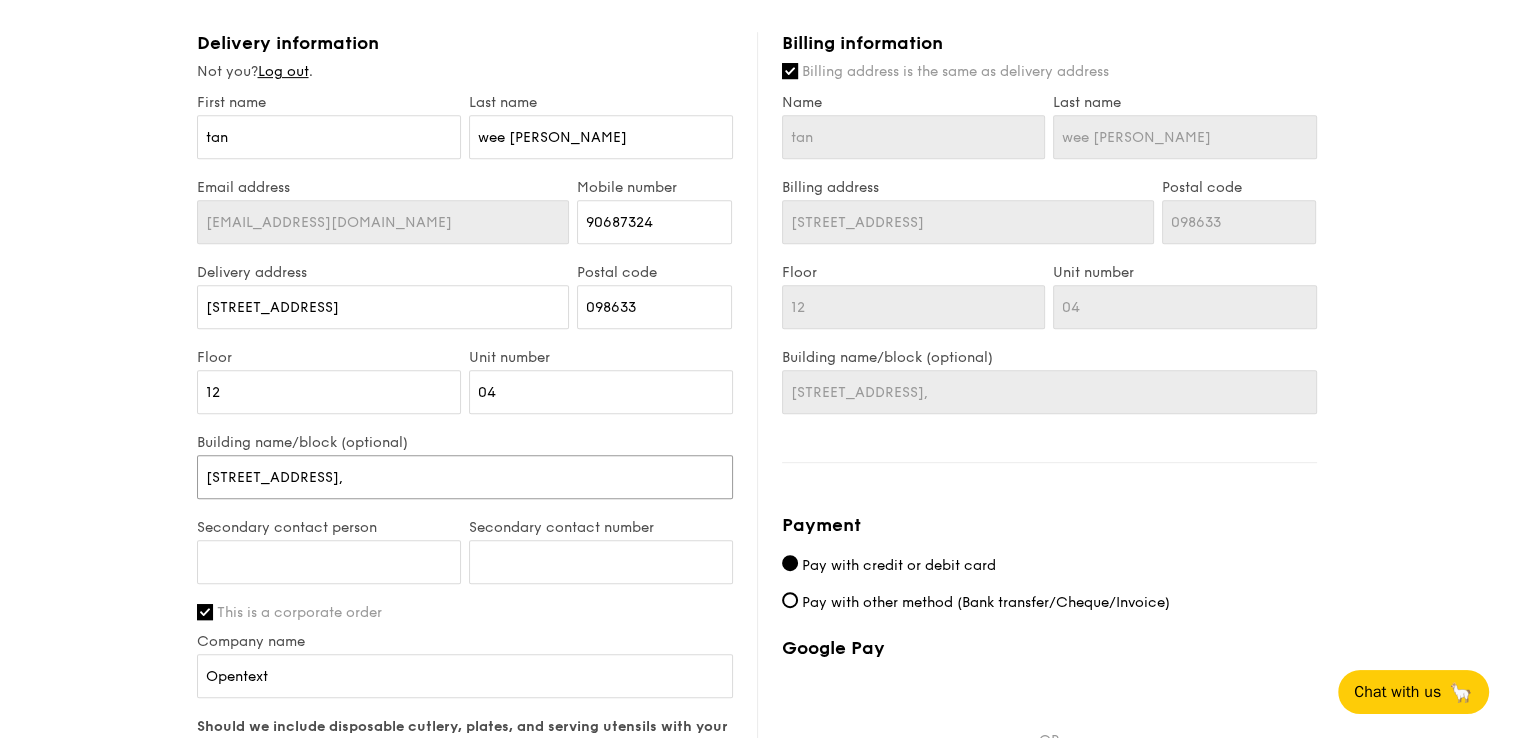 drag, startPoint x: 465, startPoint y: 477, endPoint x: 84, endPoint y: 474, distance: 381.0118 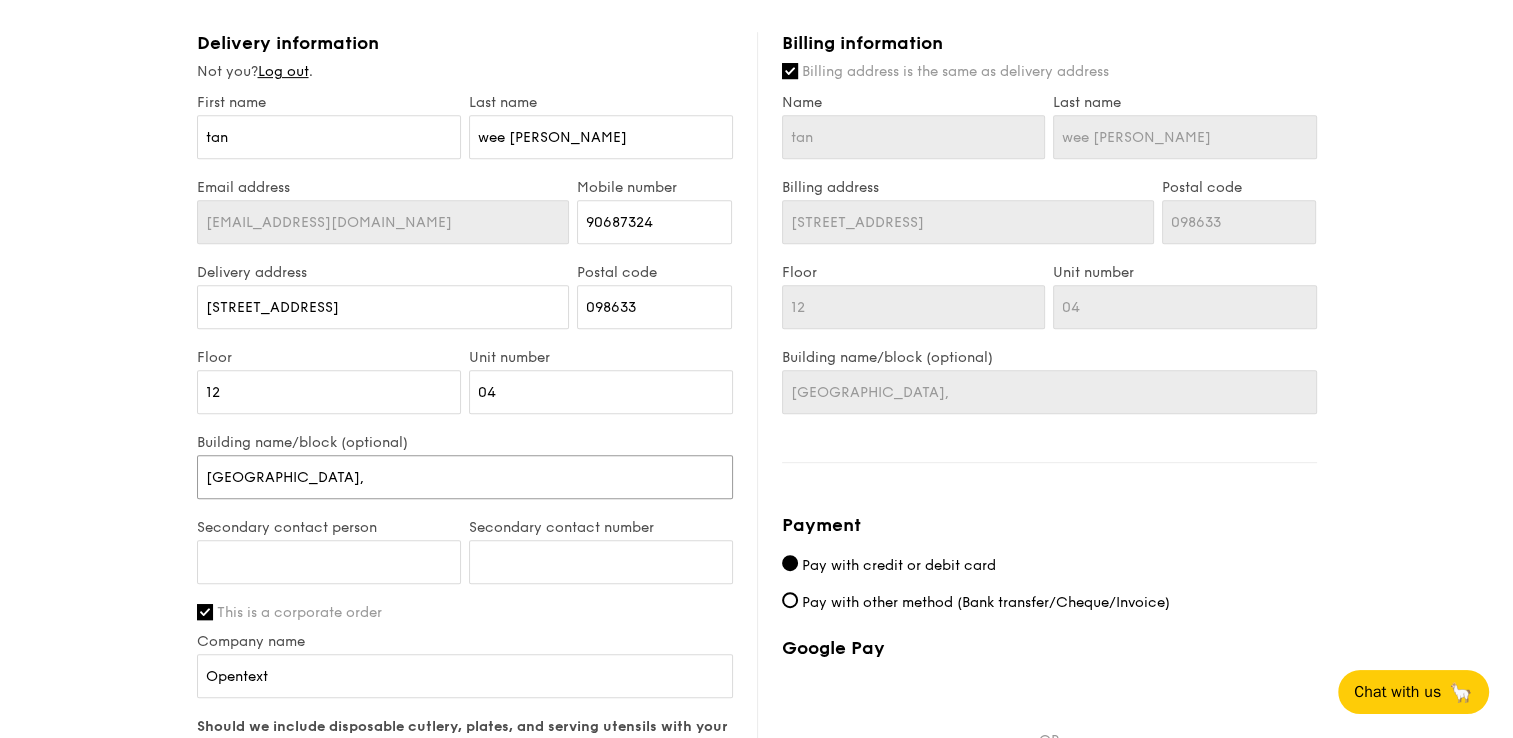 click on "HARBOURFRONT TOWER ONE," at bounding box center (465, 477) 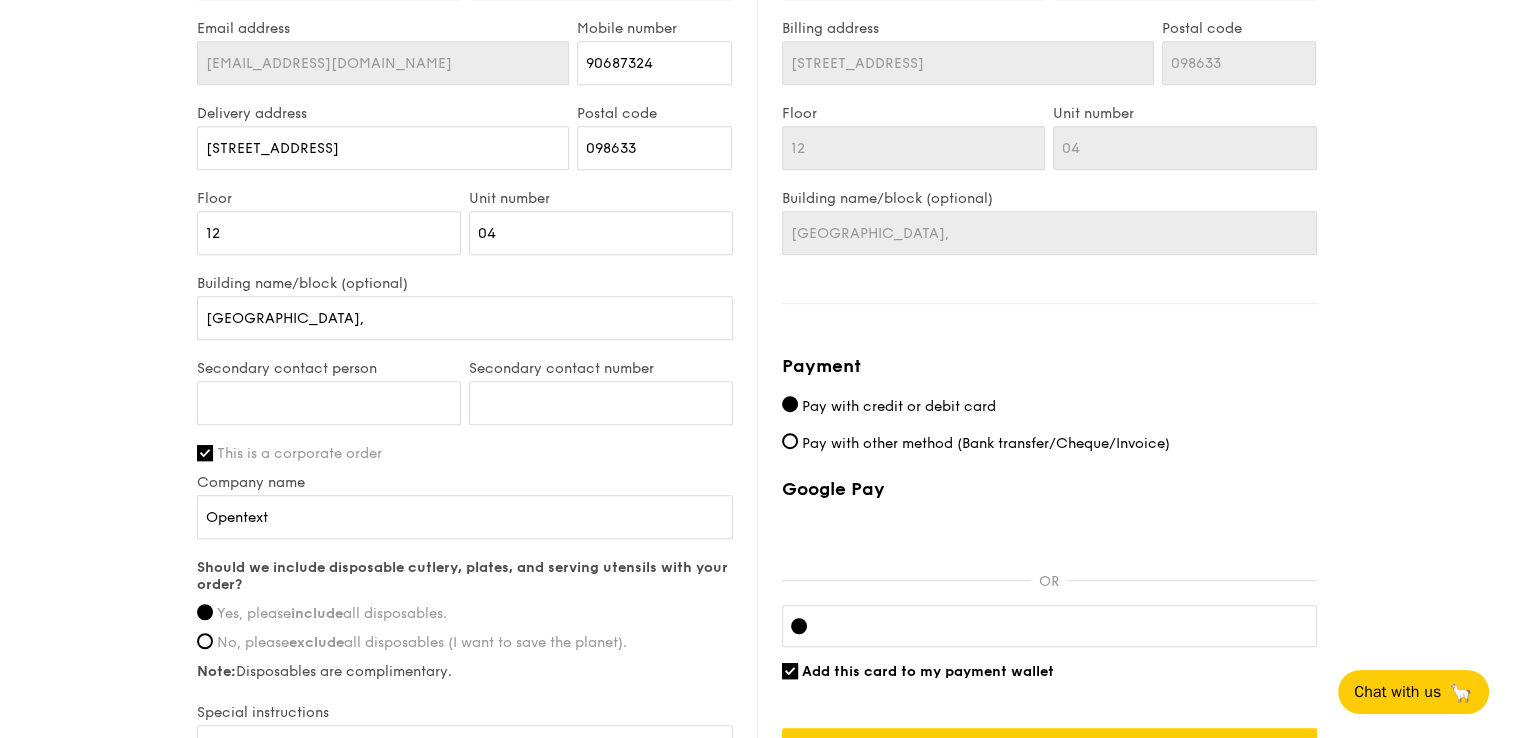 scroll, scrollTop: 1087, scrollLeft: 0, axis: vertical 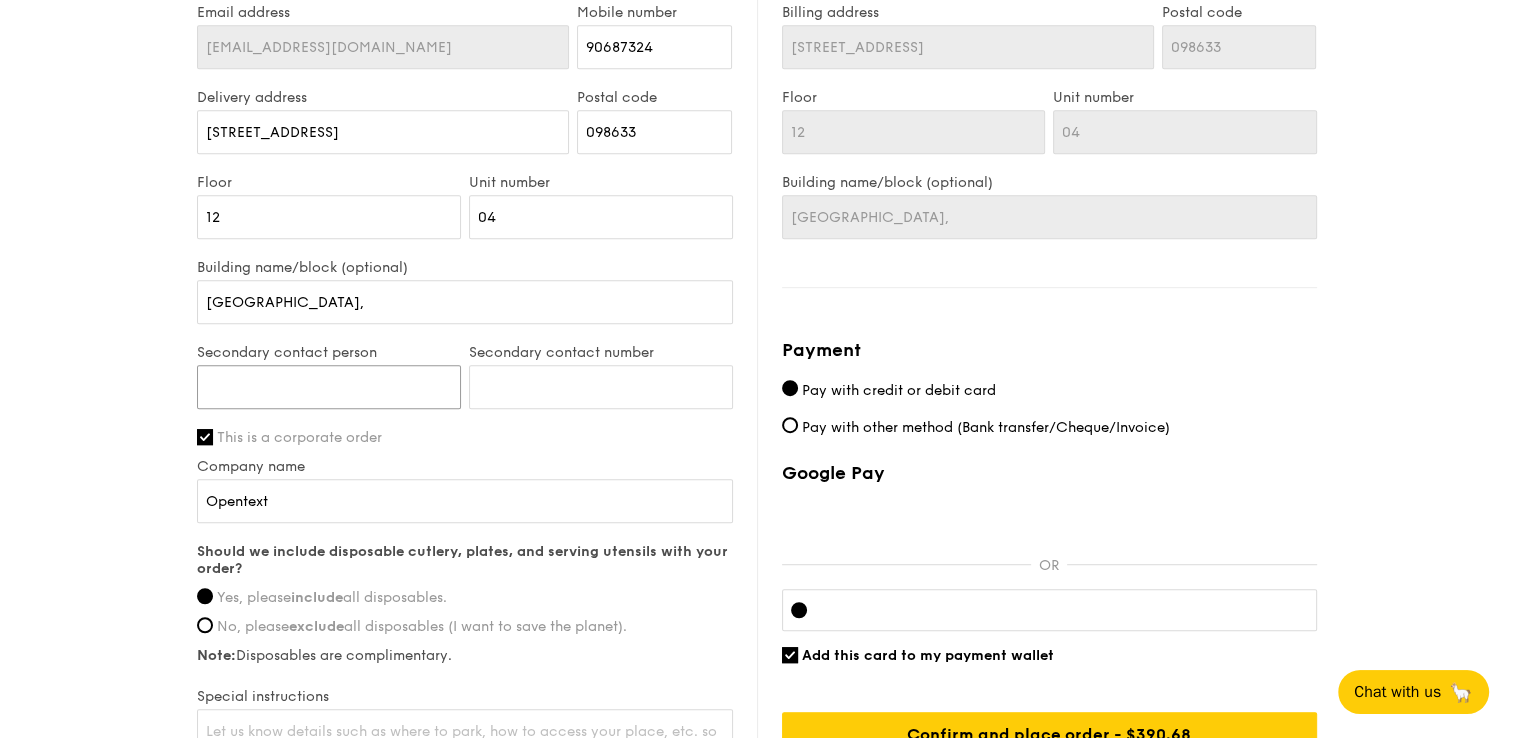 click on "Secondary contact person" at bounding box center (329, 387) 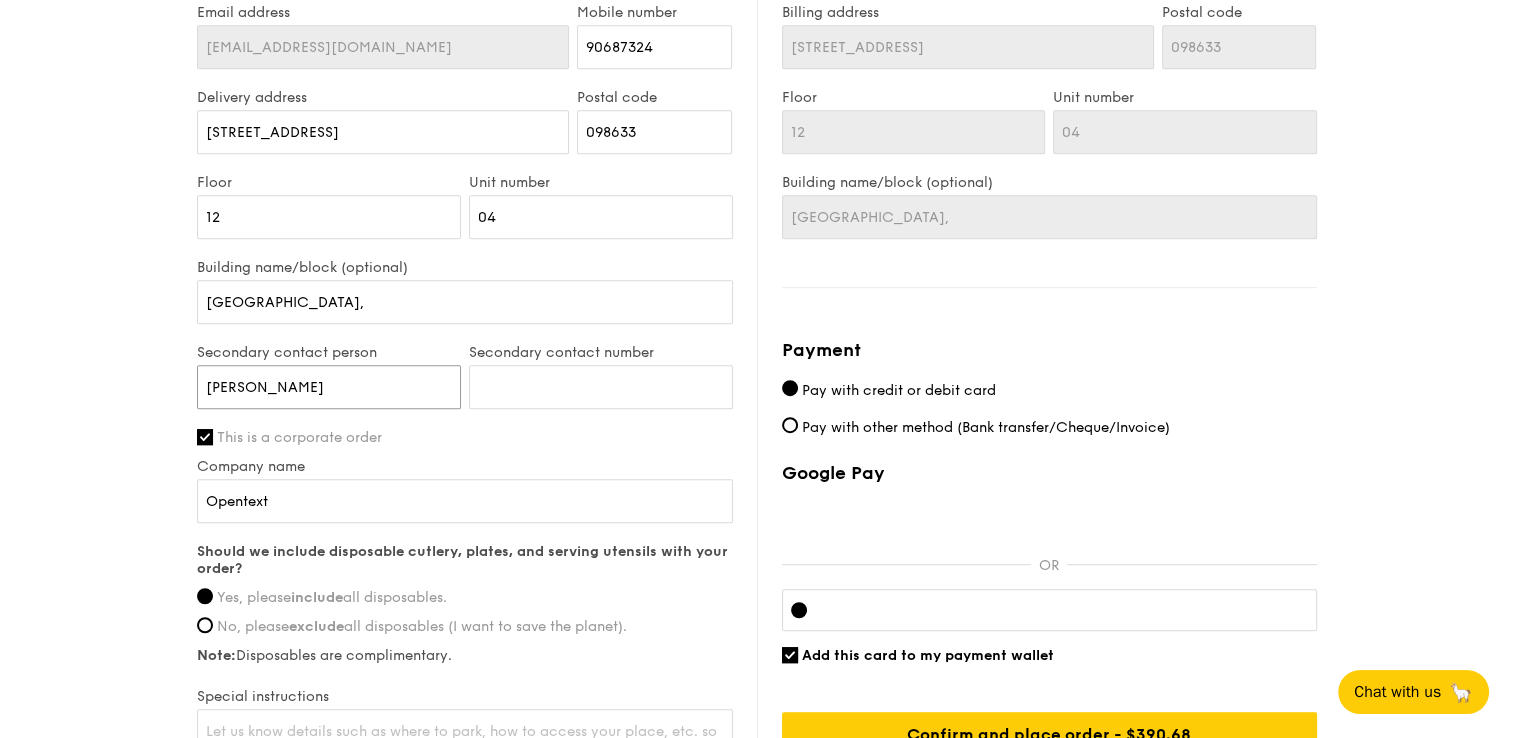 type on "Eileen" 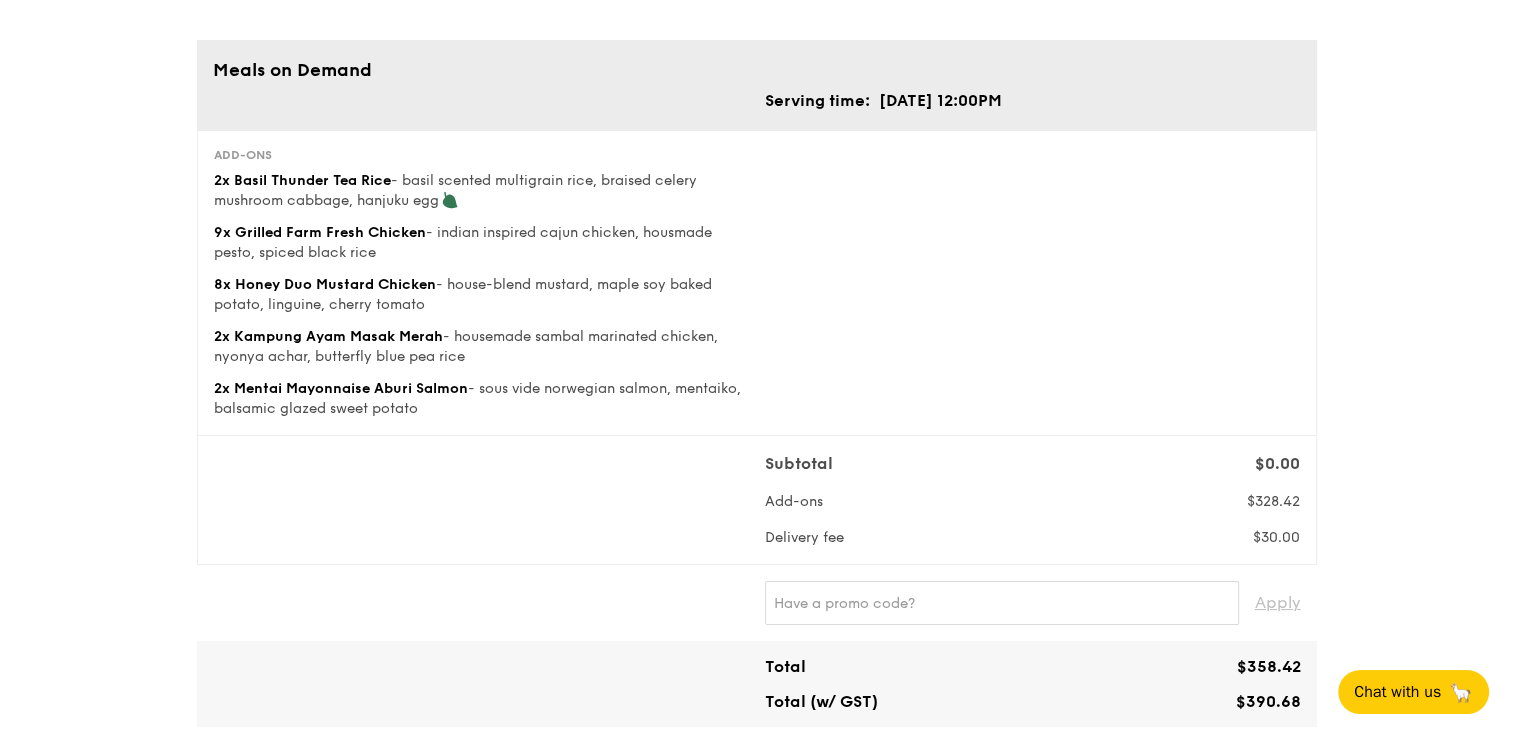 scroll, scrollTop: 93, scrollLeft: 0, axis: vertical 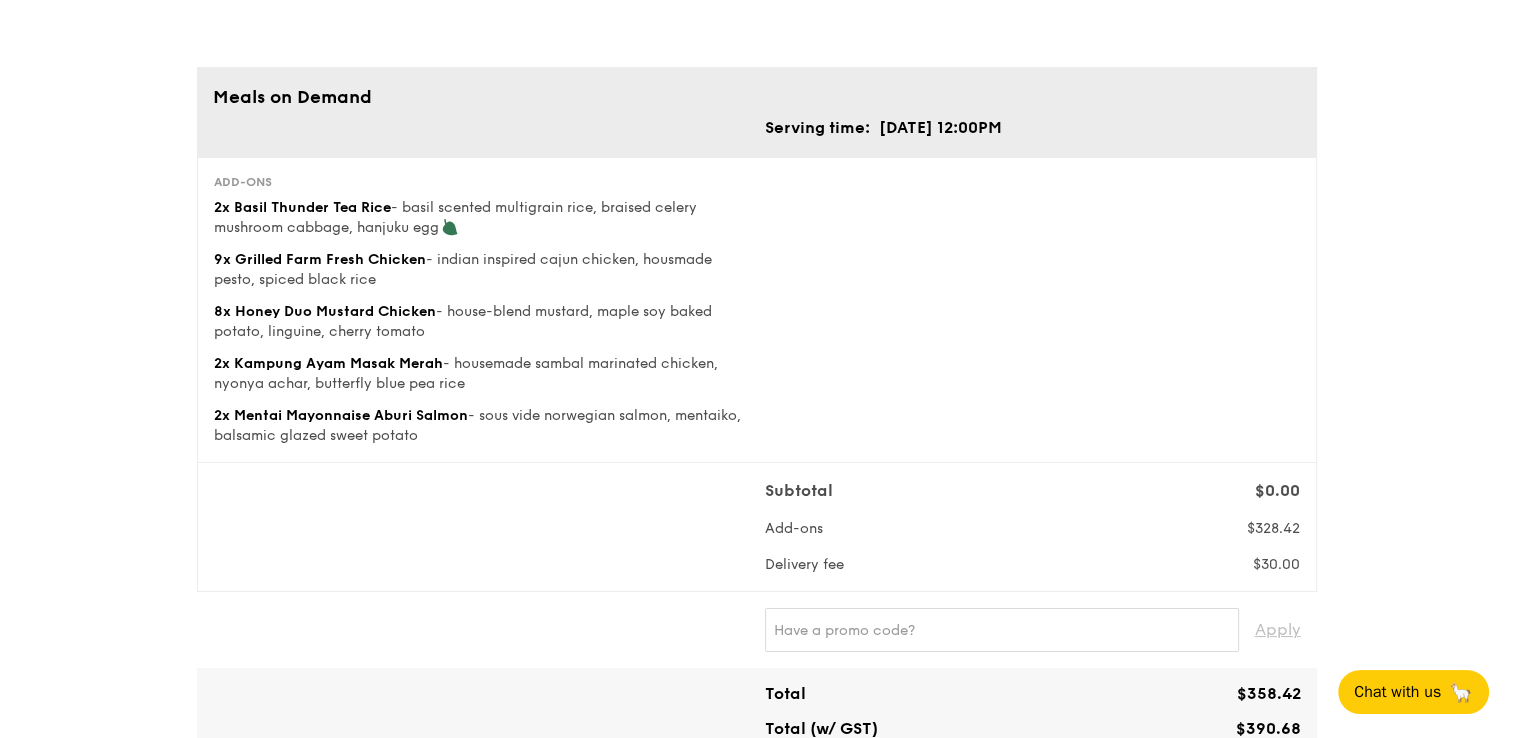 type on "92960889" 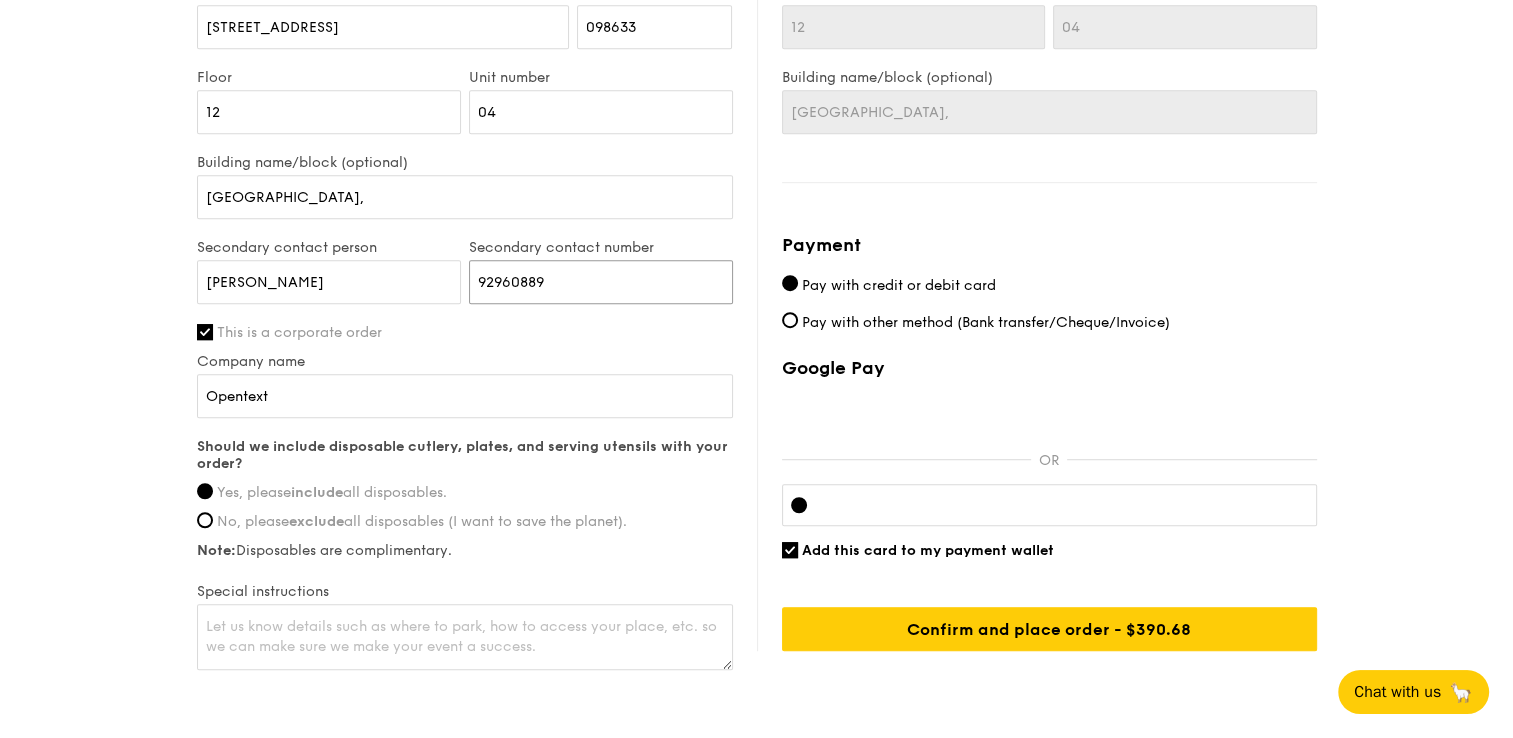 scroll, scrollTop: 1164, scrollLeft: 0, axis: vertical 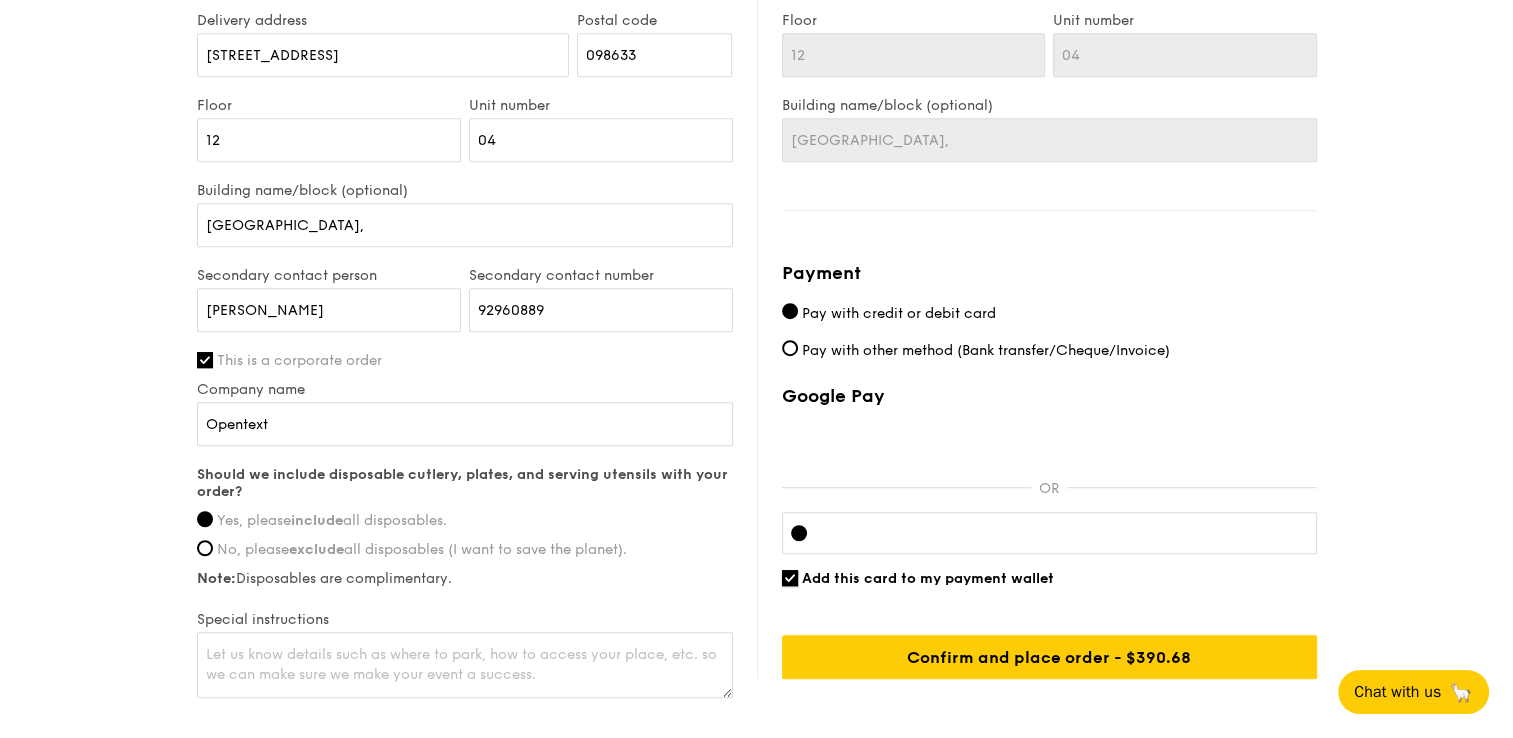 click on "Add this card to my payment wallet" at bounding box center (790, 578) 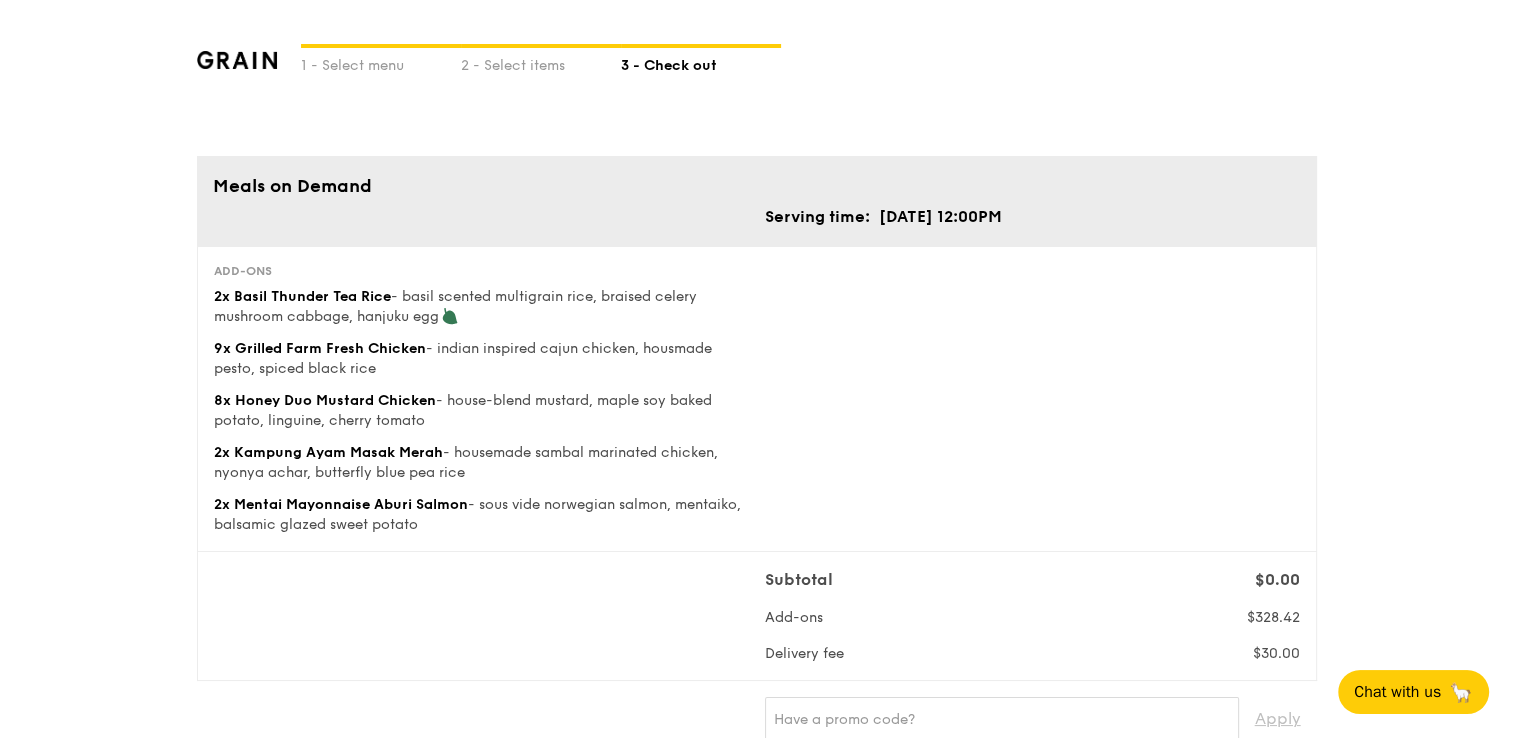 scroll, scrollTop: 0, scrollLeft: 0, axis: both 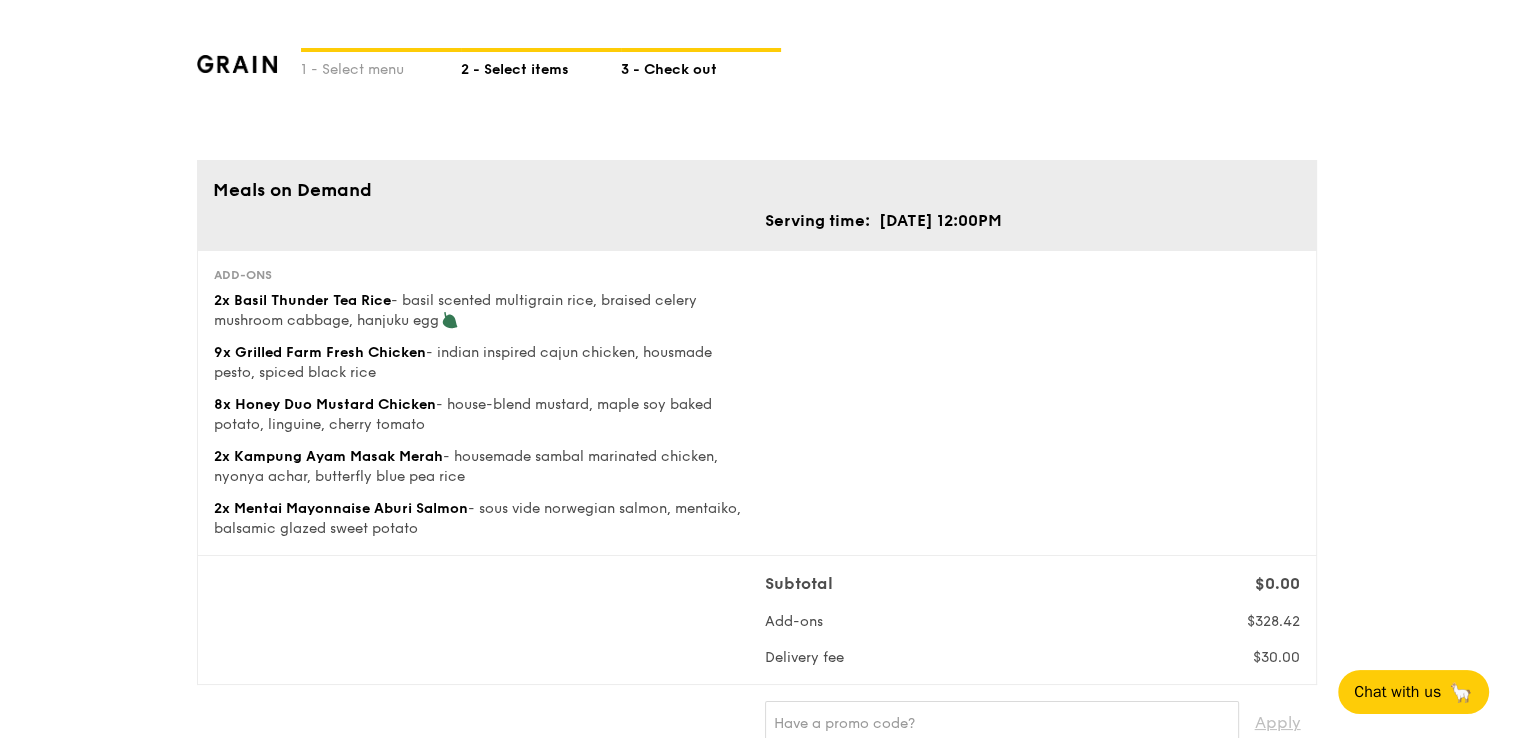click on "2 - Select items" at bounding box center [541, 66] 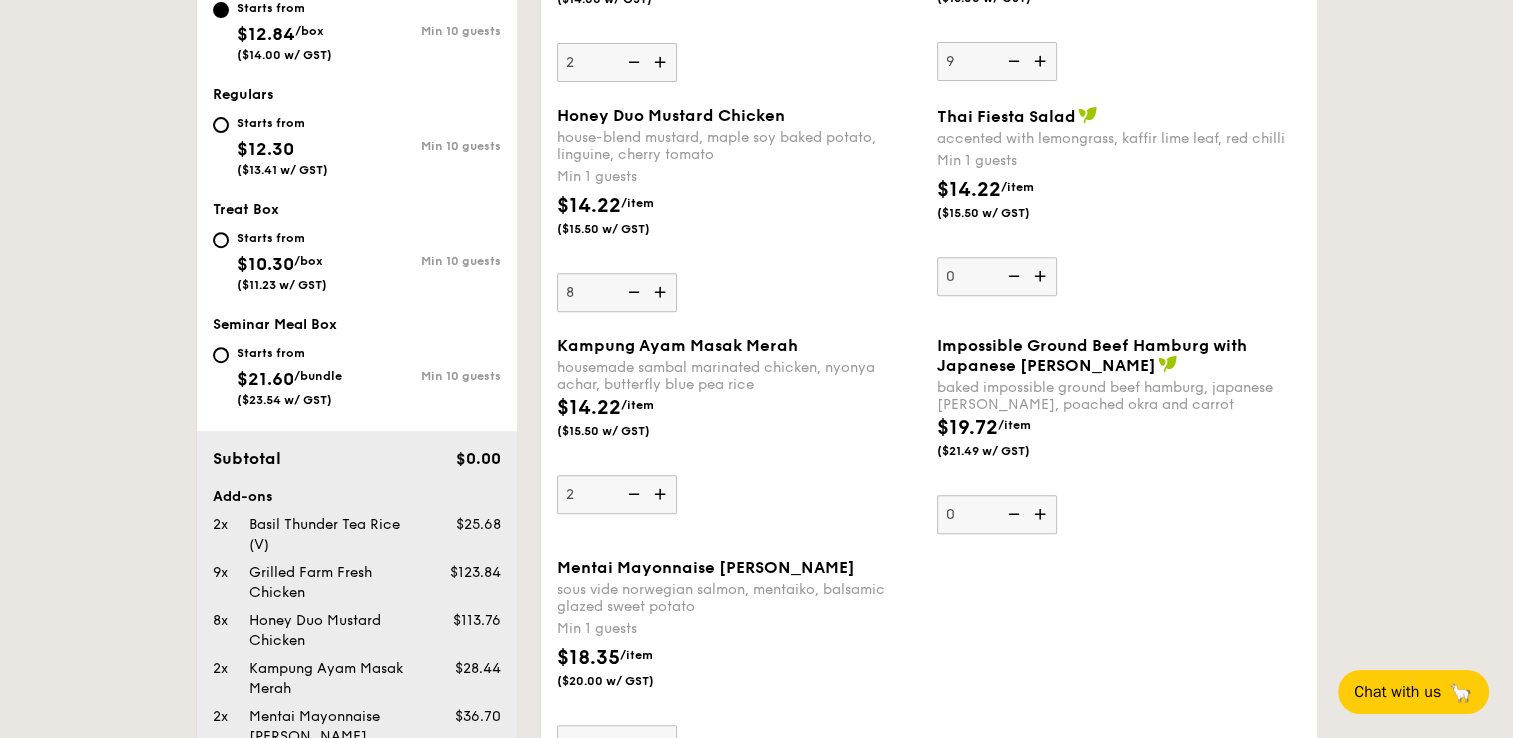 scroll, scrollTop: 861, scrollLeft: 0, axis: vertical 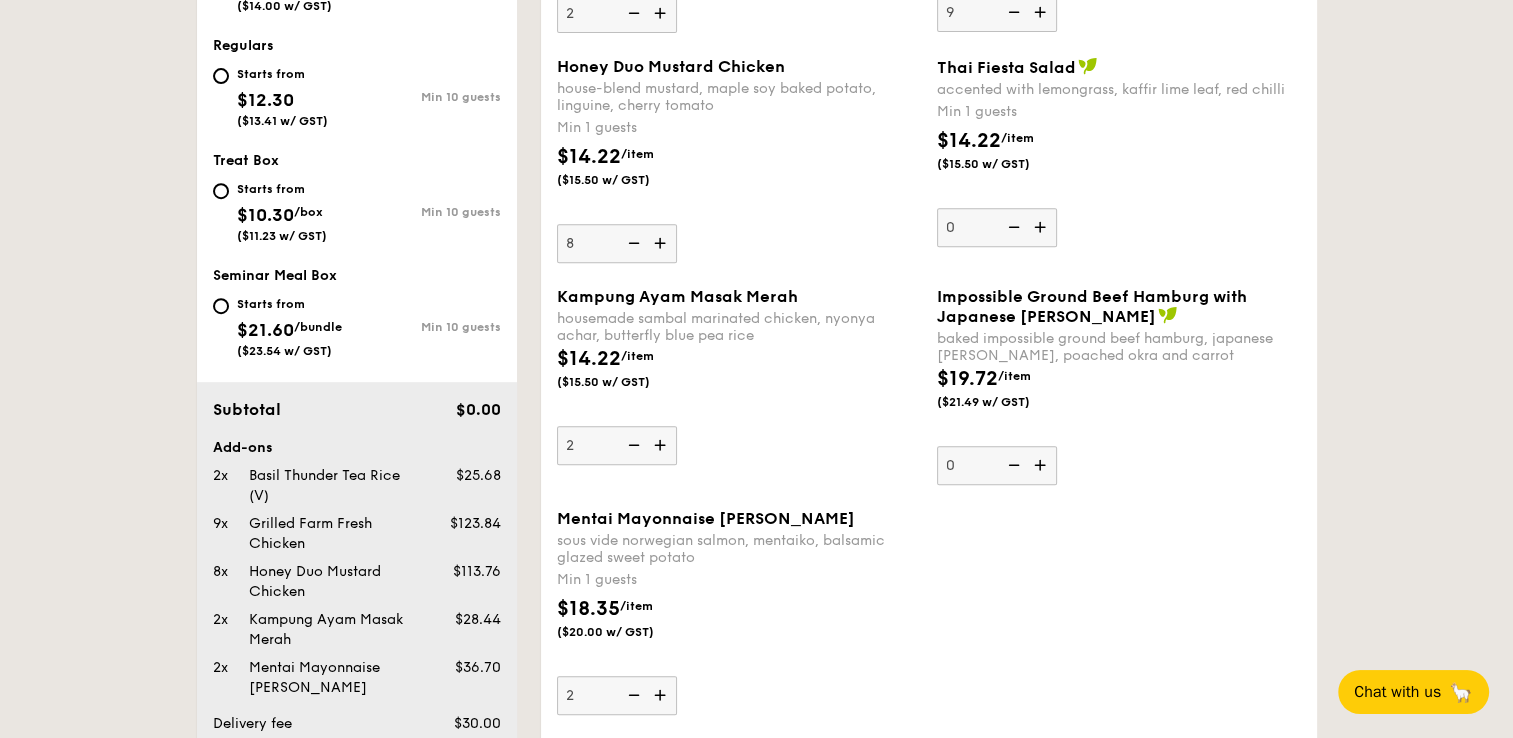 click at bounding box center (662, 243) 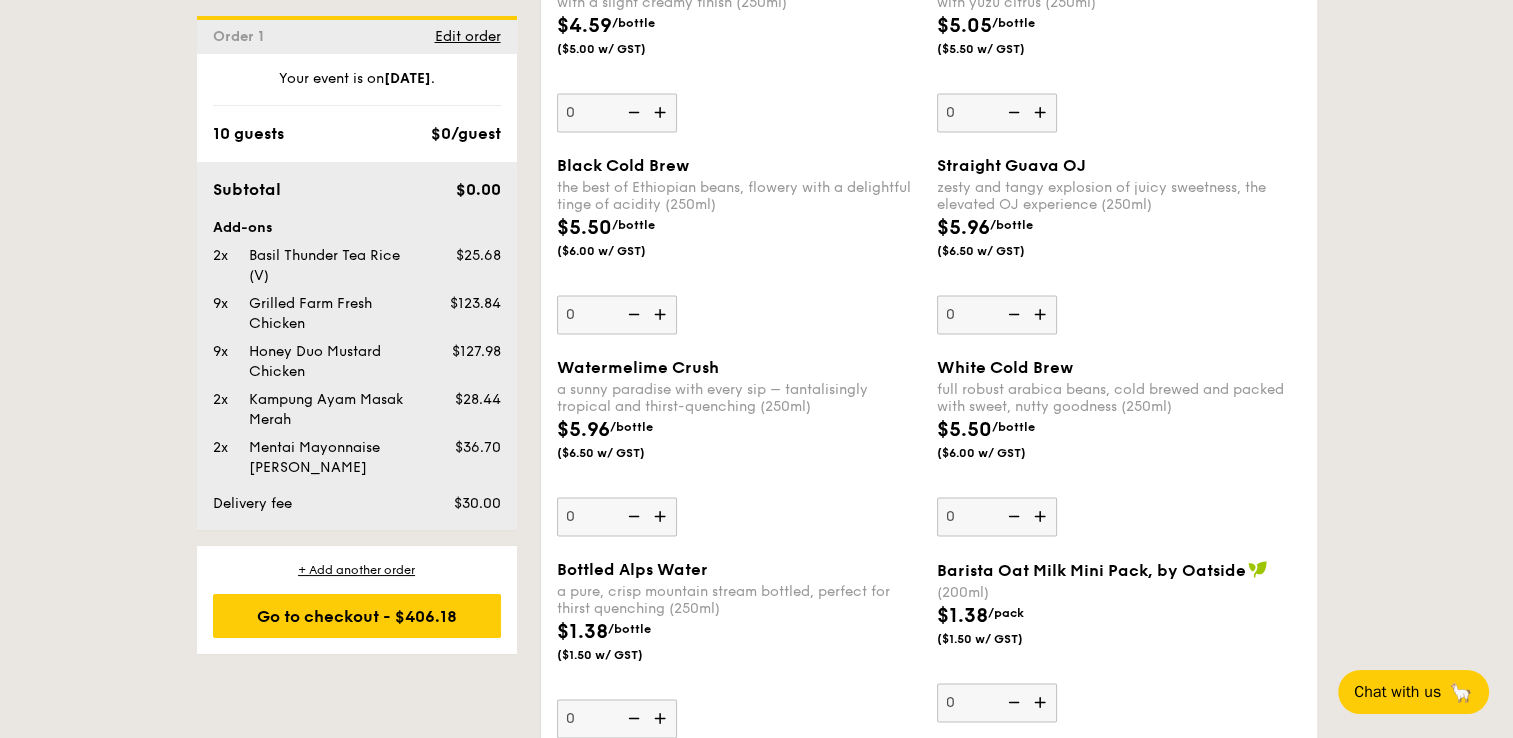 scroll, scrollTop: 3042, scrollLeft: 0, axis: vertical 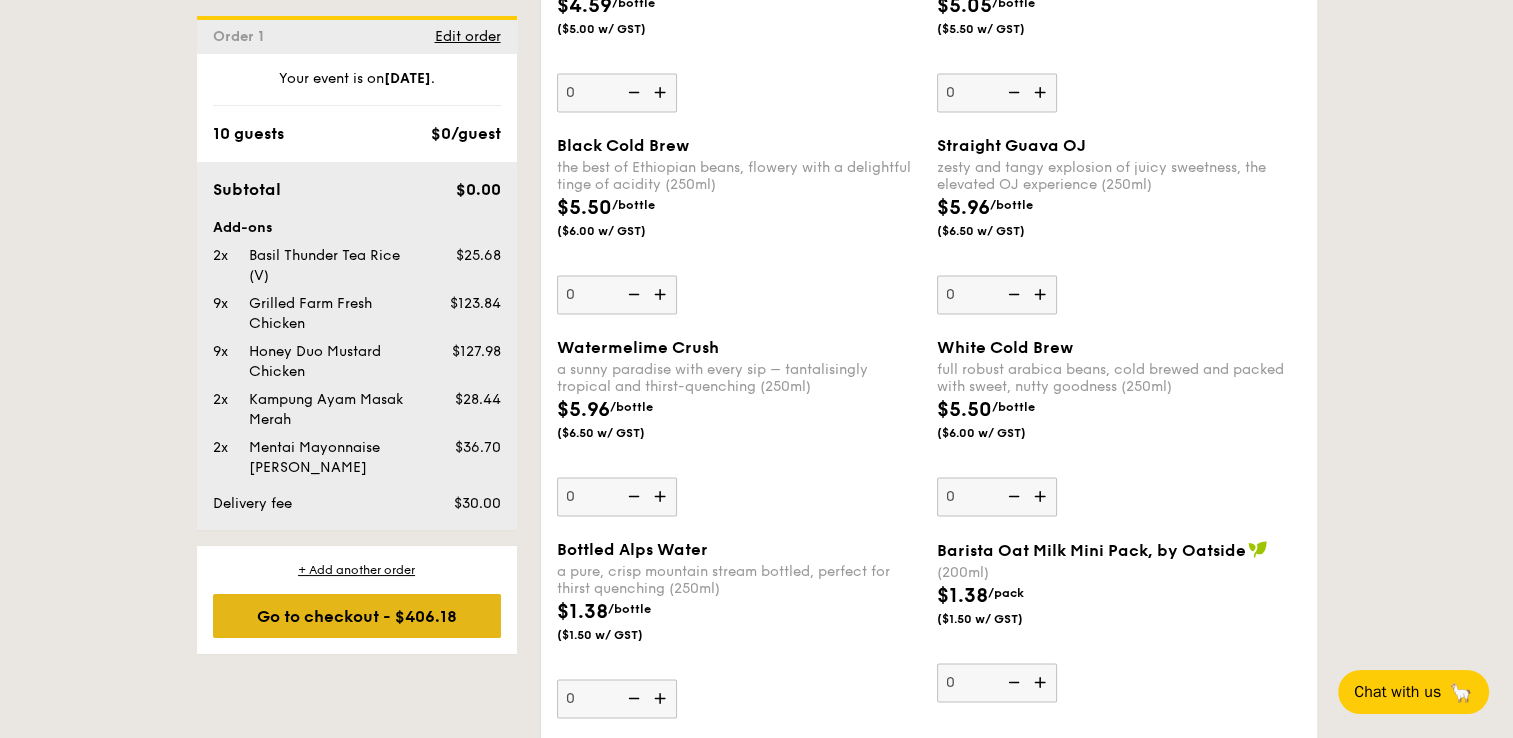 click on "Go to checkout
- $406.18" at bounding box center (357, 616) 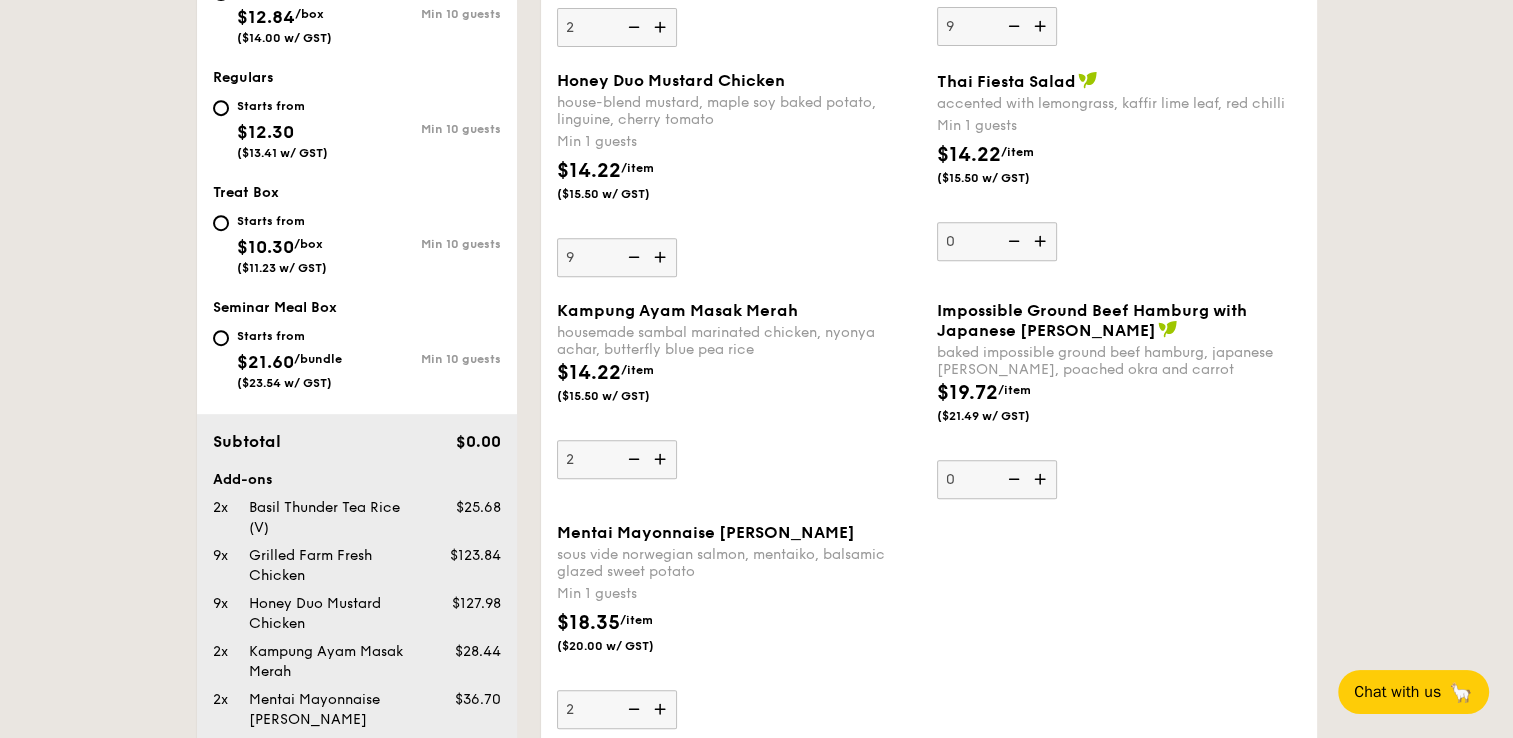 scroll, scrollTop: 533, scrollLeft: 0, axis: vertical 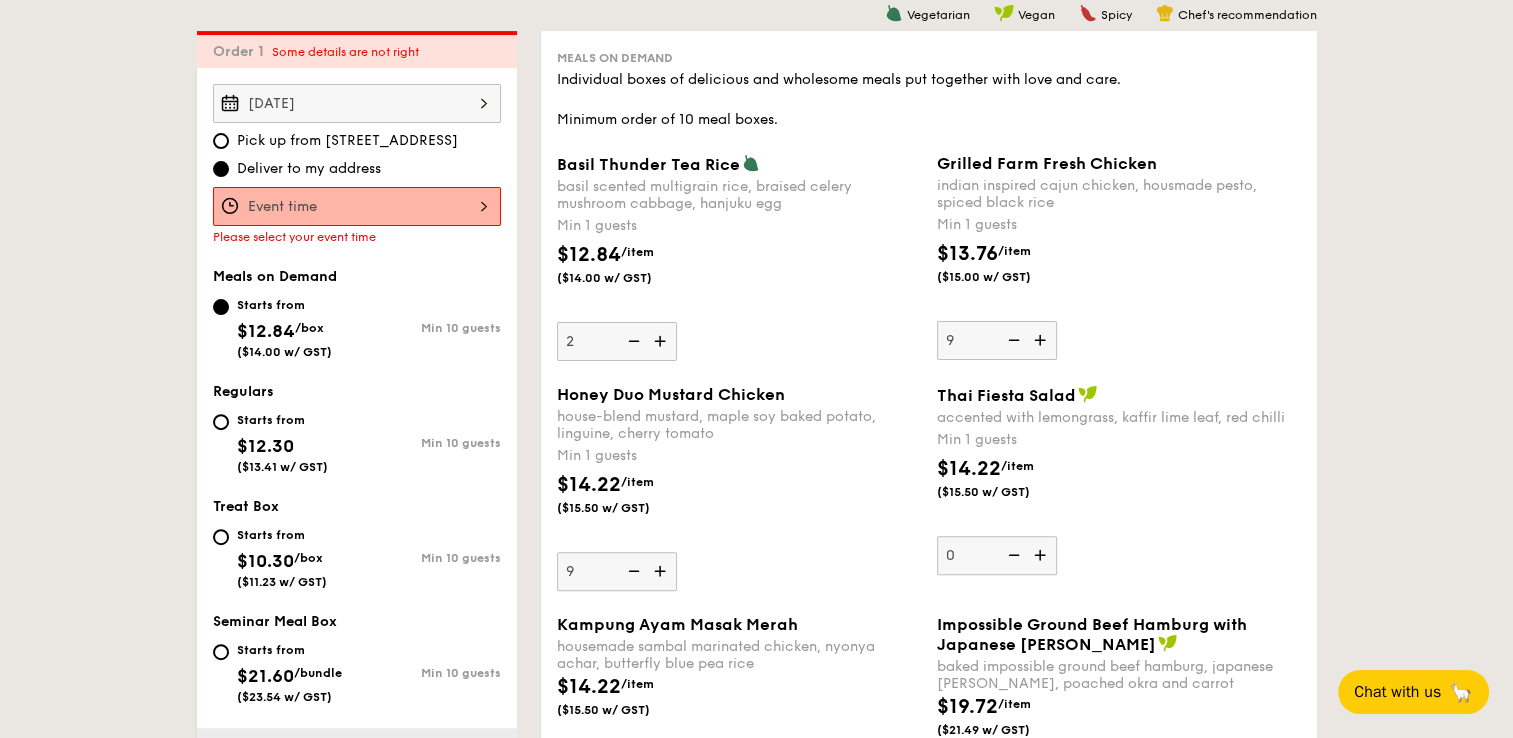 click at bounding box center (357, 206) 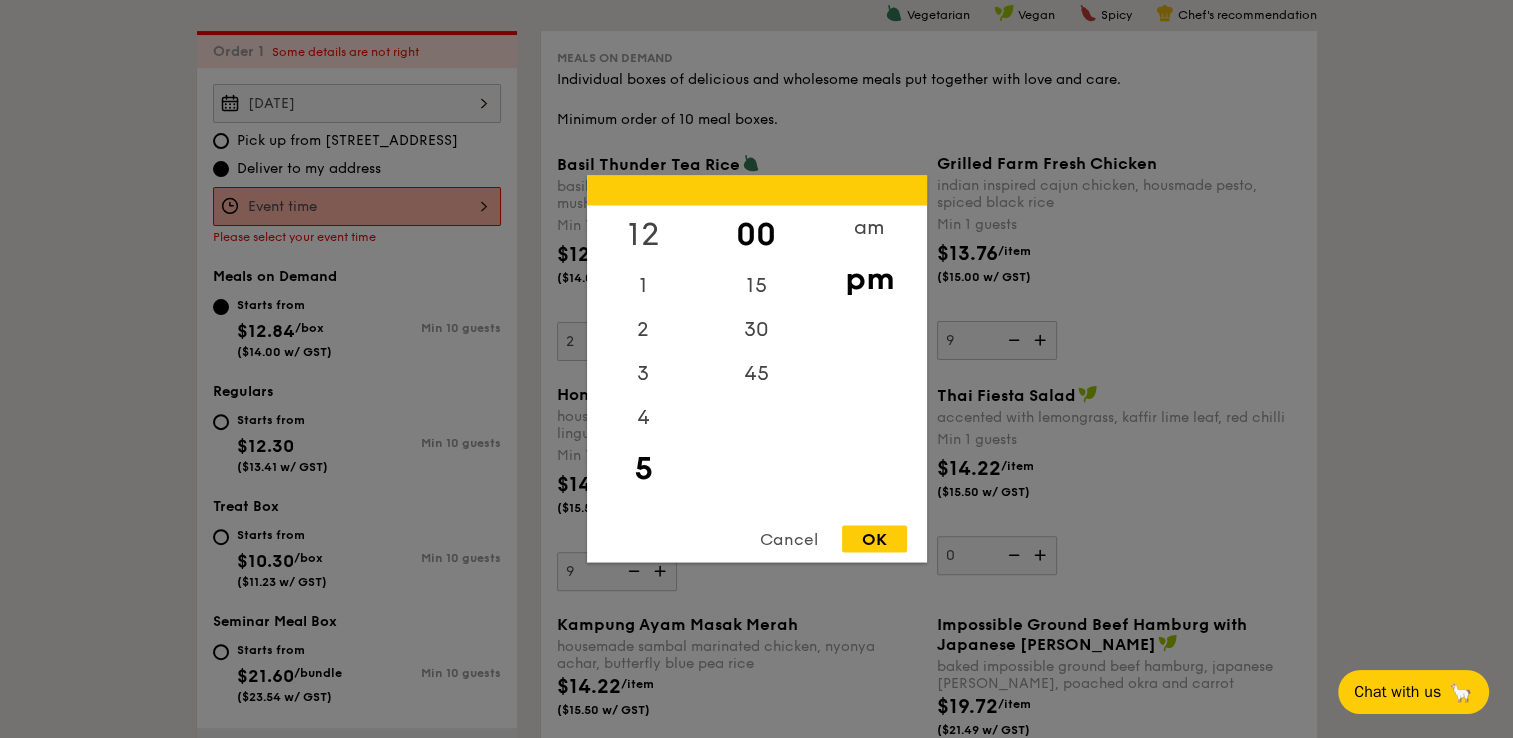 drag, startPoint x: 648, startPoint y: 234, endPoint x: 660, endPoint y: 234, distance: 12 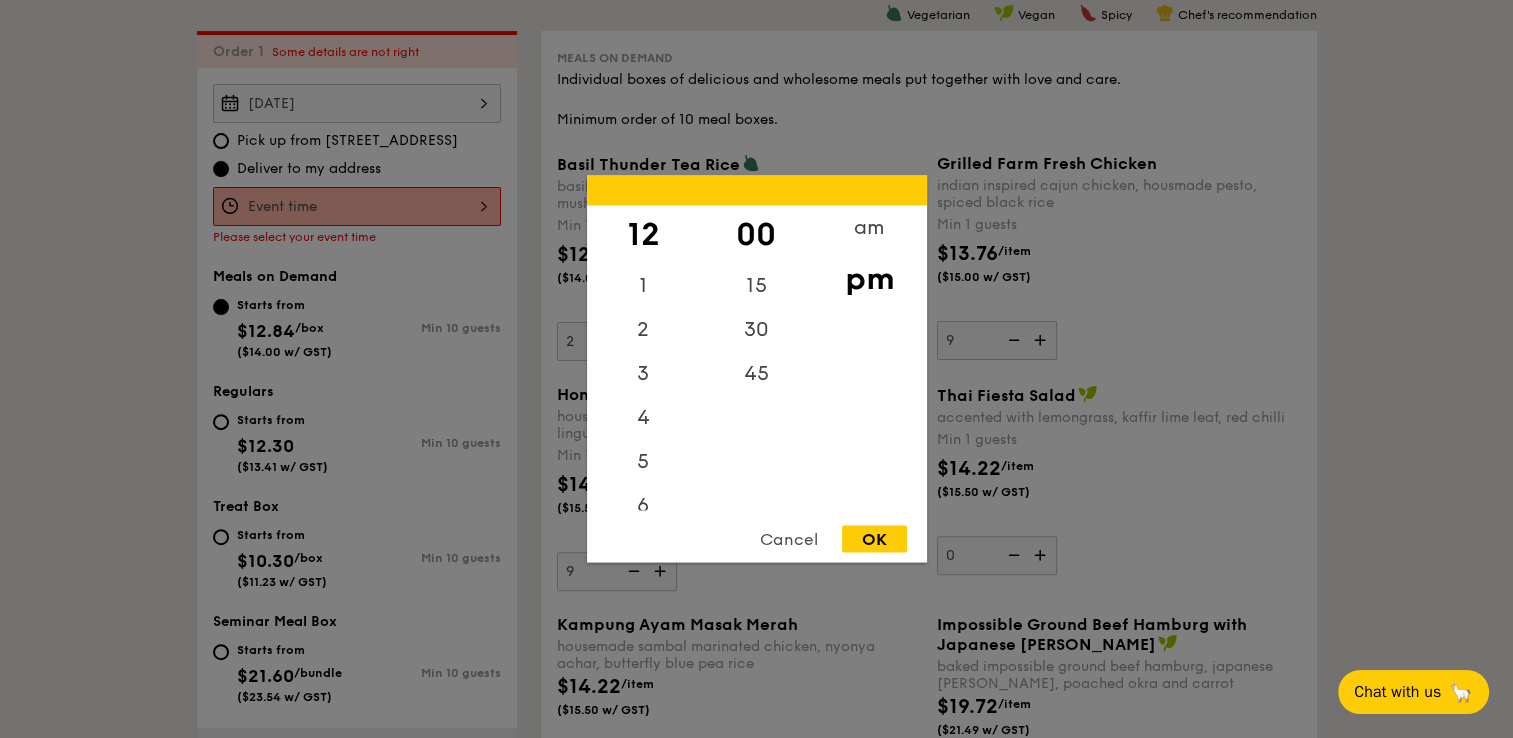 click on "OK" at bounding box center (874, 539) 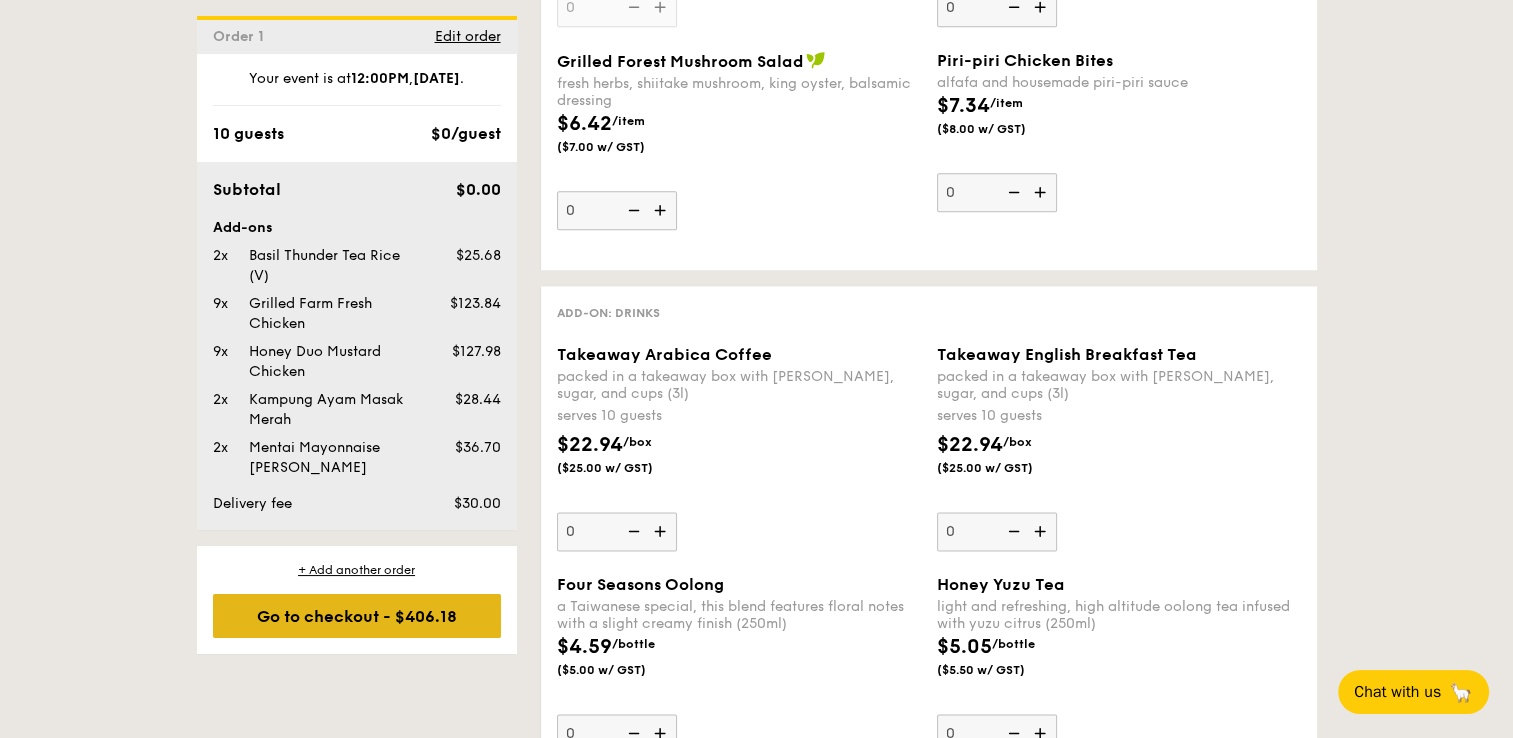 scroll, scrollTop: 2405, scrollLeft: 0, axis: vertical 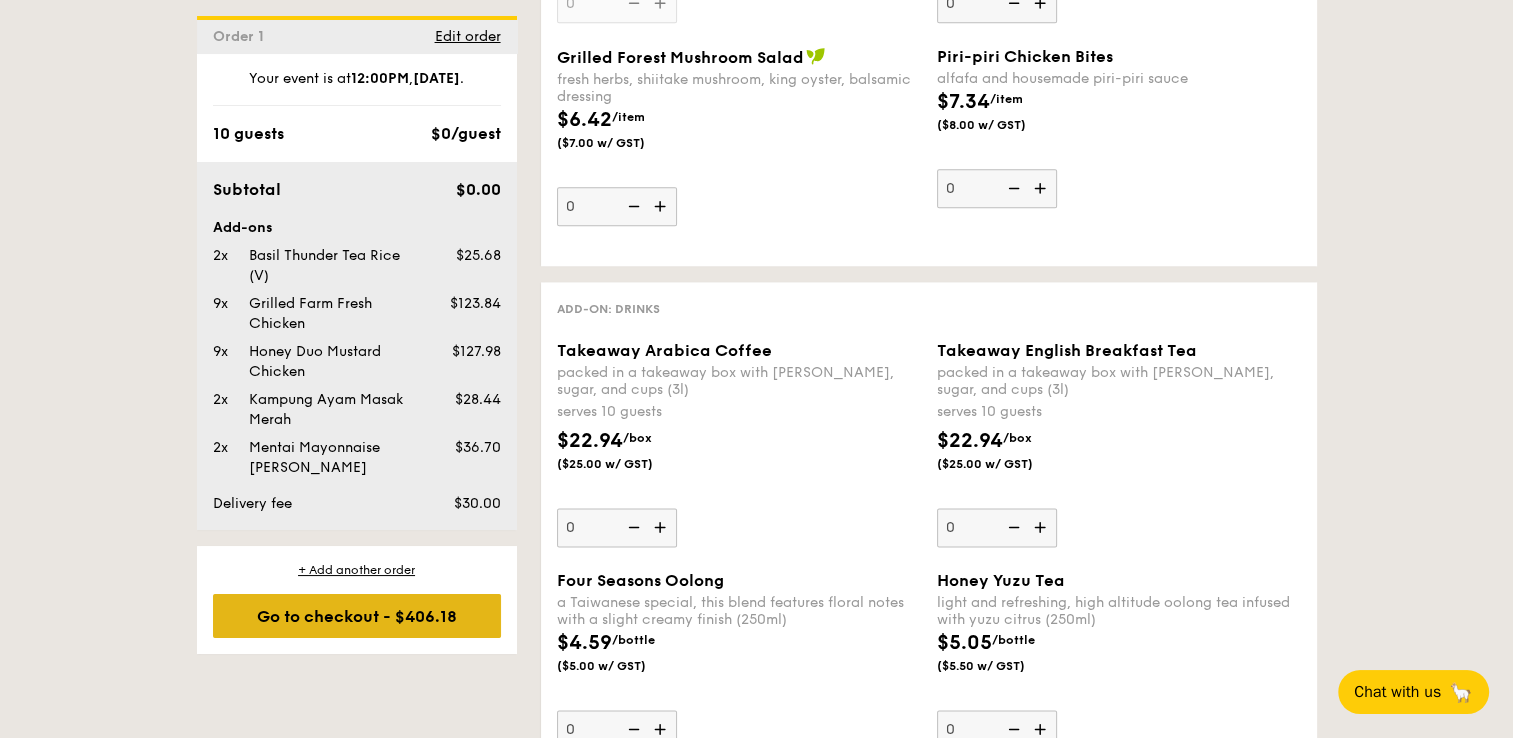click on "Go to checkout
- $406.18" at bounding box center (357, 616) 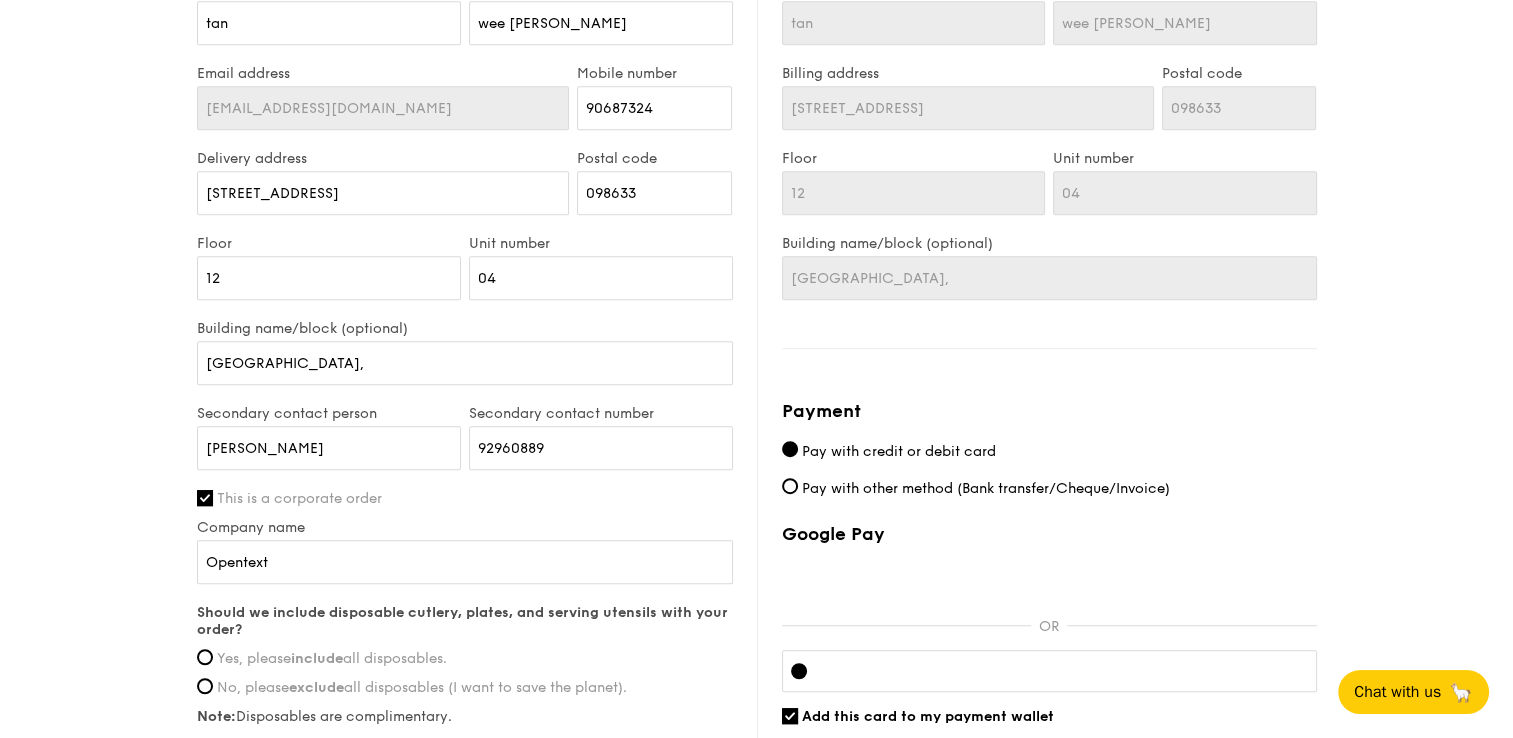 scroll, scrollTop: 1204, scrollLeft: 0, axis: vertical 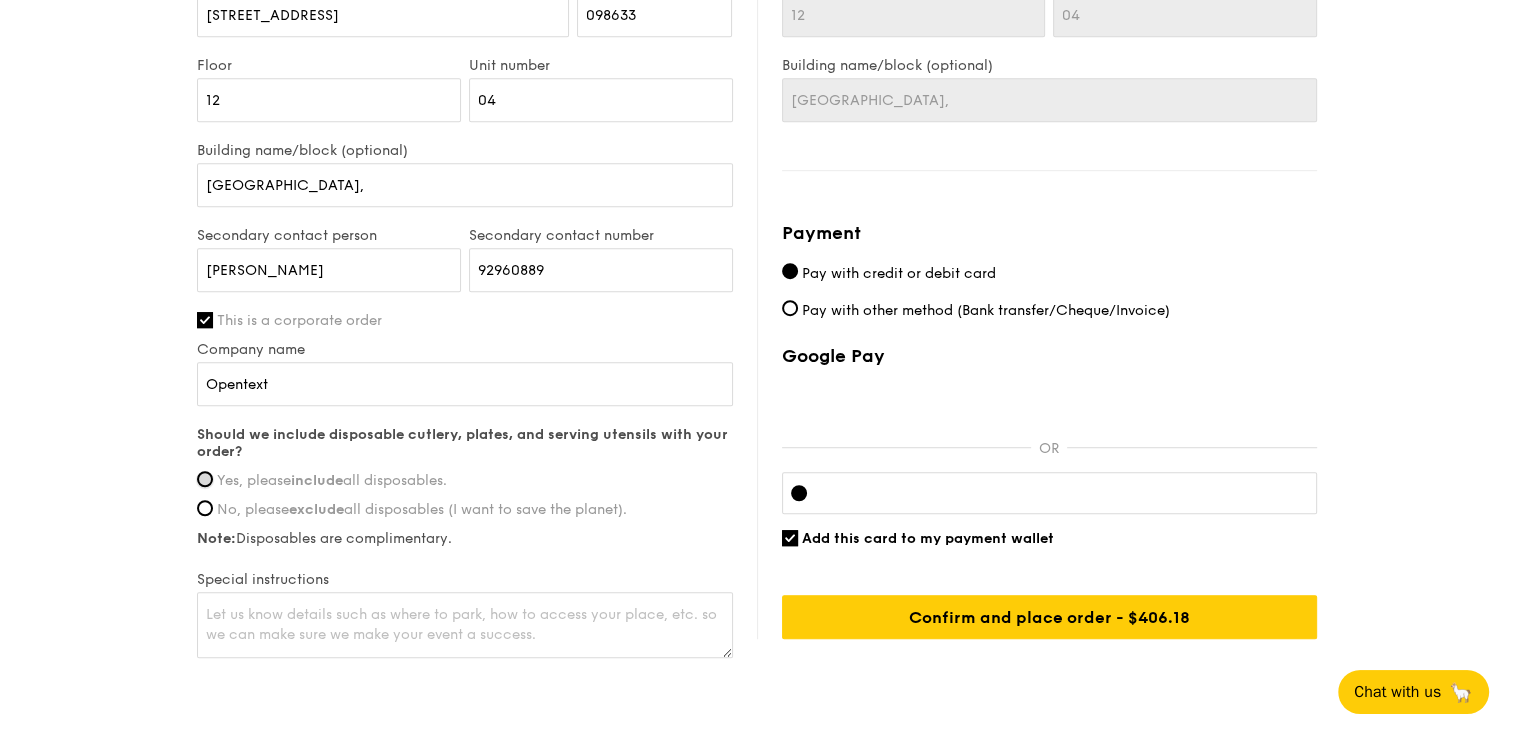 click on "Yes, please  include  all disposables." at bounding box center [205, 479] 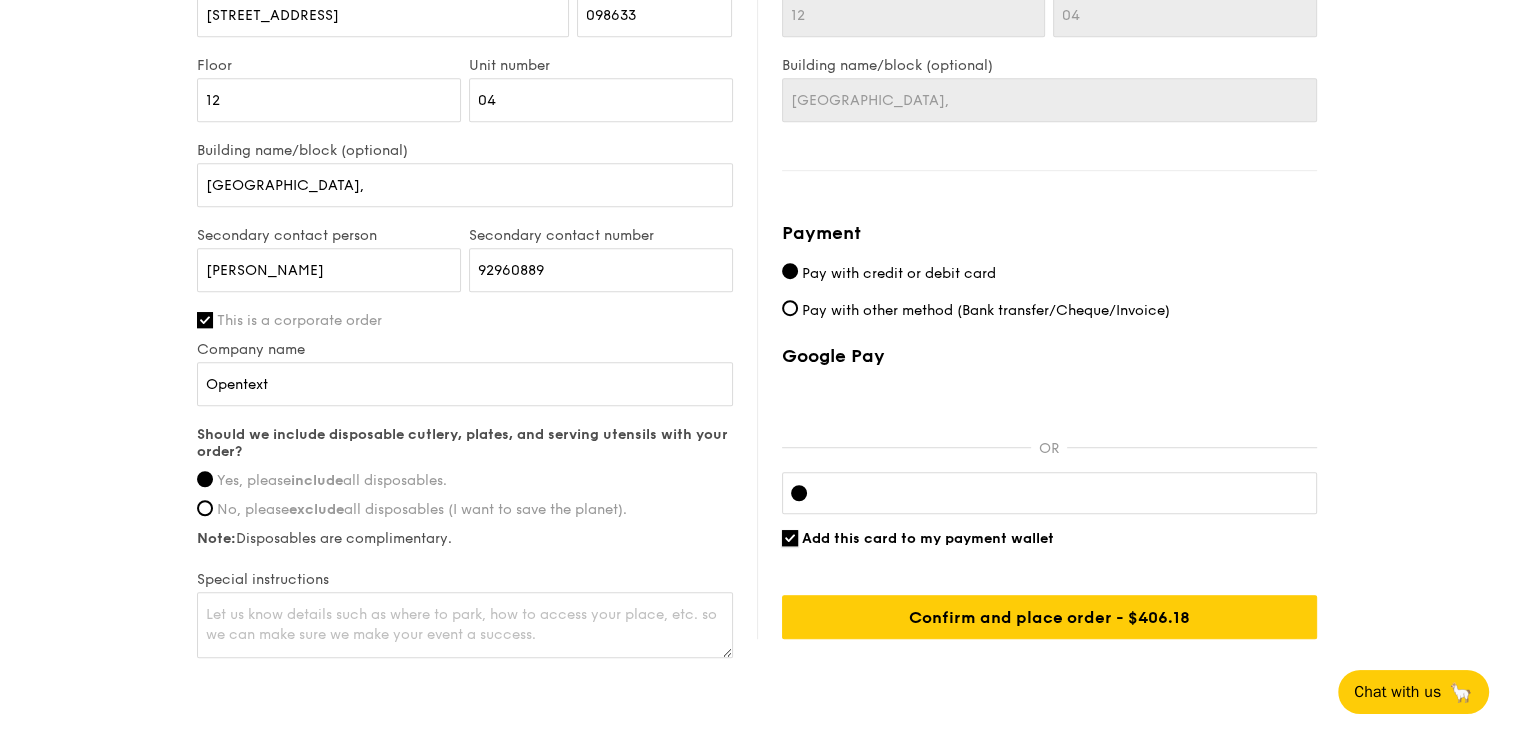 click on "Add this card to my payment wallet" at bounding box center (790, 538) 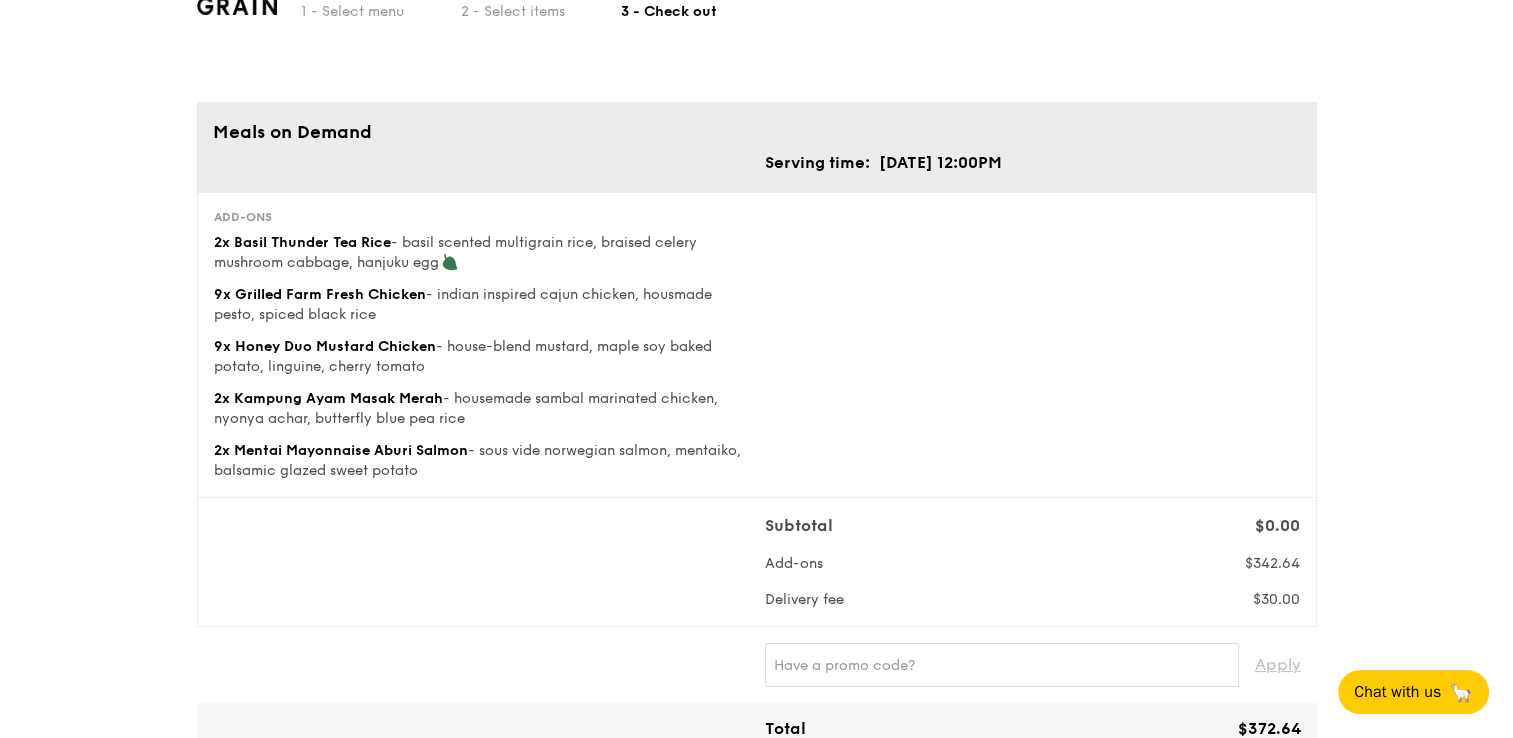 scroll, scrollTop: 0, scrollLeft: 0, axis: both 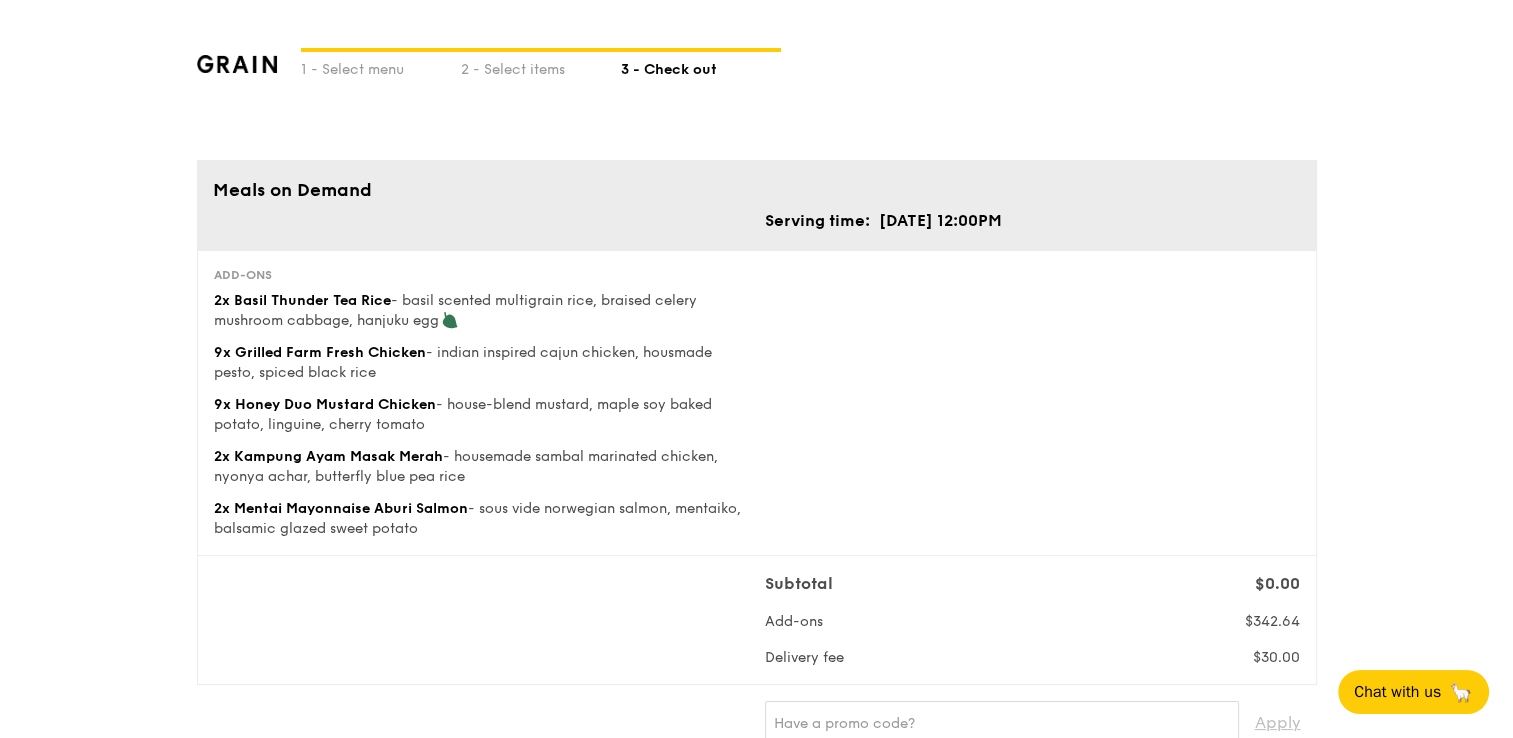 click on "Add-ons
2x Basil Thunder Tea Rice - basil scented multigrain rice, braised celery mushroom cabbage, hanjuku egg 9x Grilled Farm Fresh Chicken - indian inspired cajun chicken, housmade pesto, spiced black rice 9x Honey Duo Mustard Chicken - house-blend mustard, maple soy baked potato, linguine, cherry tomato 2x Kampung Ayam Masak Merah - housemade sambal marinated chicken, nyonya achar, butterfly blue pea rice 2x Mentai Mayonnaise Aburi Salmon - sous vide norwegian salmon, mentaiko, balsamic glazed sweet potato" at bounding box center [757, 403] 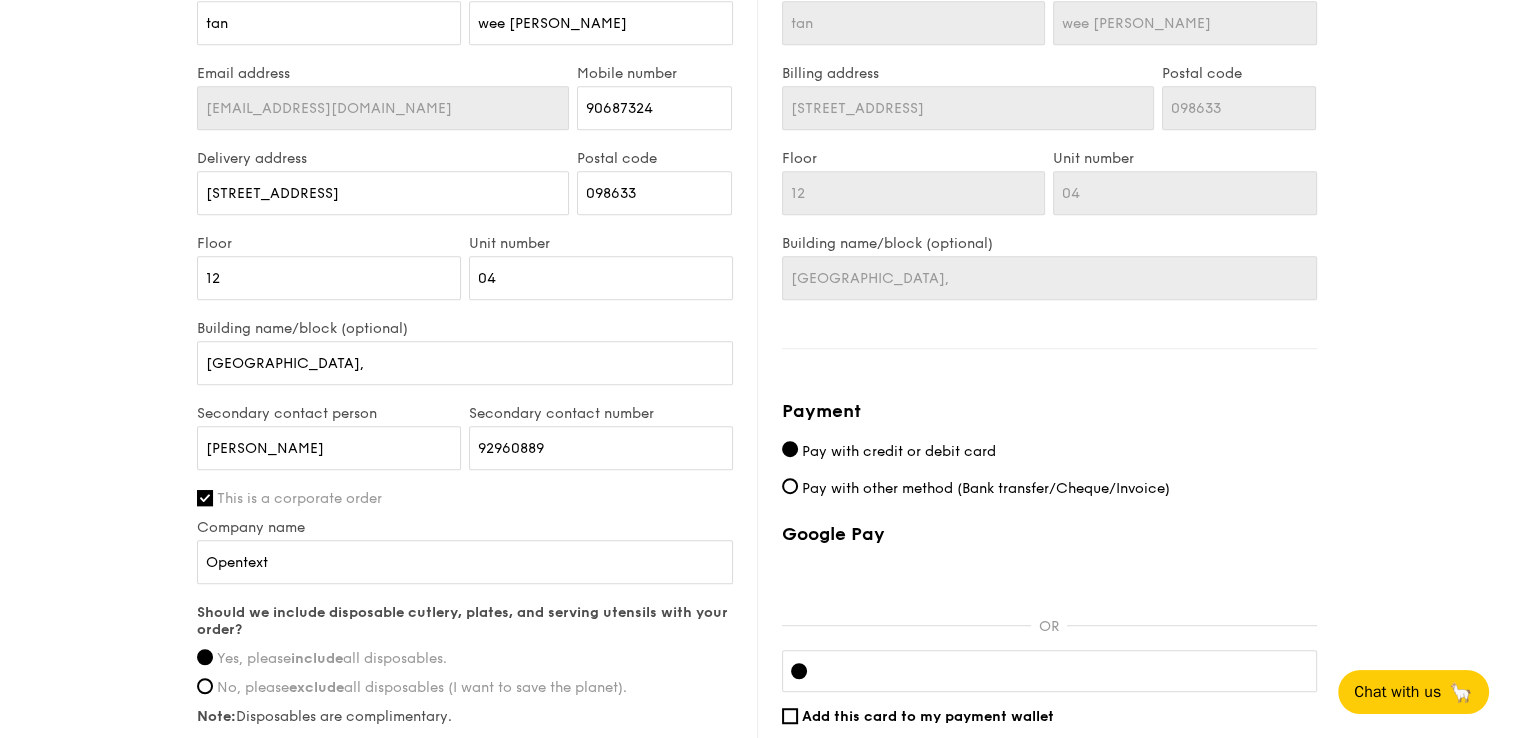 scroll, scrollTop: 1284, scrollLeft: 0, axis: vertical 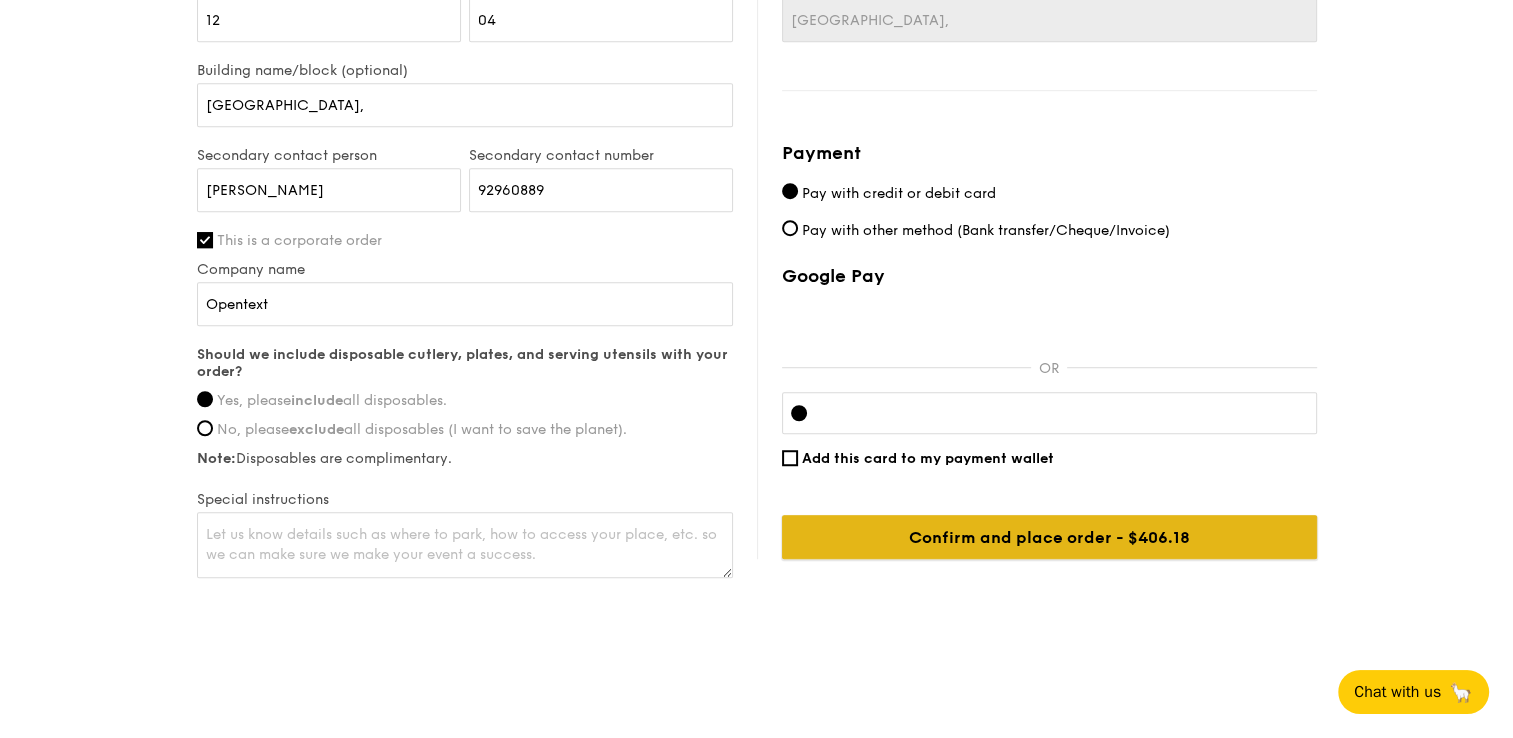 click on "Confirm and place order - $406.18" at bounding box center [1049, 537] 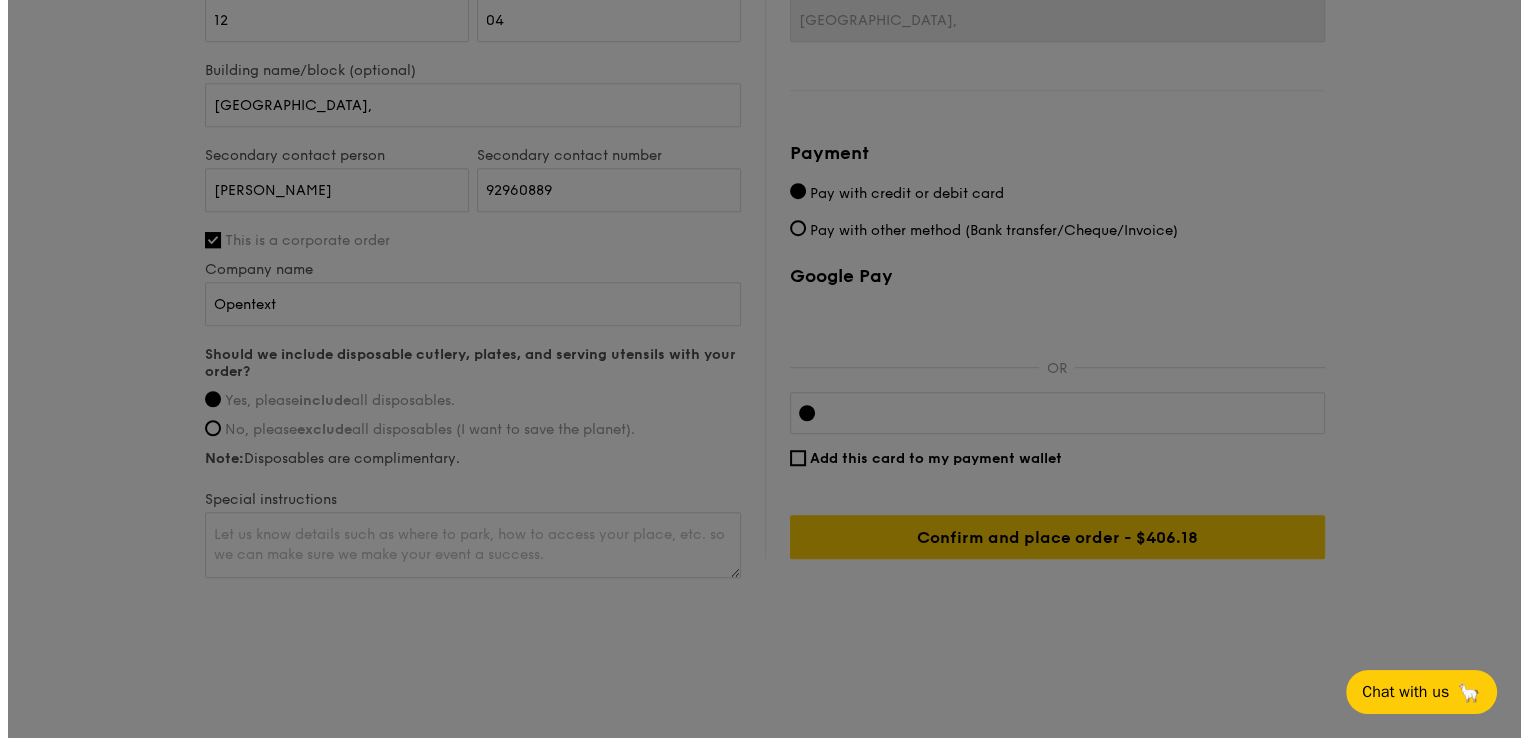 scroll, scrollTop: 0, scrollLeft: 0, axis: both 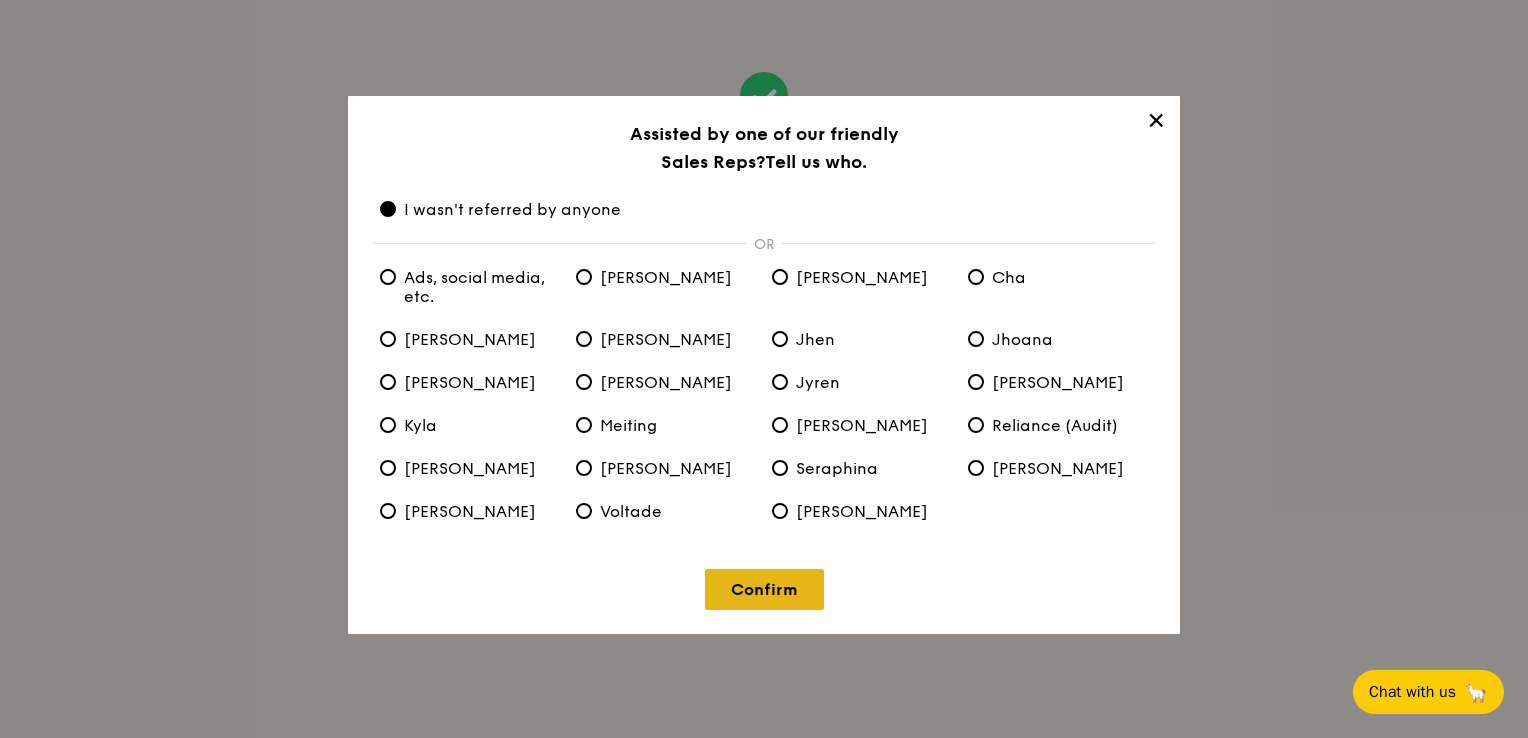 click on "Confirm" at bounding box center [764, 589] 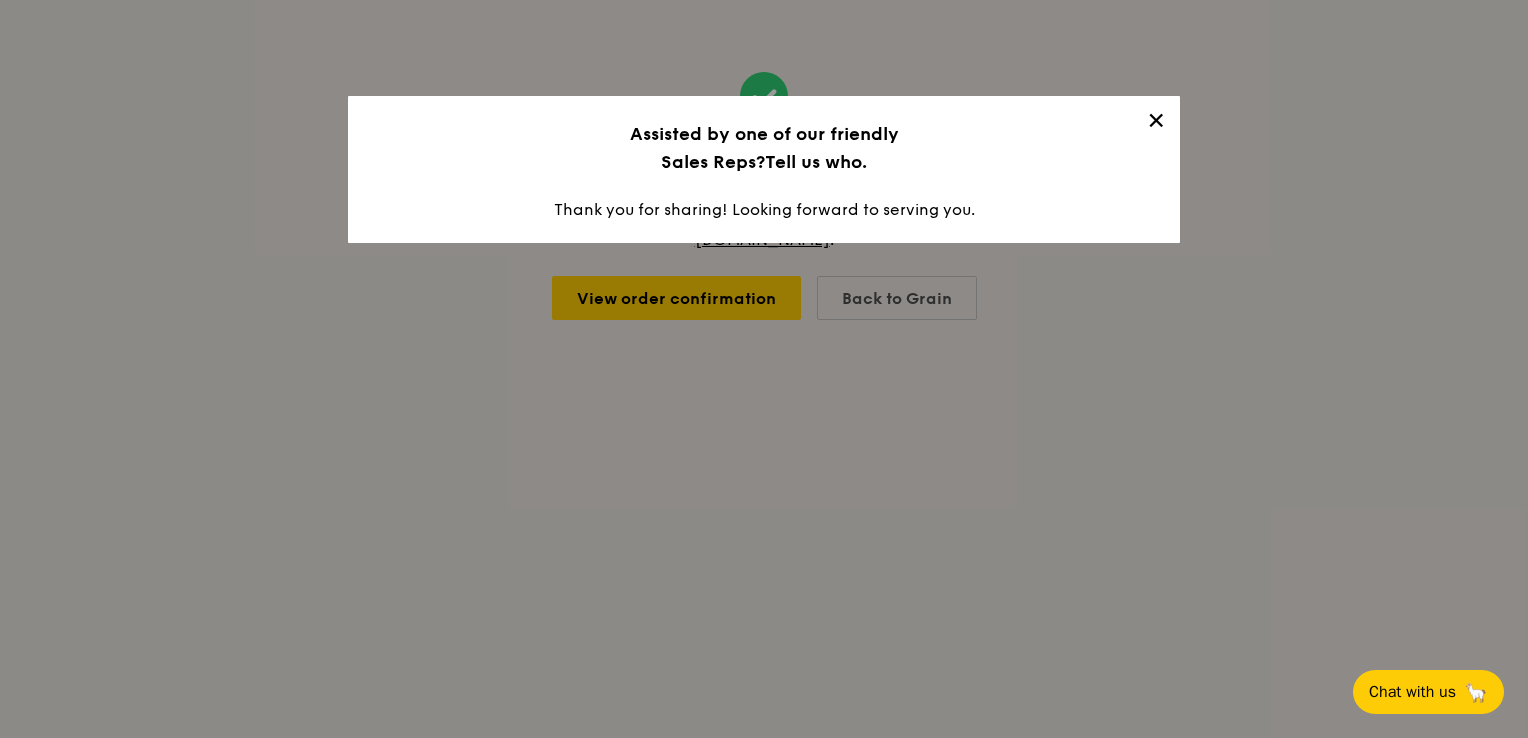 click on "✕
Assisted by one of our friendly Sales Reps?  Tell us who.
Thank you for sharing! Looking forward to serving you." at bounding box center (764, 169) 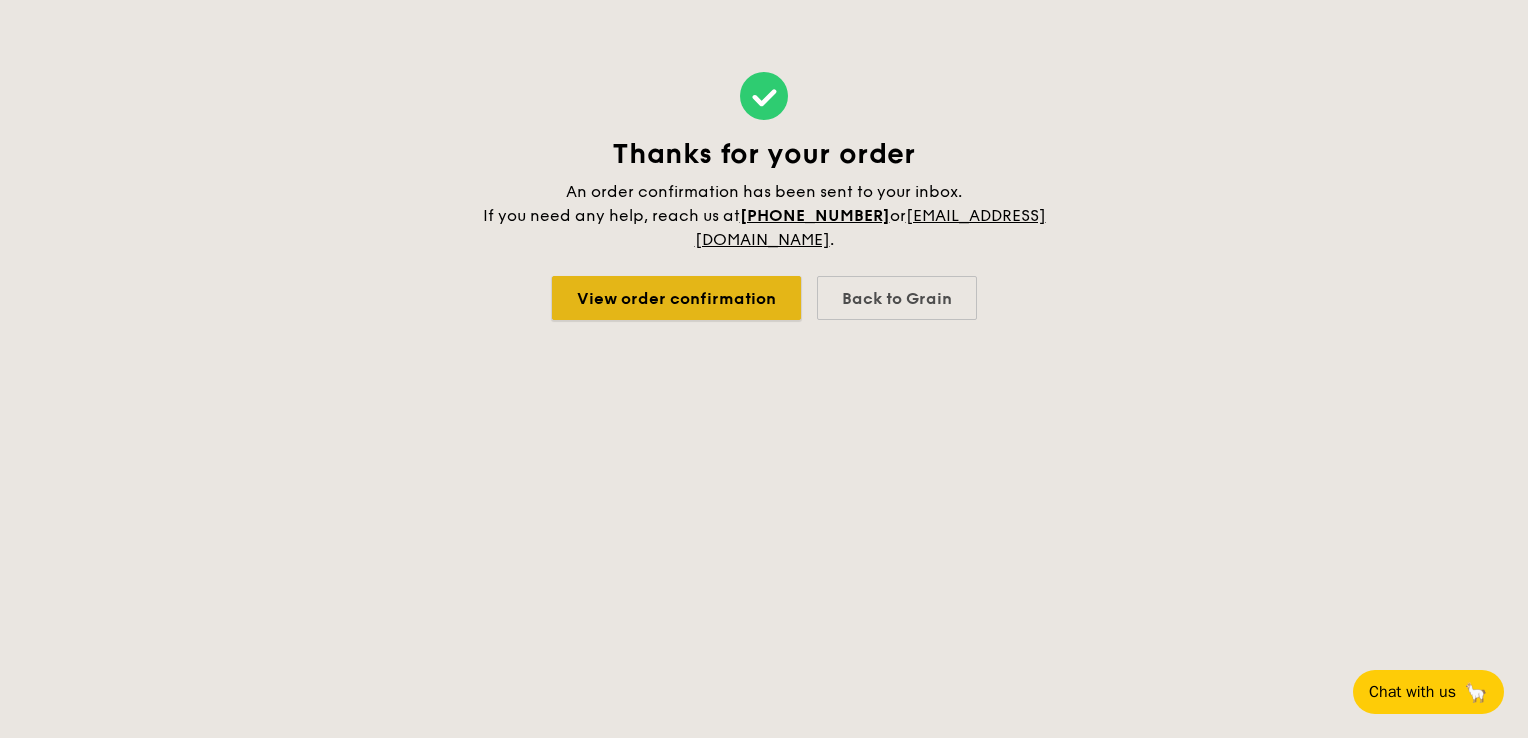 click on "View order confirmation" at bounding box center [676, 298] 